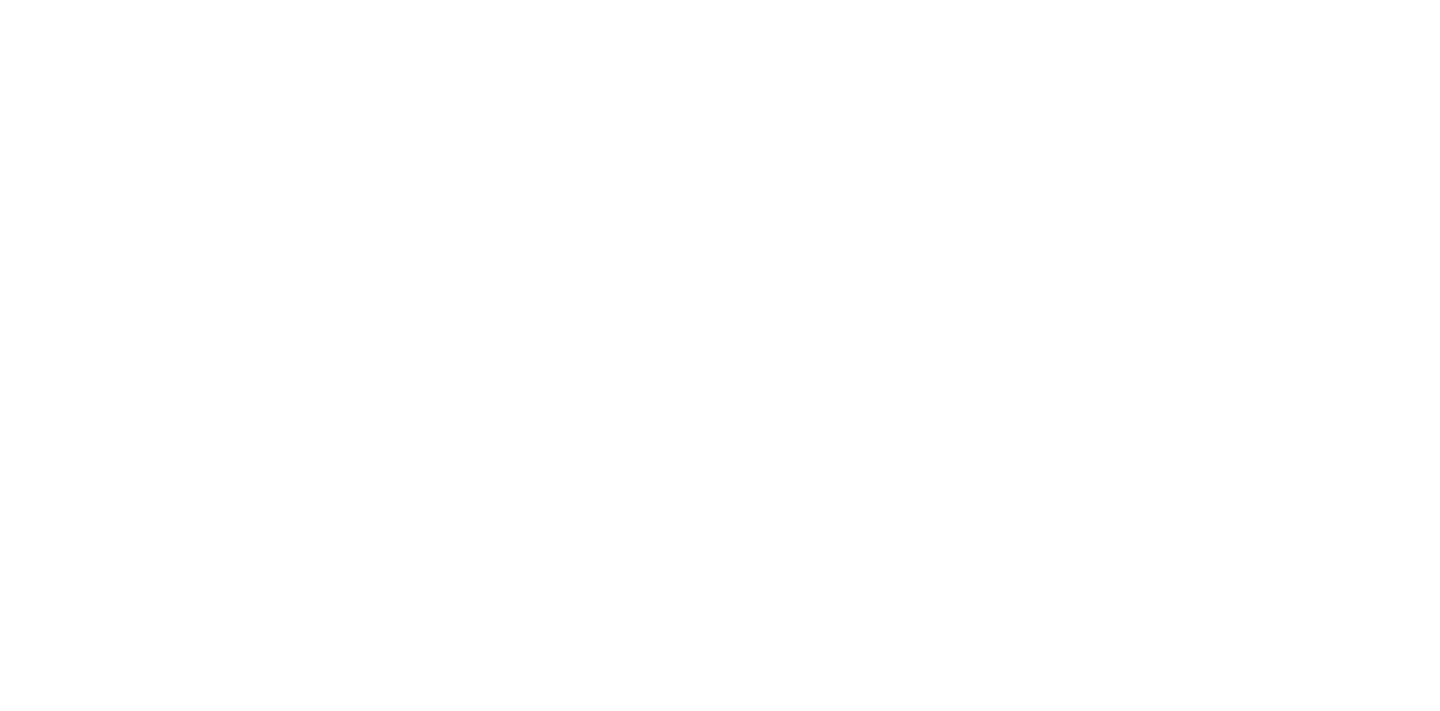 scroll, scrollTop: 0, scrollLeft: 0, axis: both 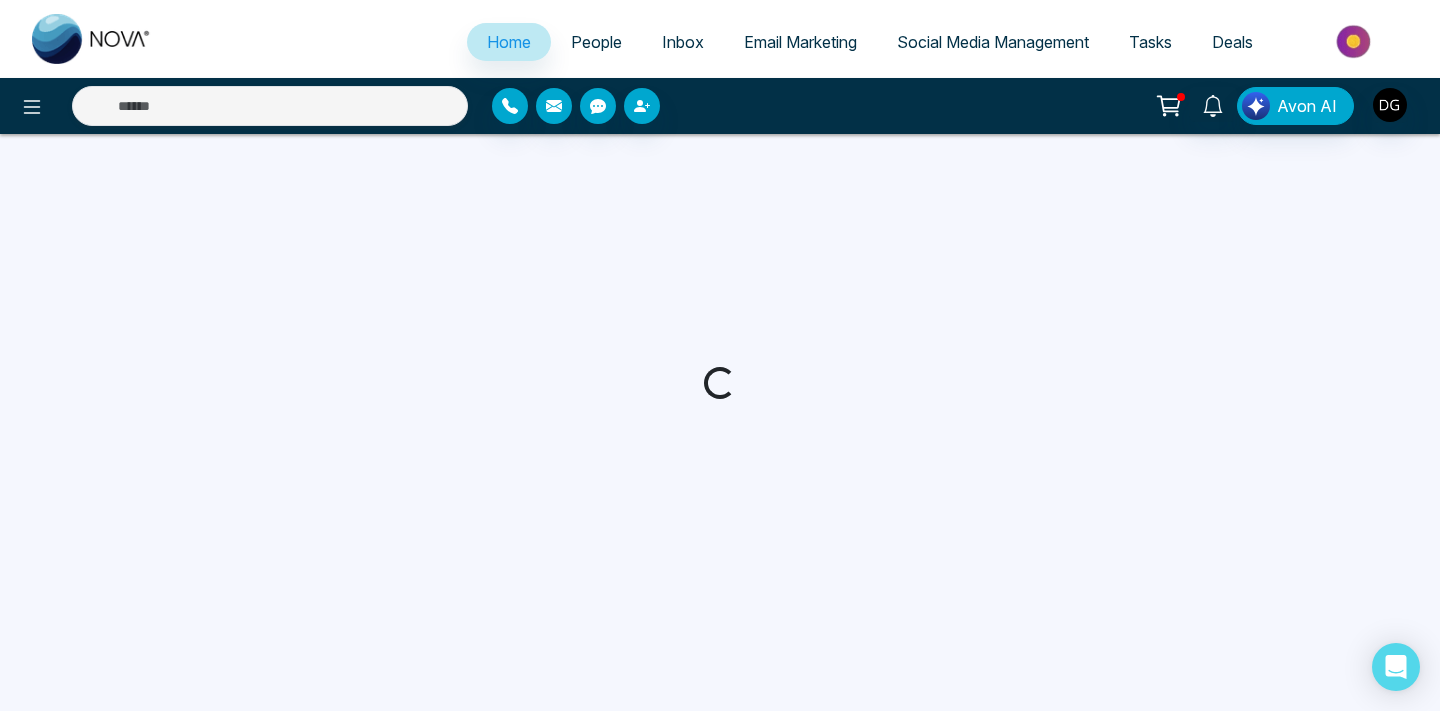select on "*" 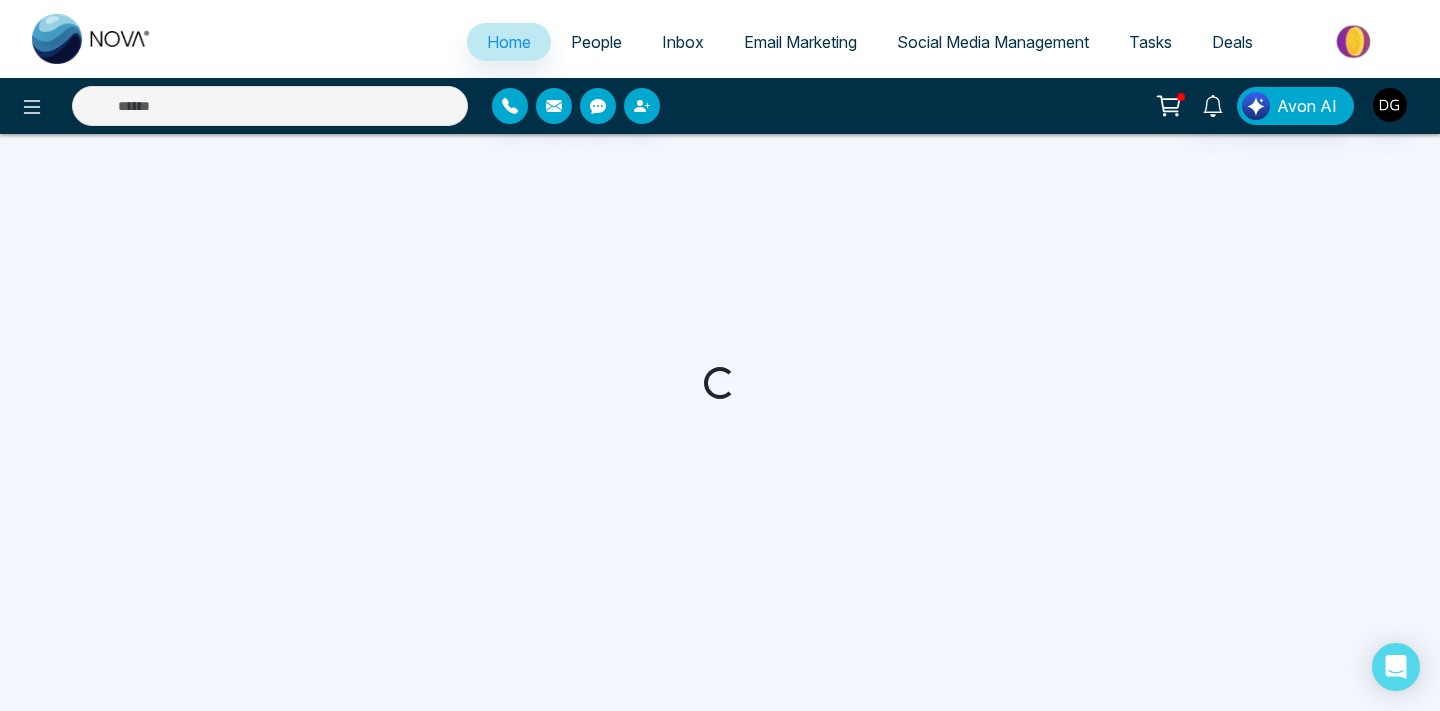 select on "*" 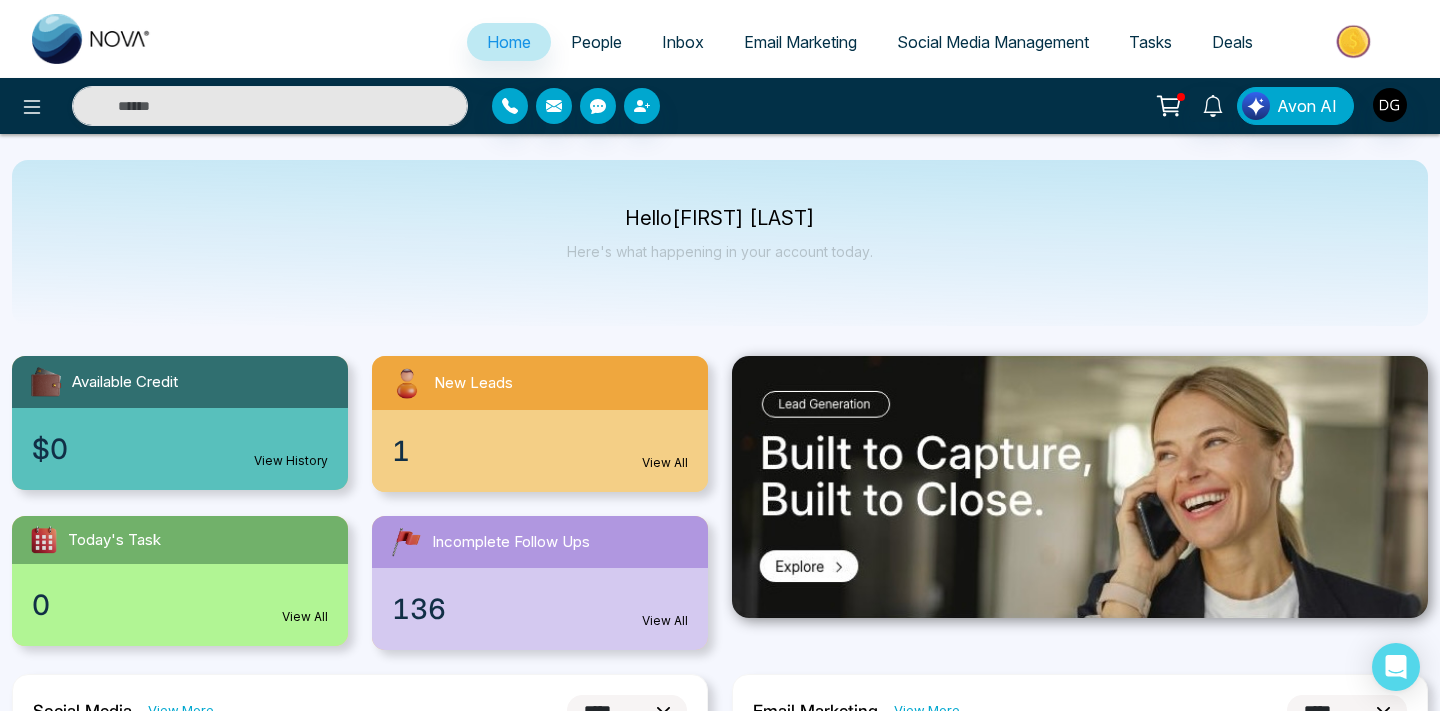 click on "People" at bounding box center [596, 42] 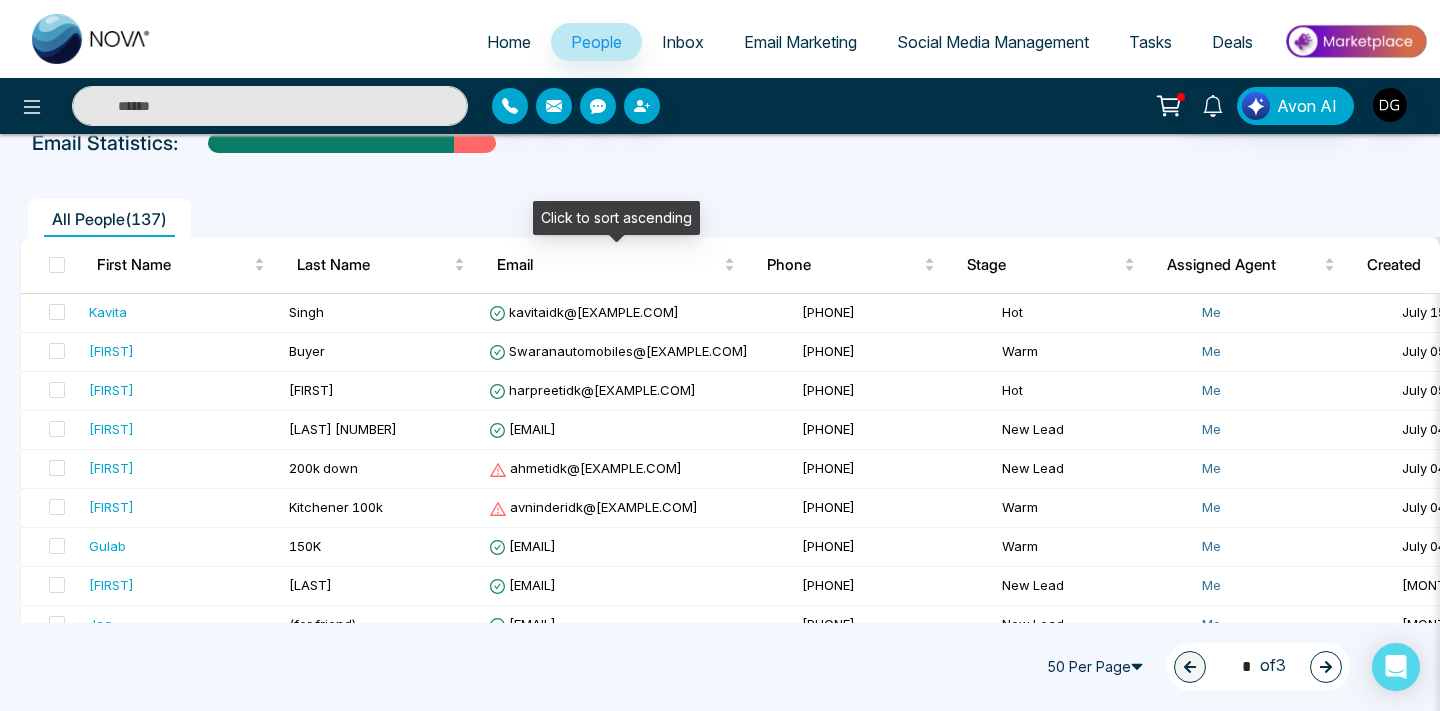 scroll, scrollTop: 117, scrollLeft: 0, axis: vertical 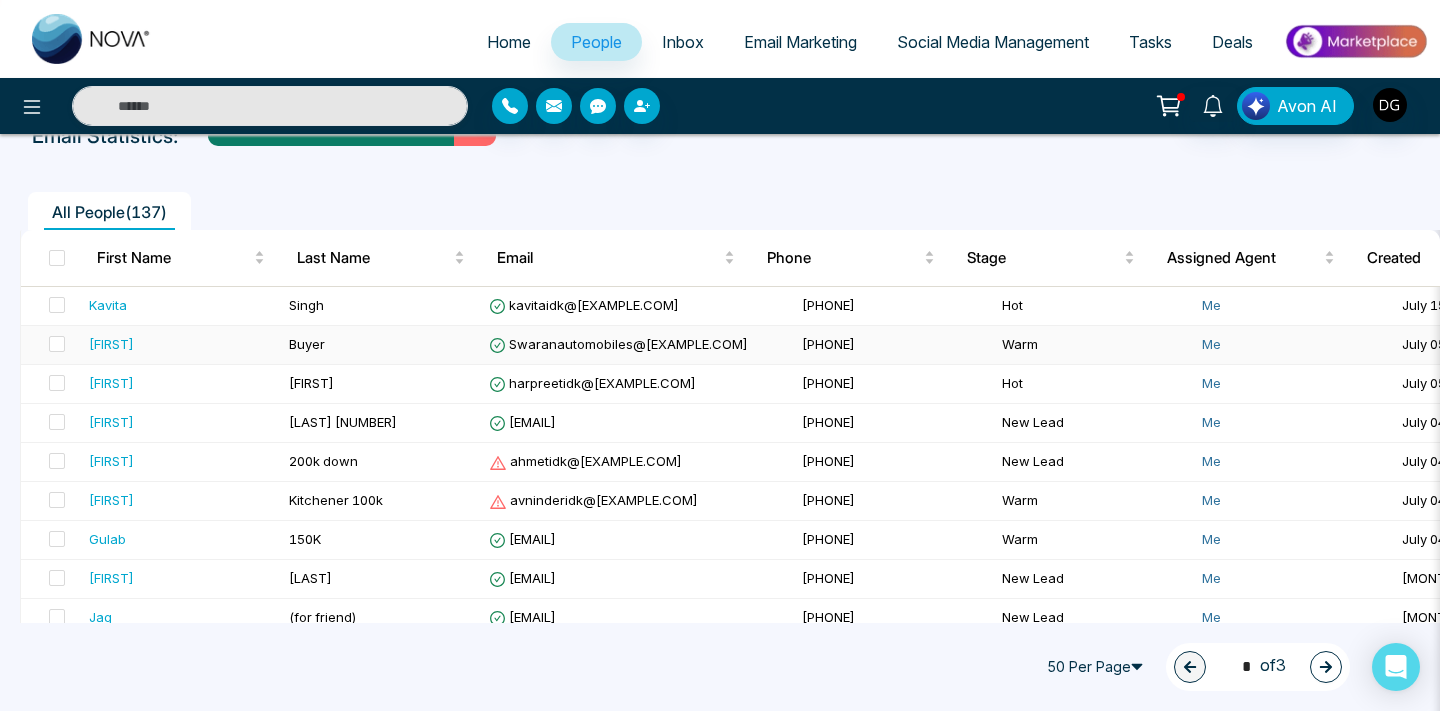click on "Buyer" at bounding box center [381, 345] 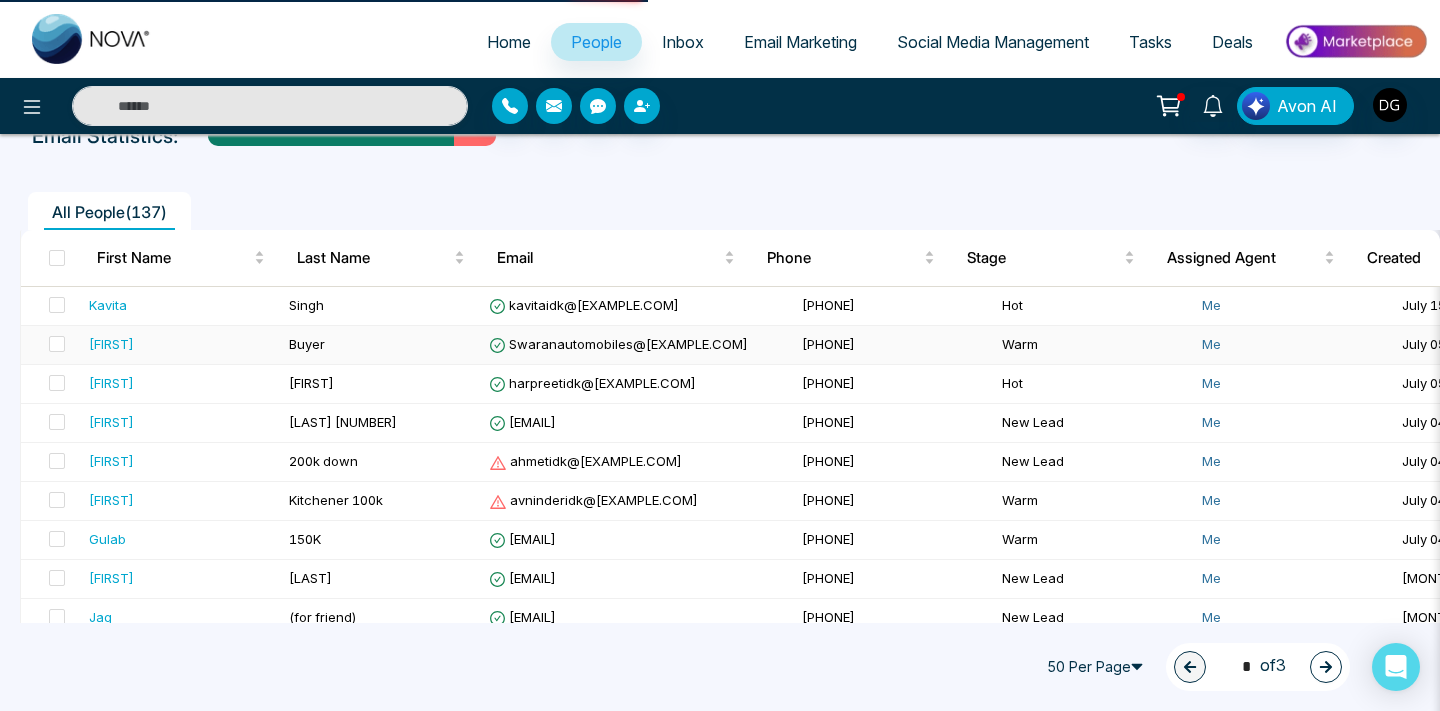 scroll, scrollTop: 0, scrollLeft: 0, axis: both 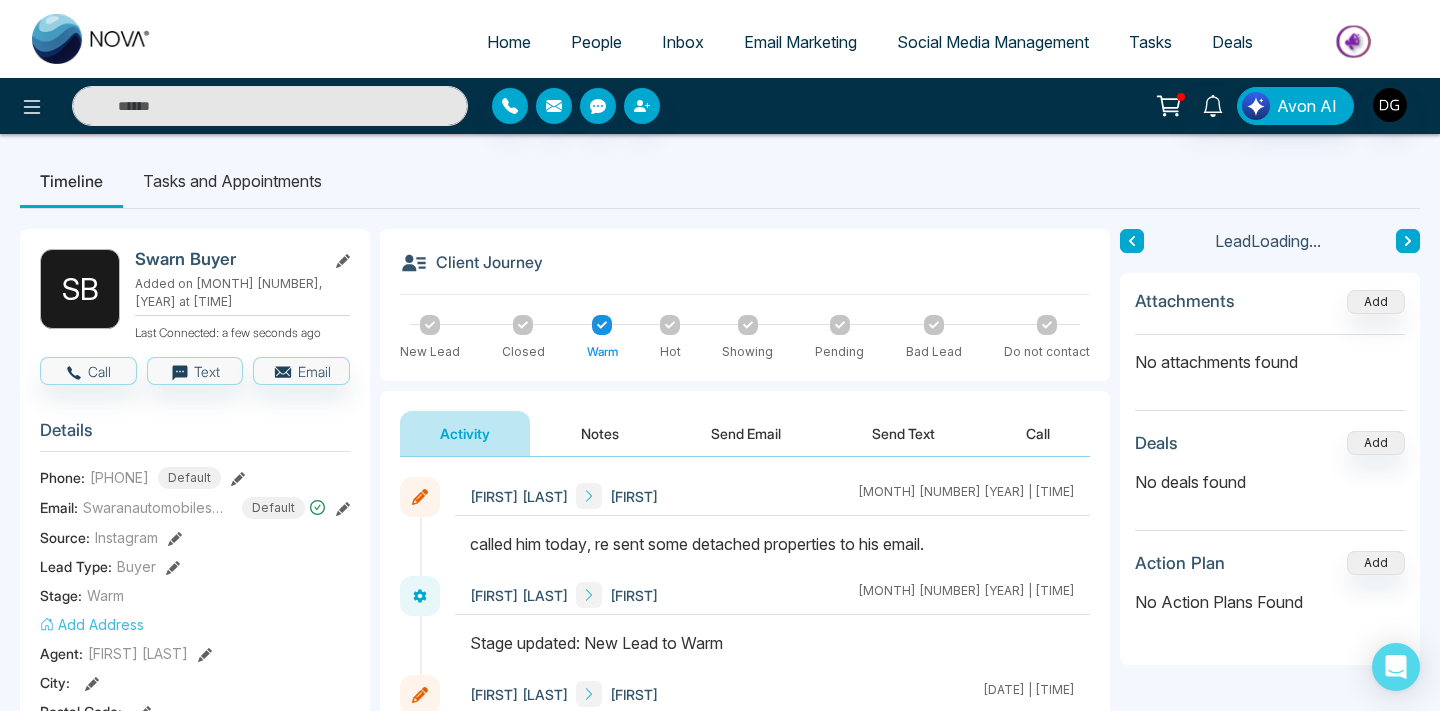 click at bounding box center [670, 325] 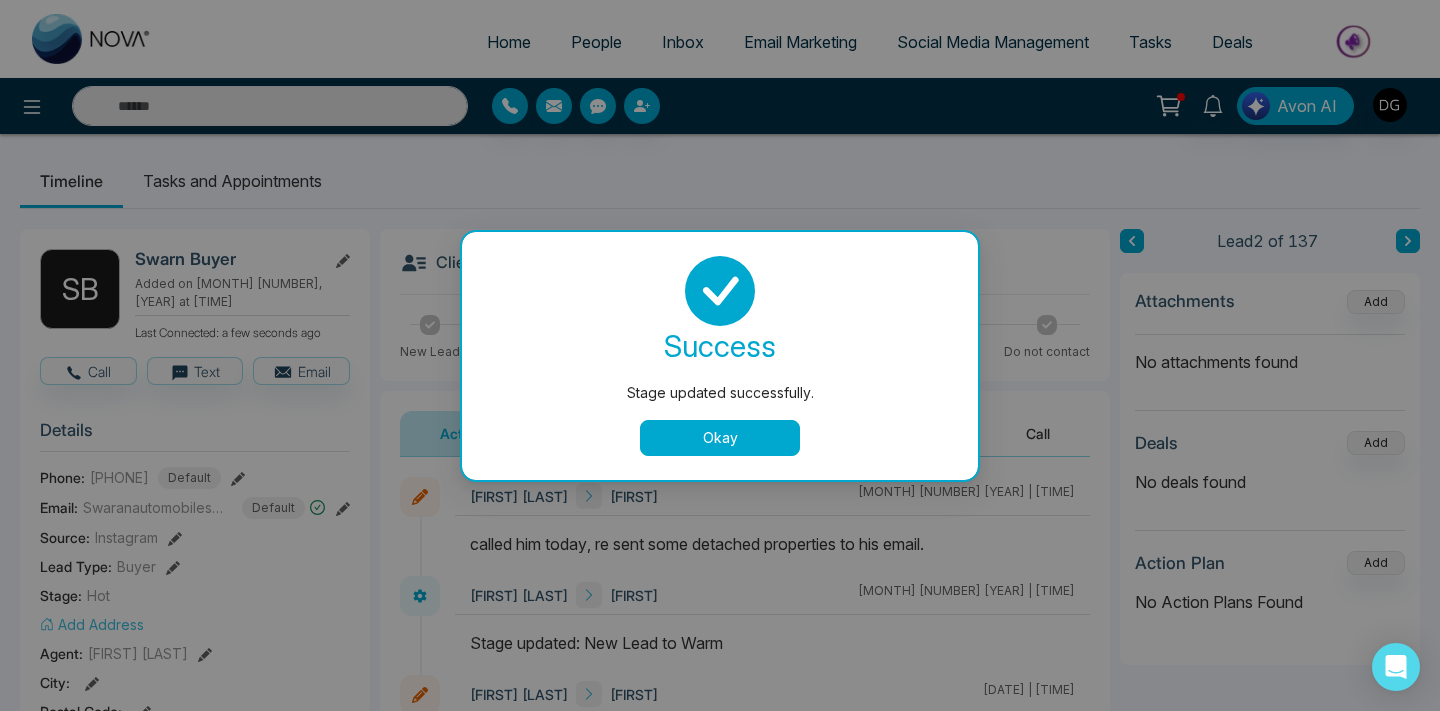 click on "Okay" at bounding box center (720, 438) 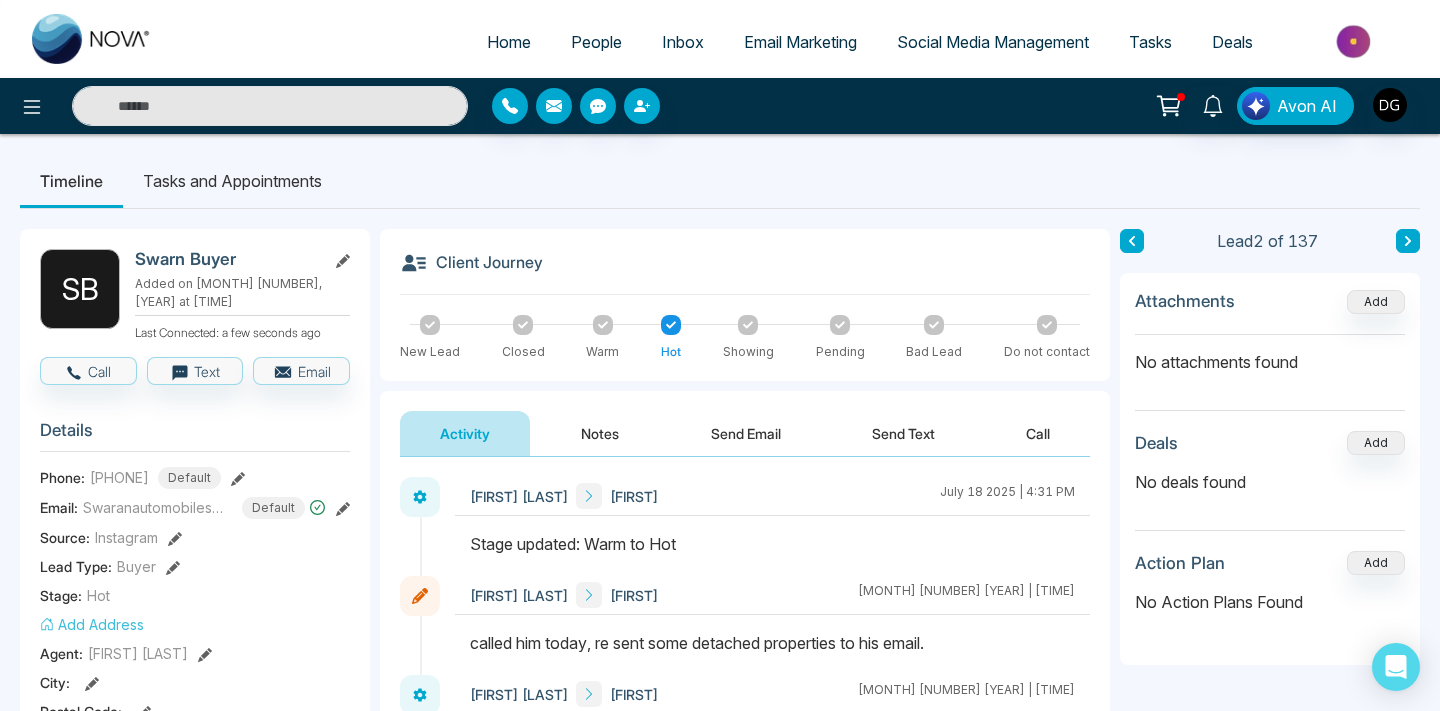 click on "Notes" at bounding box center (600, 433) 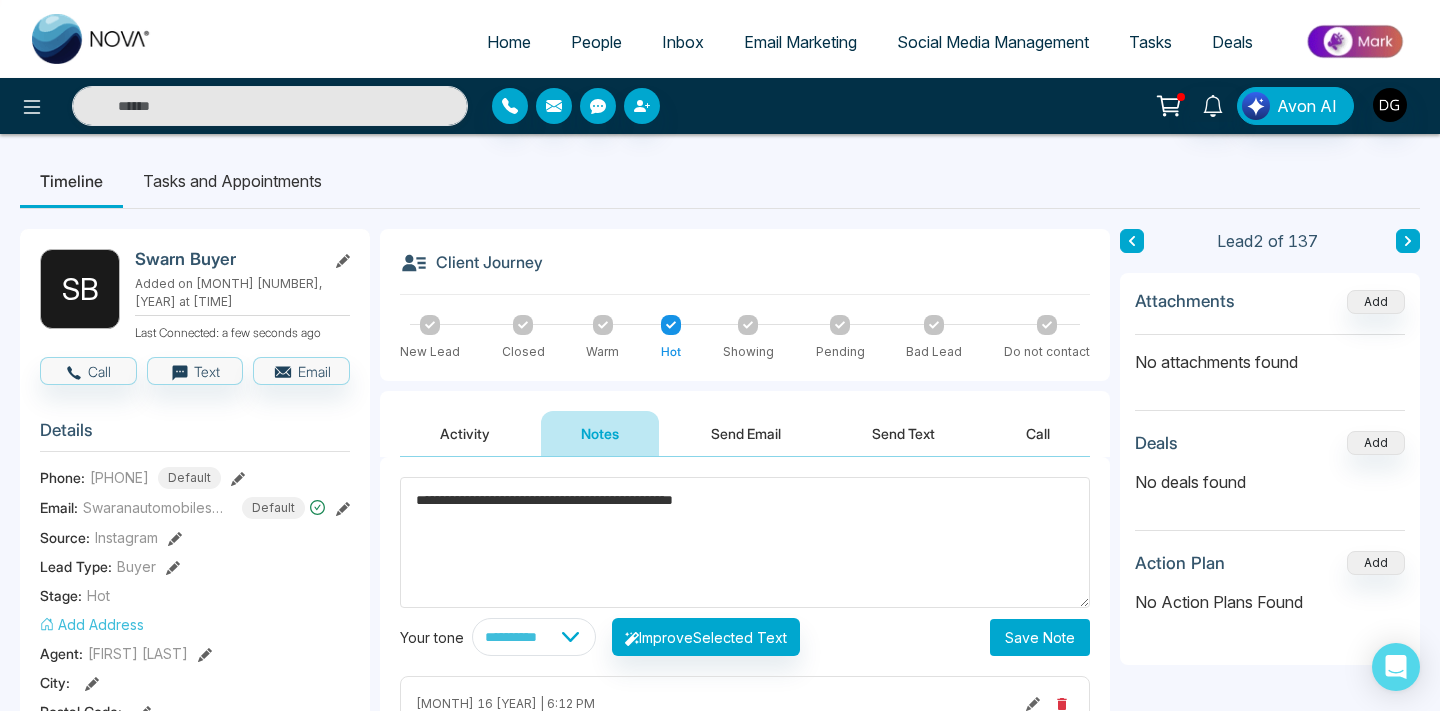 type on "**********" 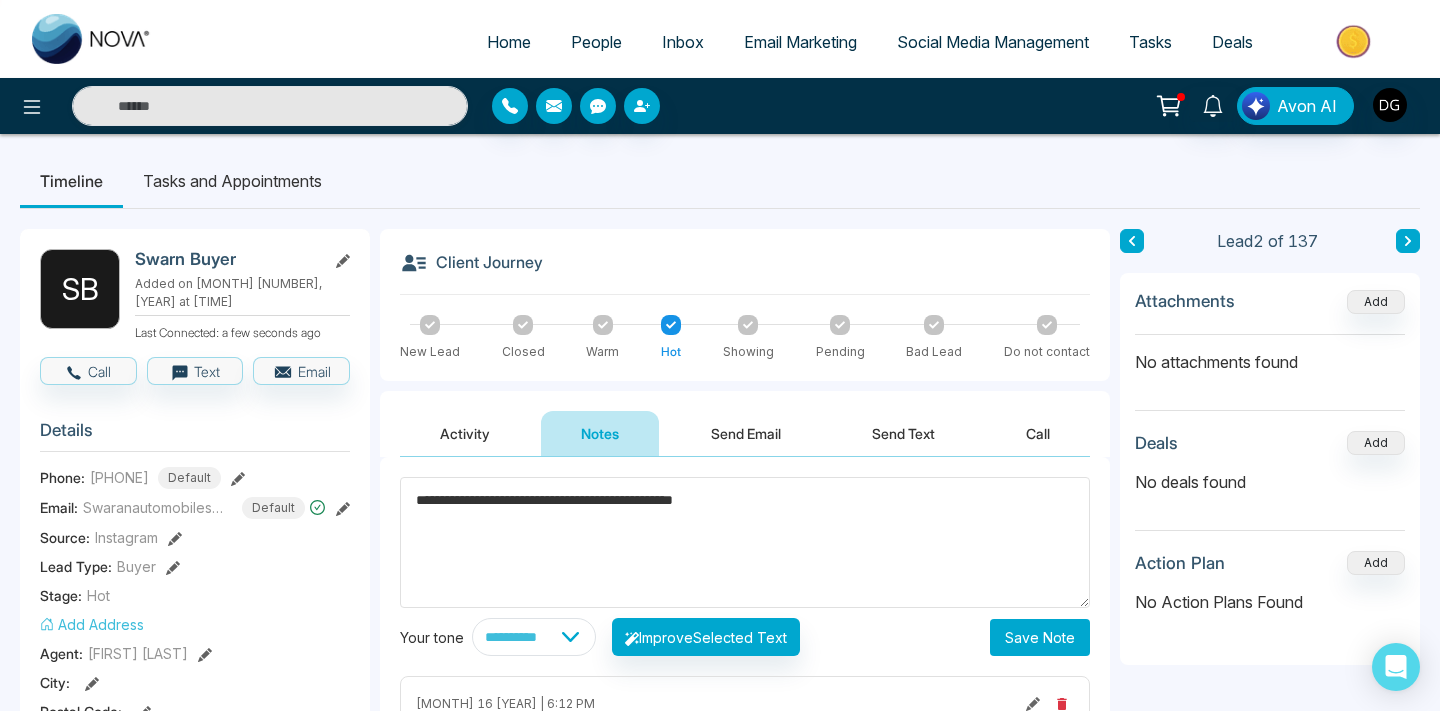 click on "Save Note" at bounding box center [1040, 637] 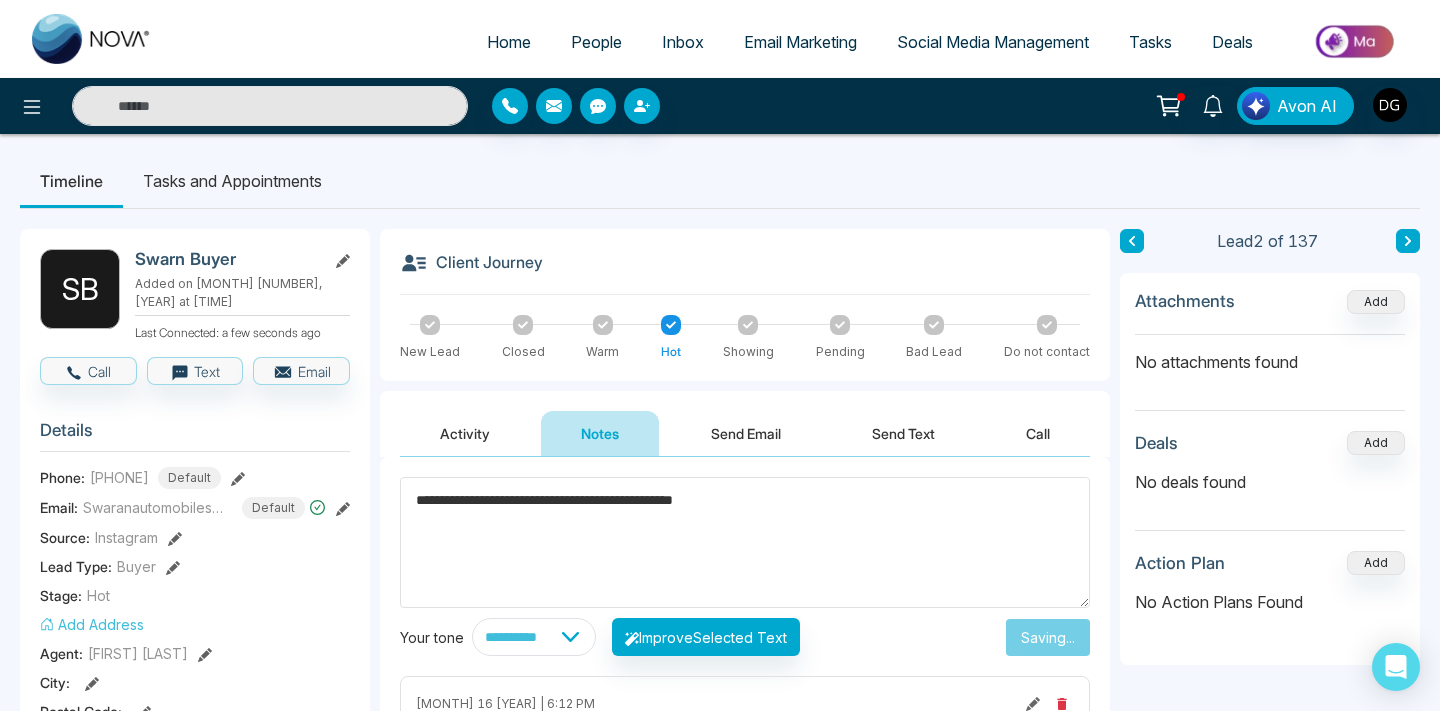 type 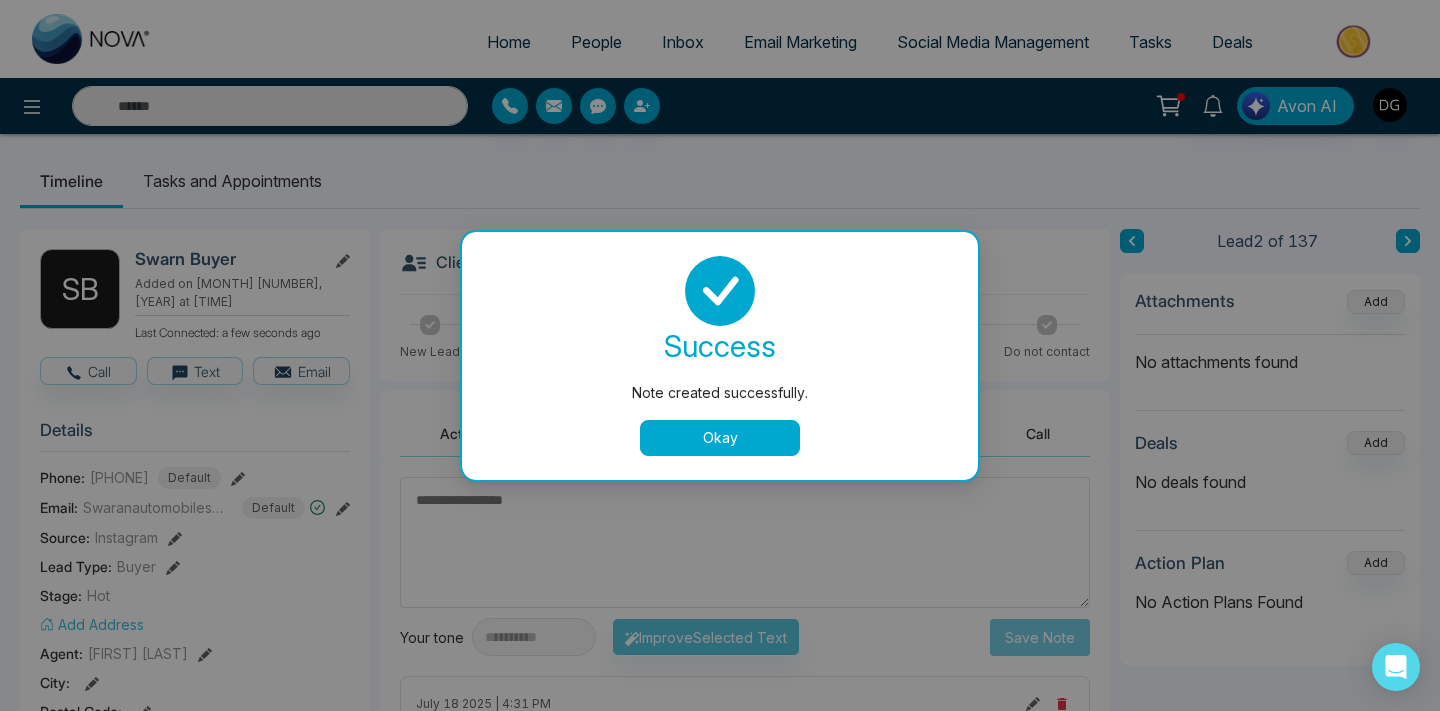 click on "Okay" at bounding box center (720, 438) 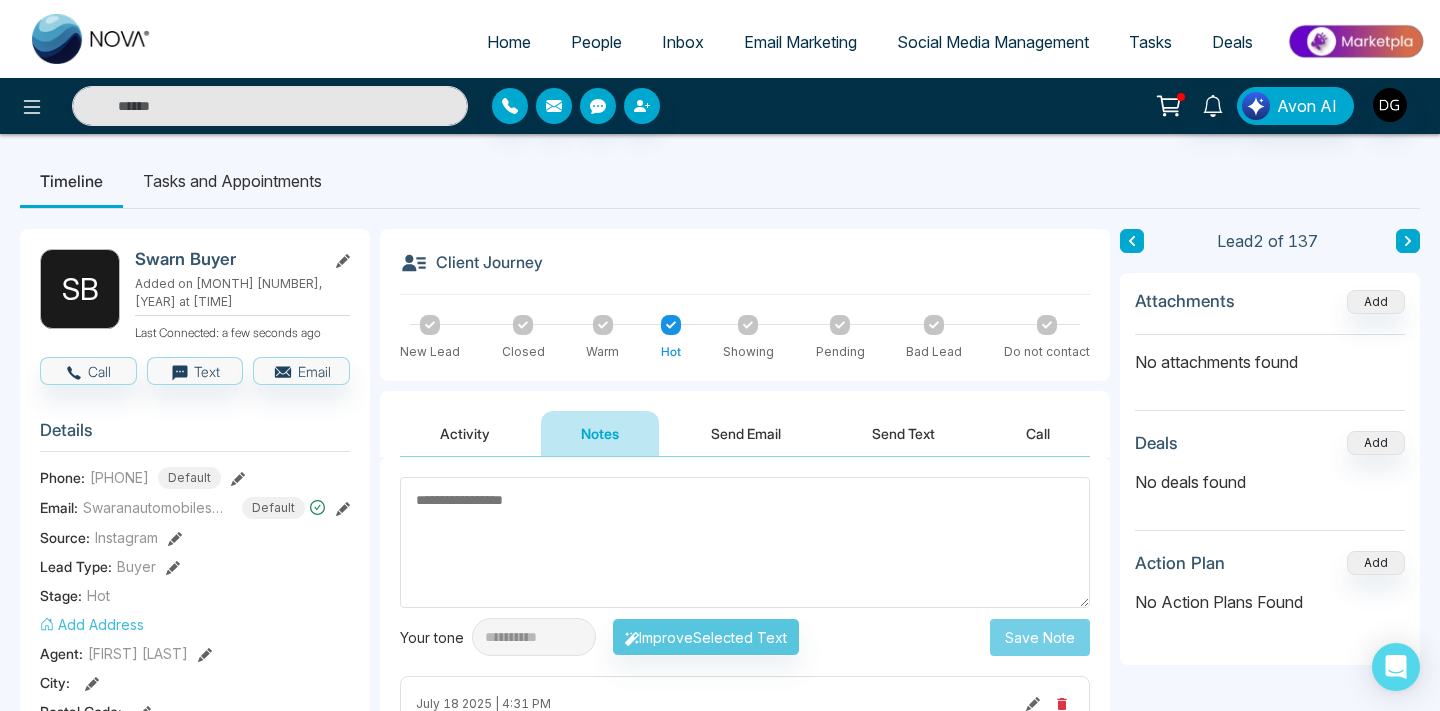 click on "People" at bounding box center (596, 42) 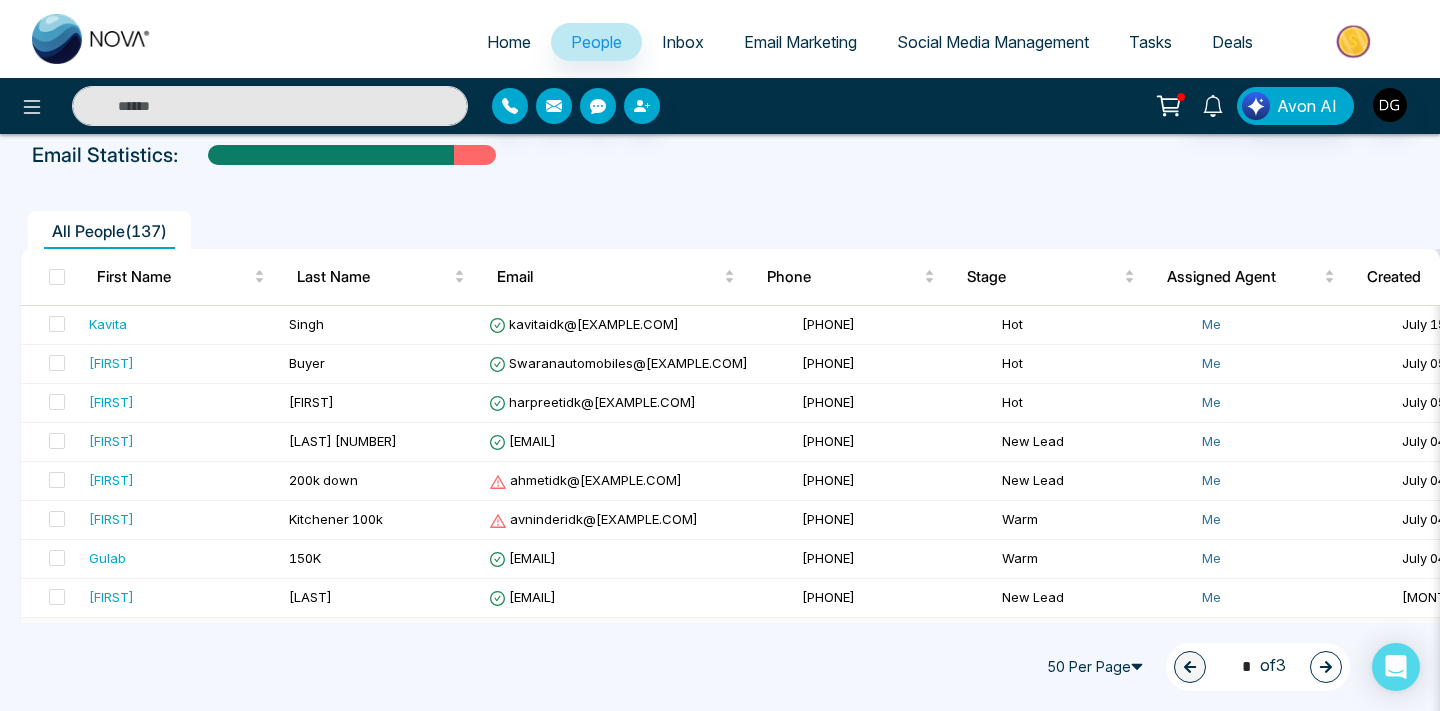 scroll, scrollTop: 90, scrollLeft: 0, axis: vertical 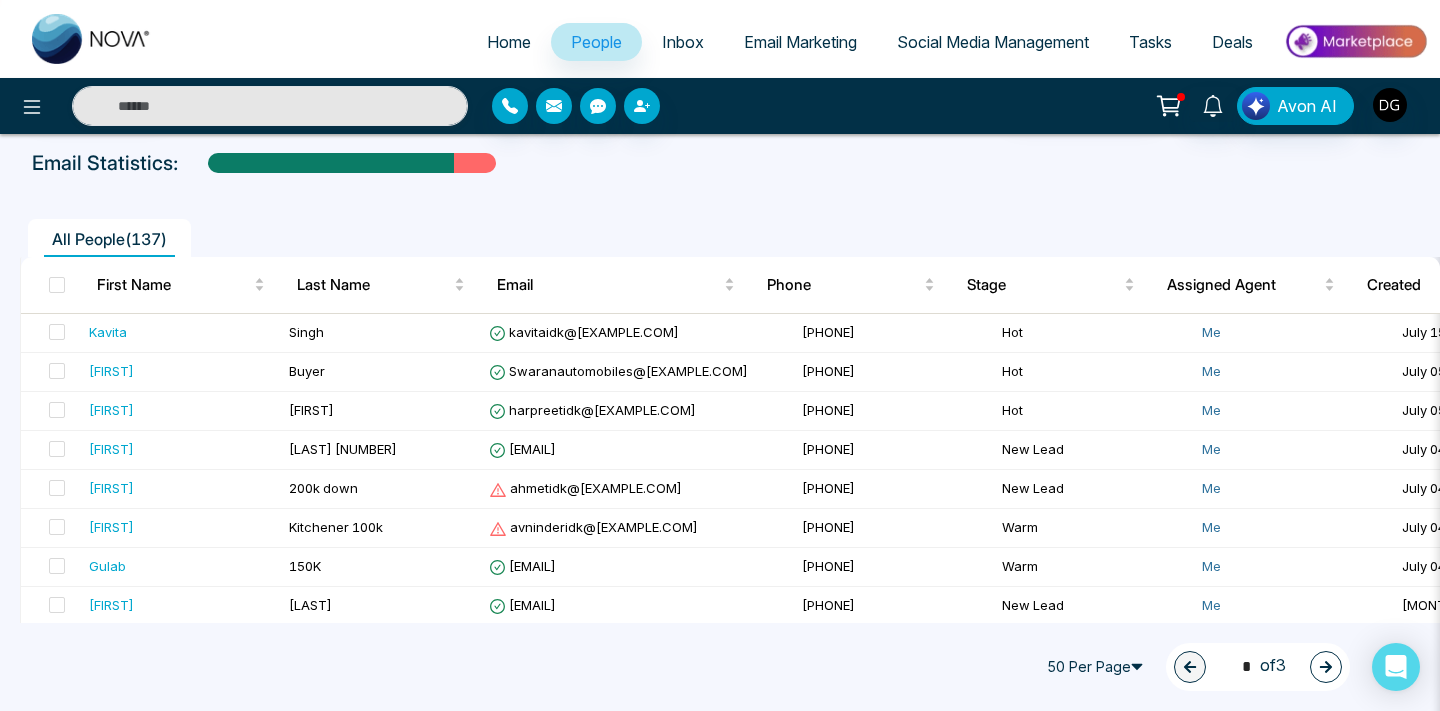 click at bounding box center [1326, 667] 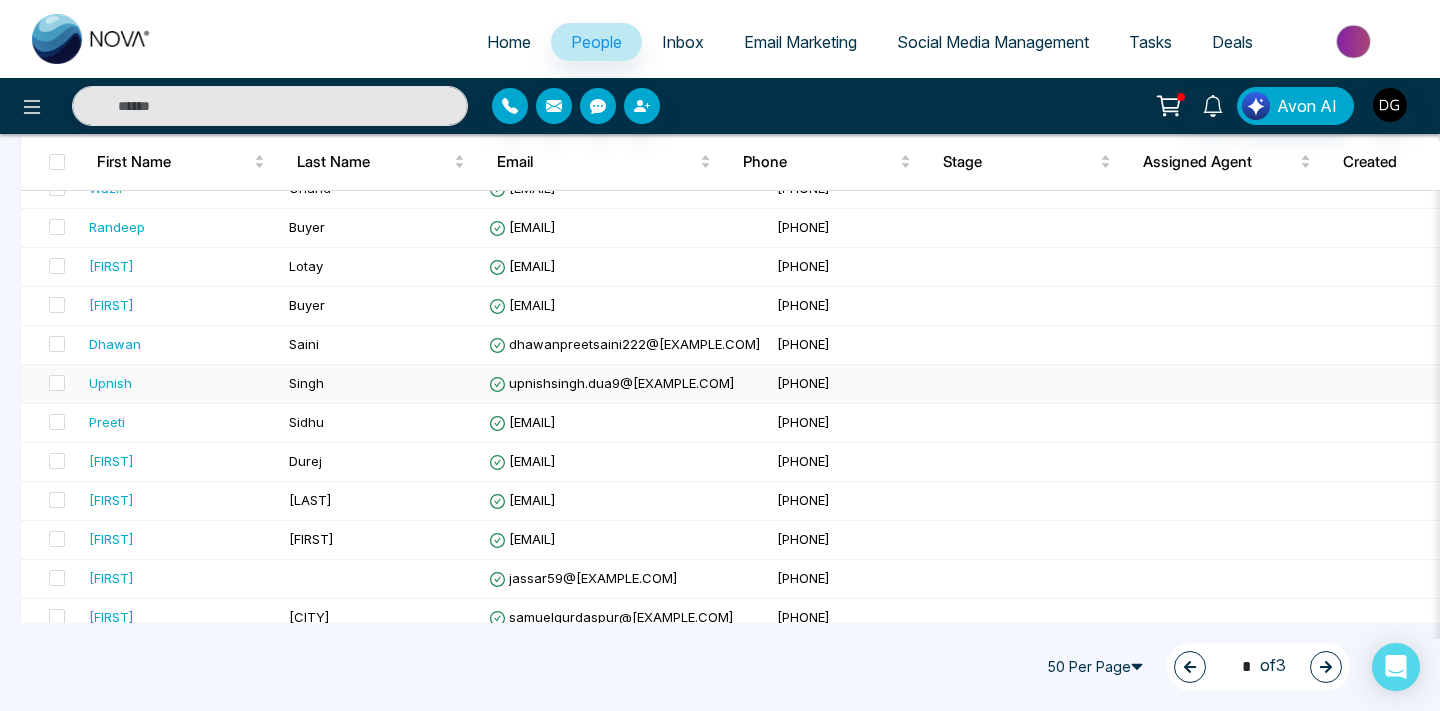 scroll, scrollTop: 1731, scrollLeft: 0, axis: vertical 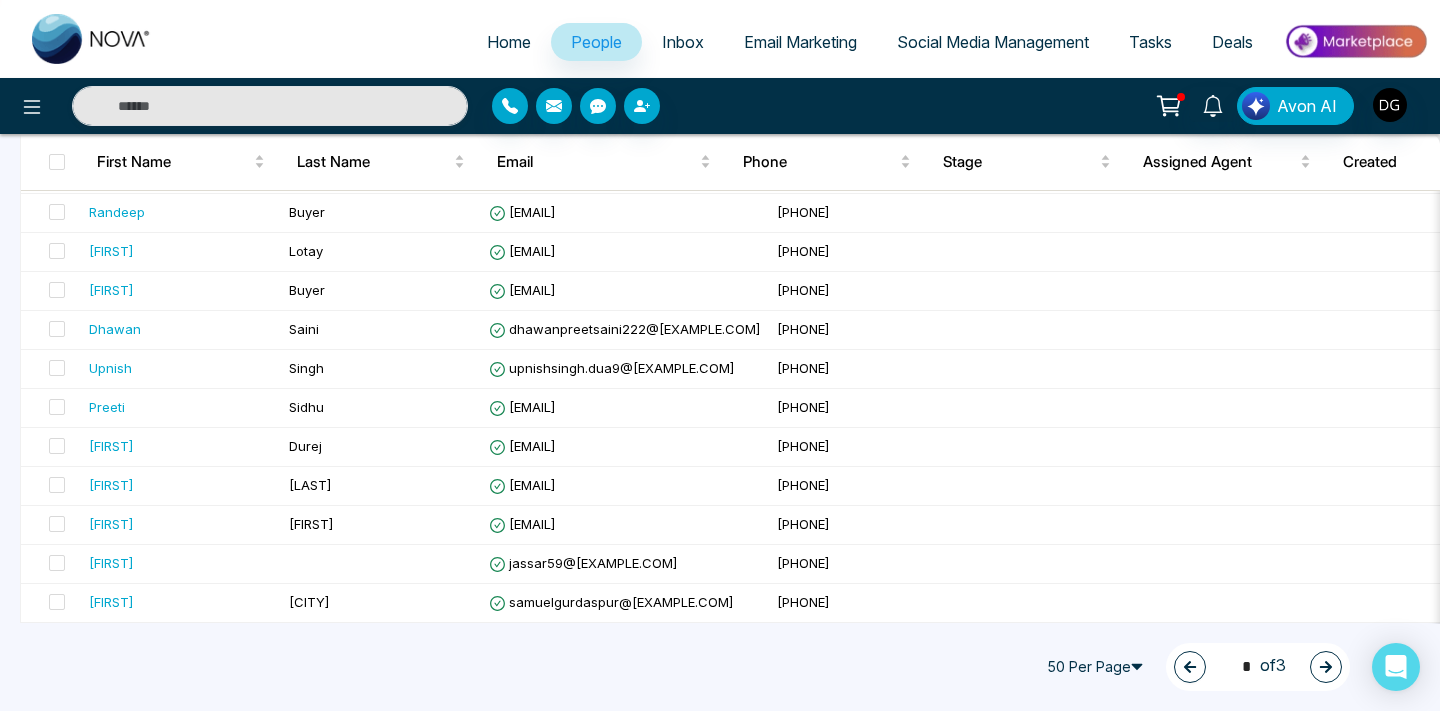 click at bounding box center (1326, 667) 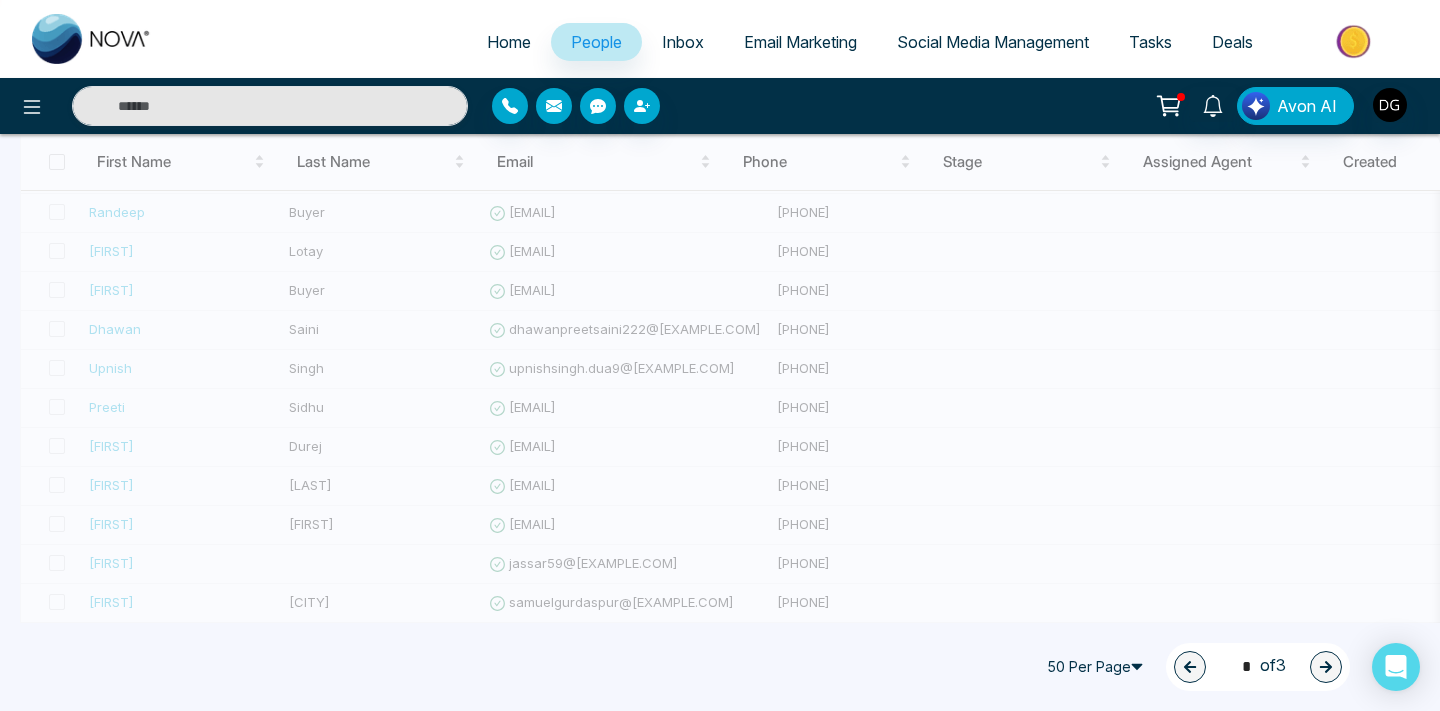 type on "*" 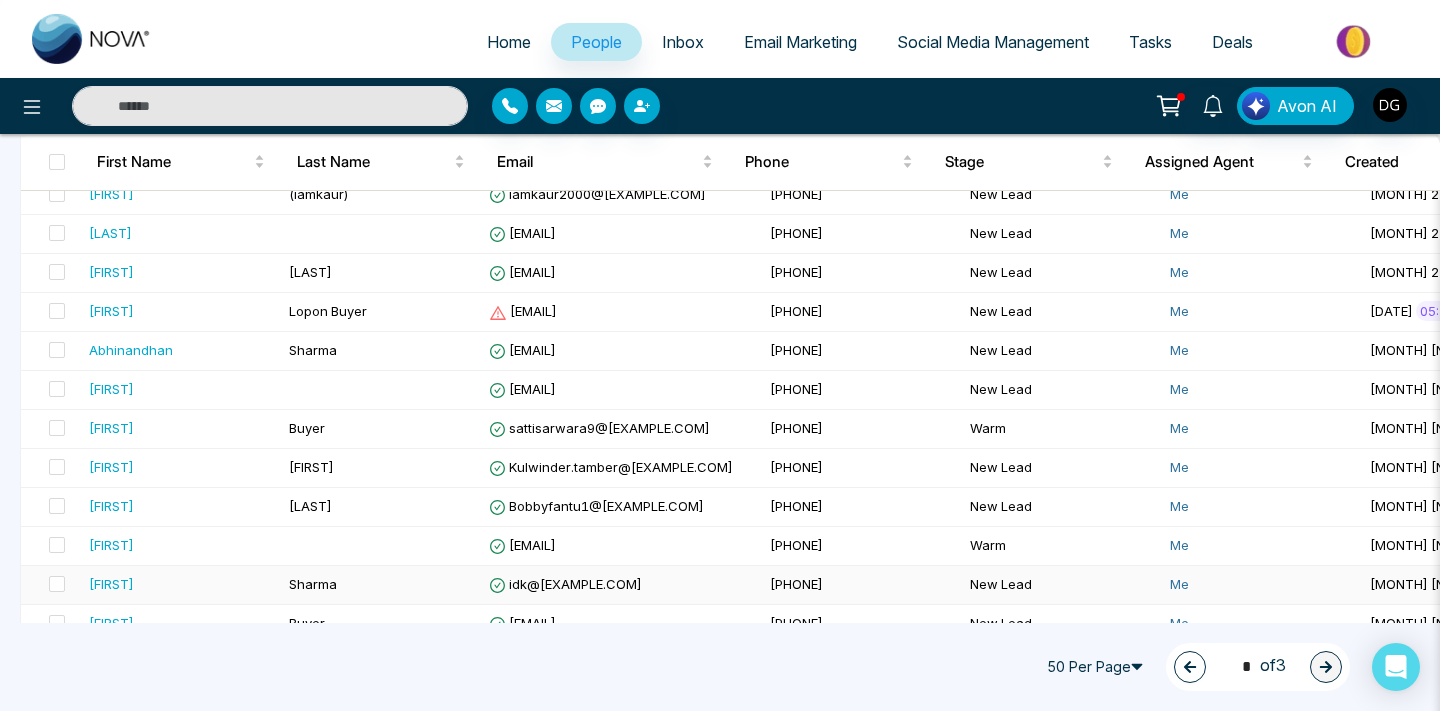 scroll, scrollTop: 265, scrollLeft: 0, axis: vertical 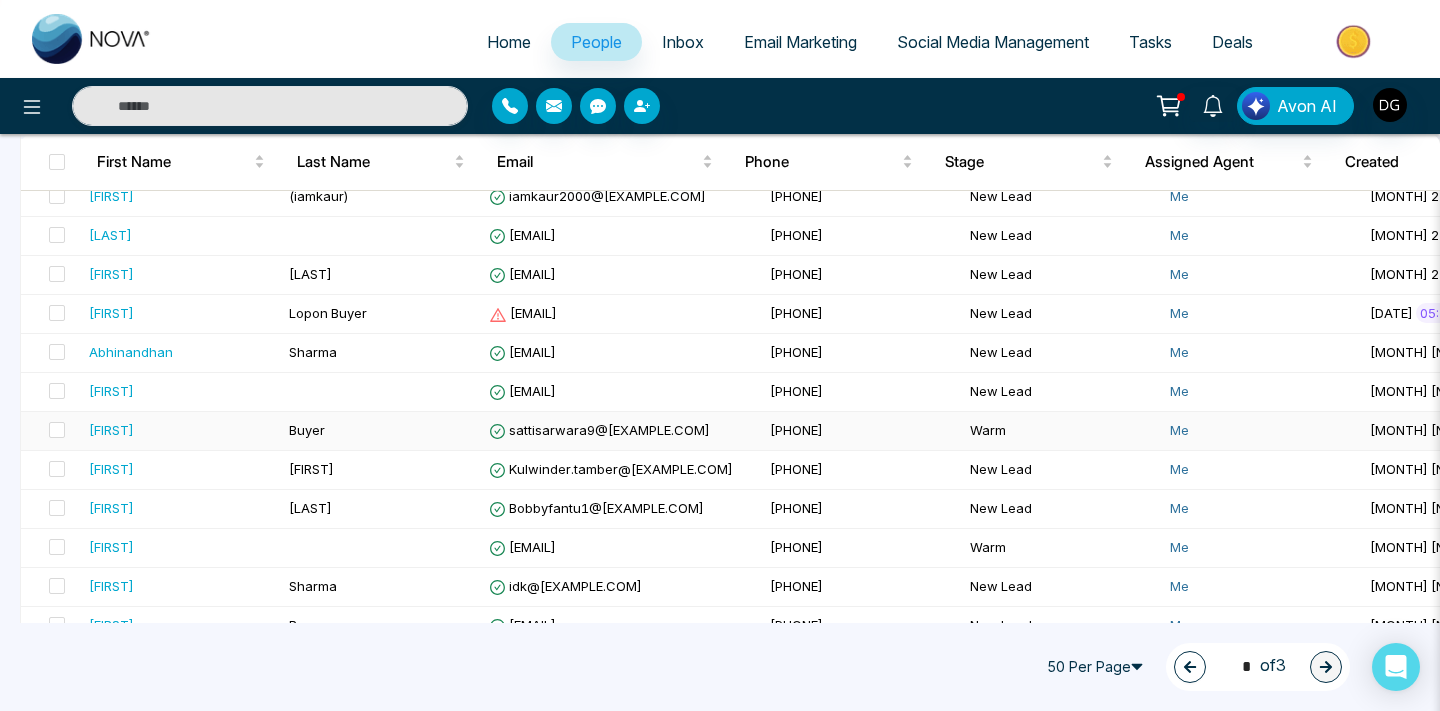 click on "[FIRST]" at bounding box center [181, 430] 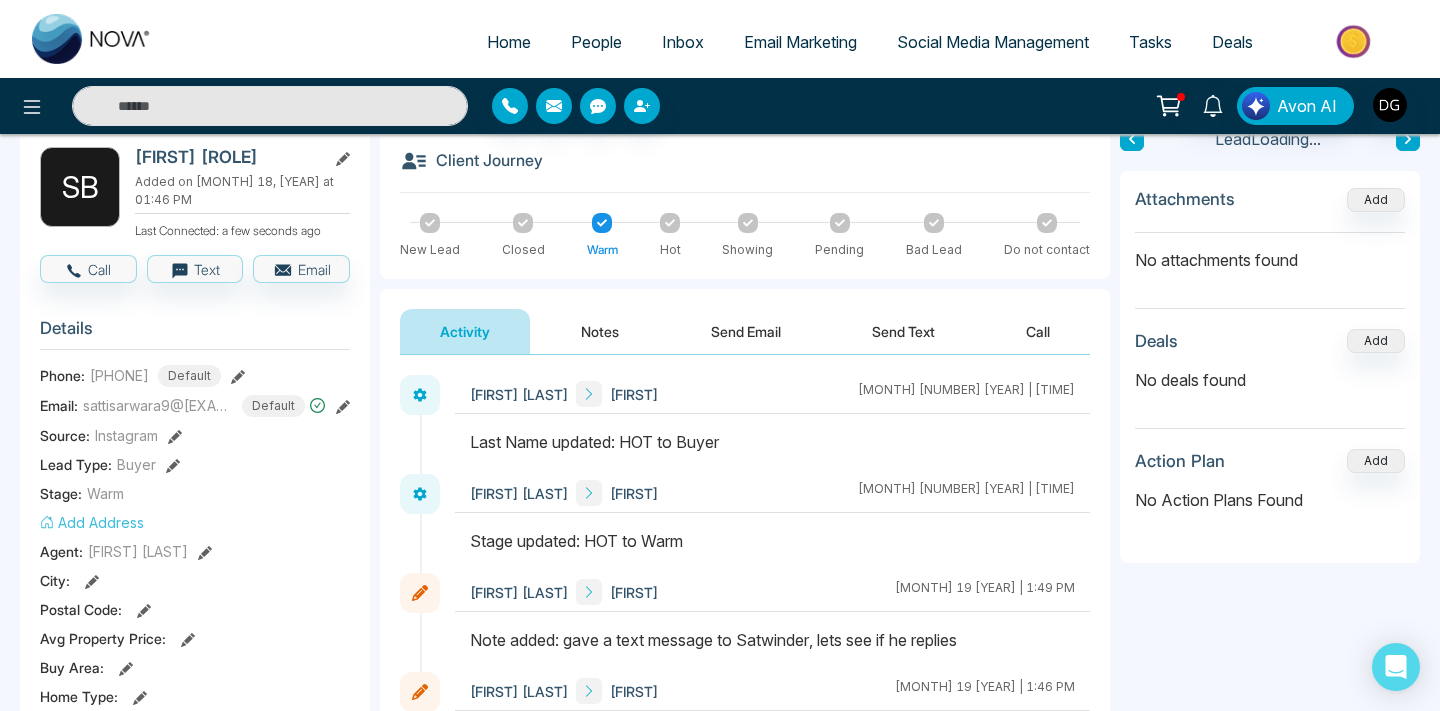 scroll, scrollTop: 150, scrollLeft: 0, axis: vertical 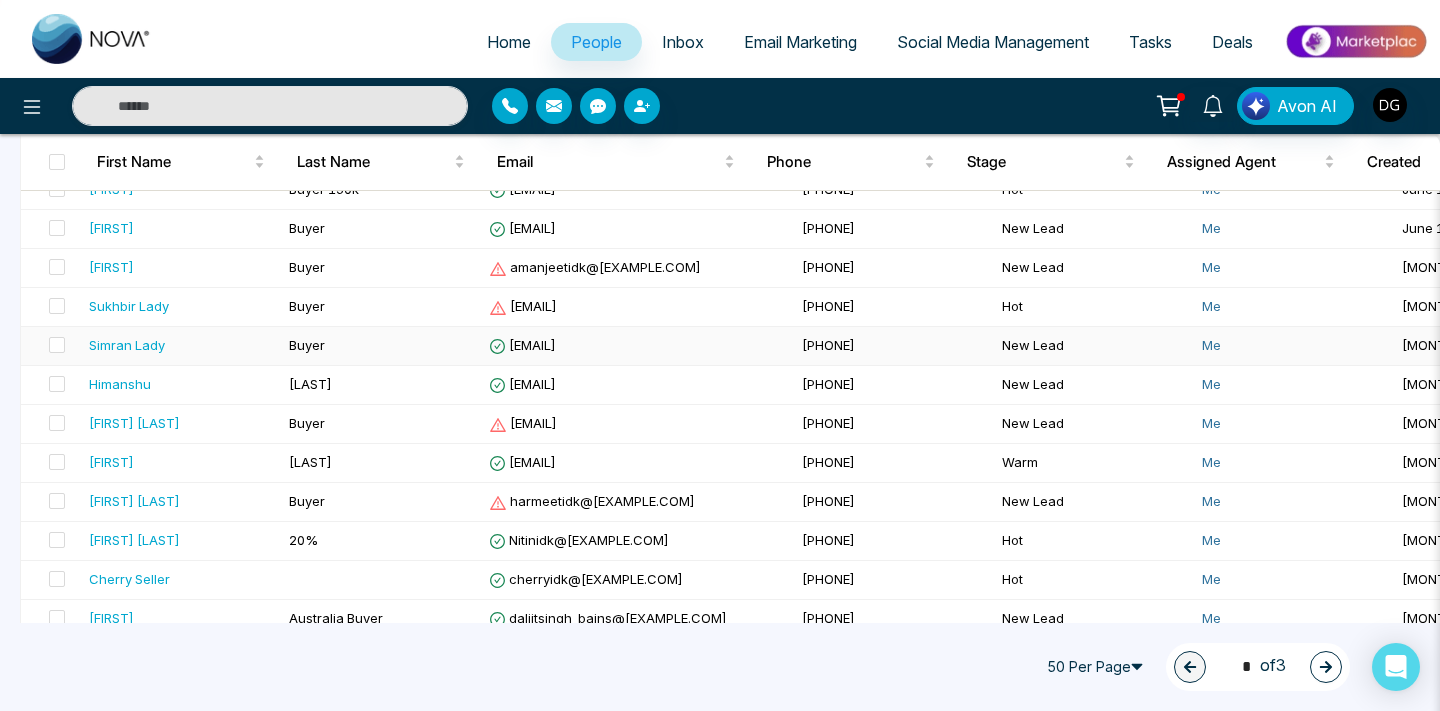 click on "Buyer" at bounding box center (307, 345) 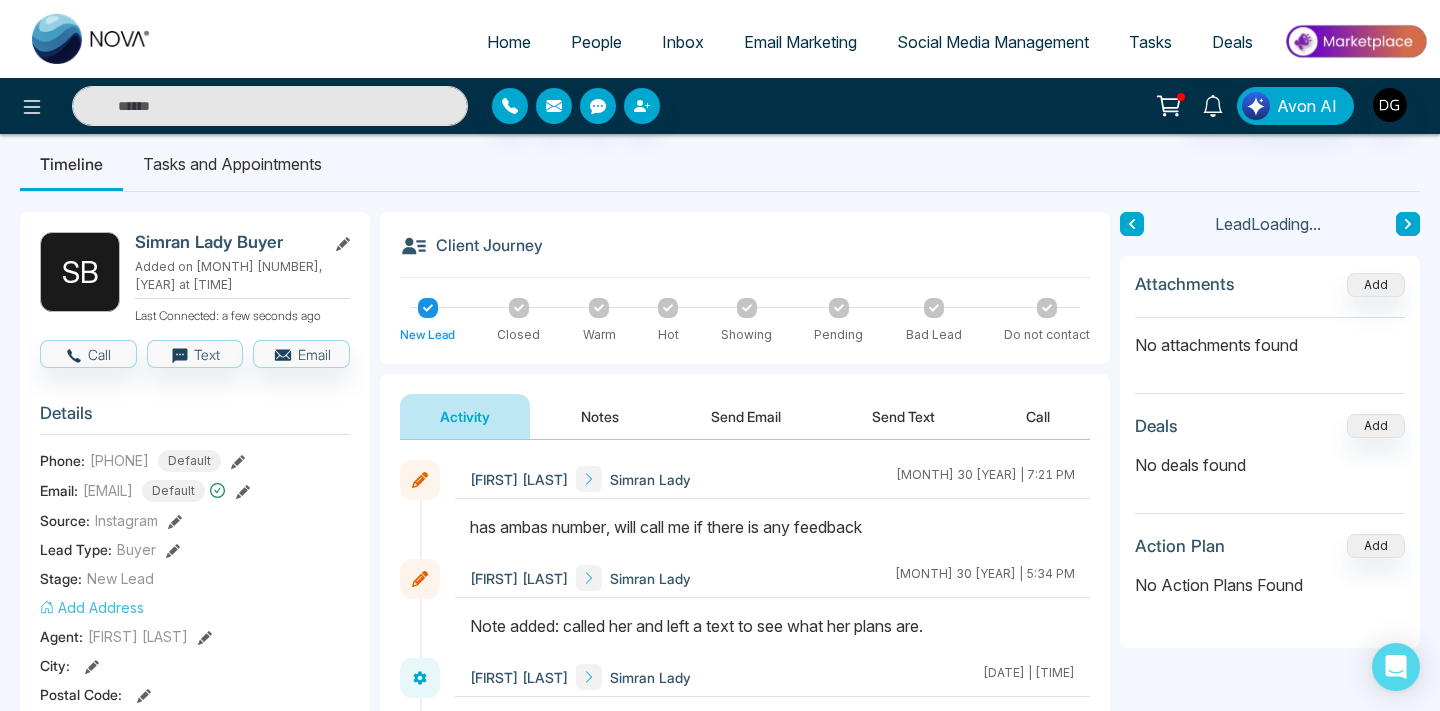 scroll, scrollTop: 18, scrollLeft: 0, axis: vertical 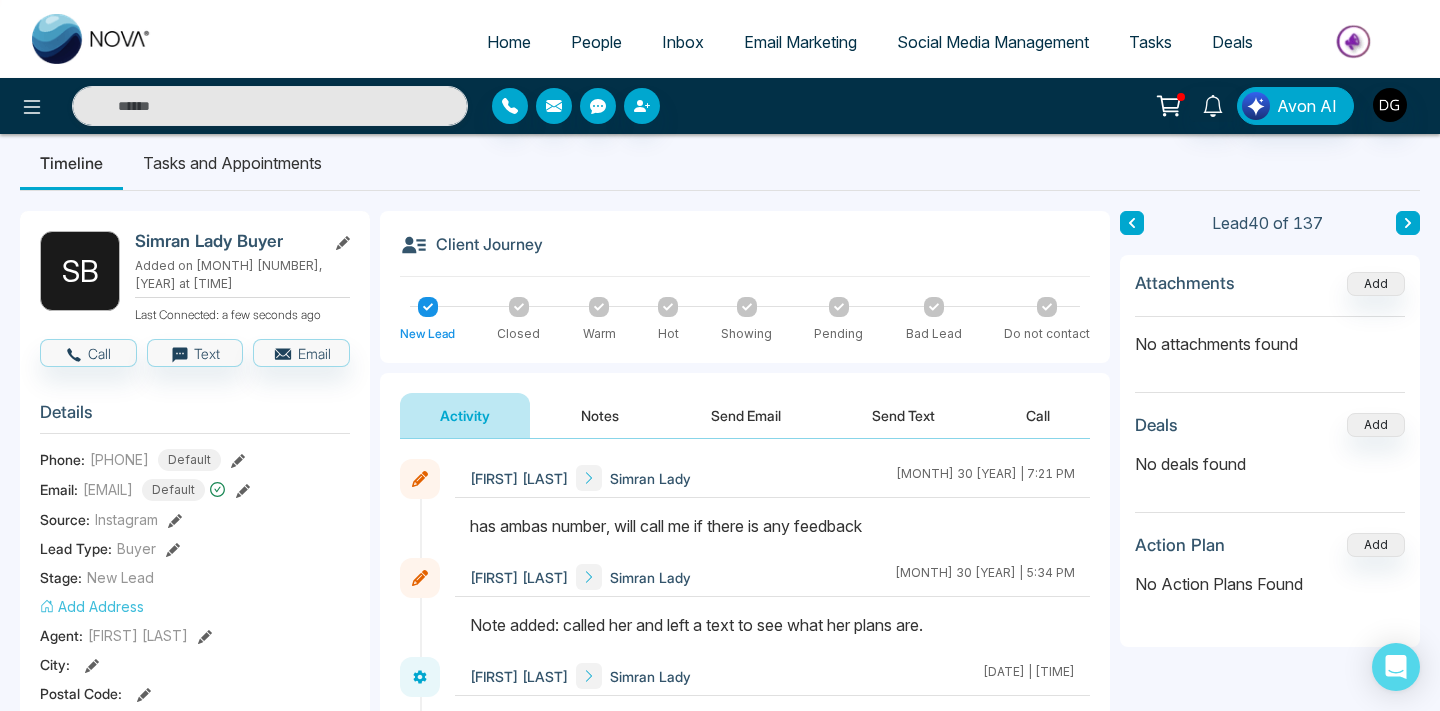 click on "Notes" at bounding box center (600, 415) 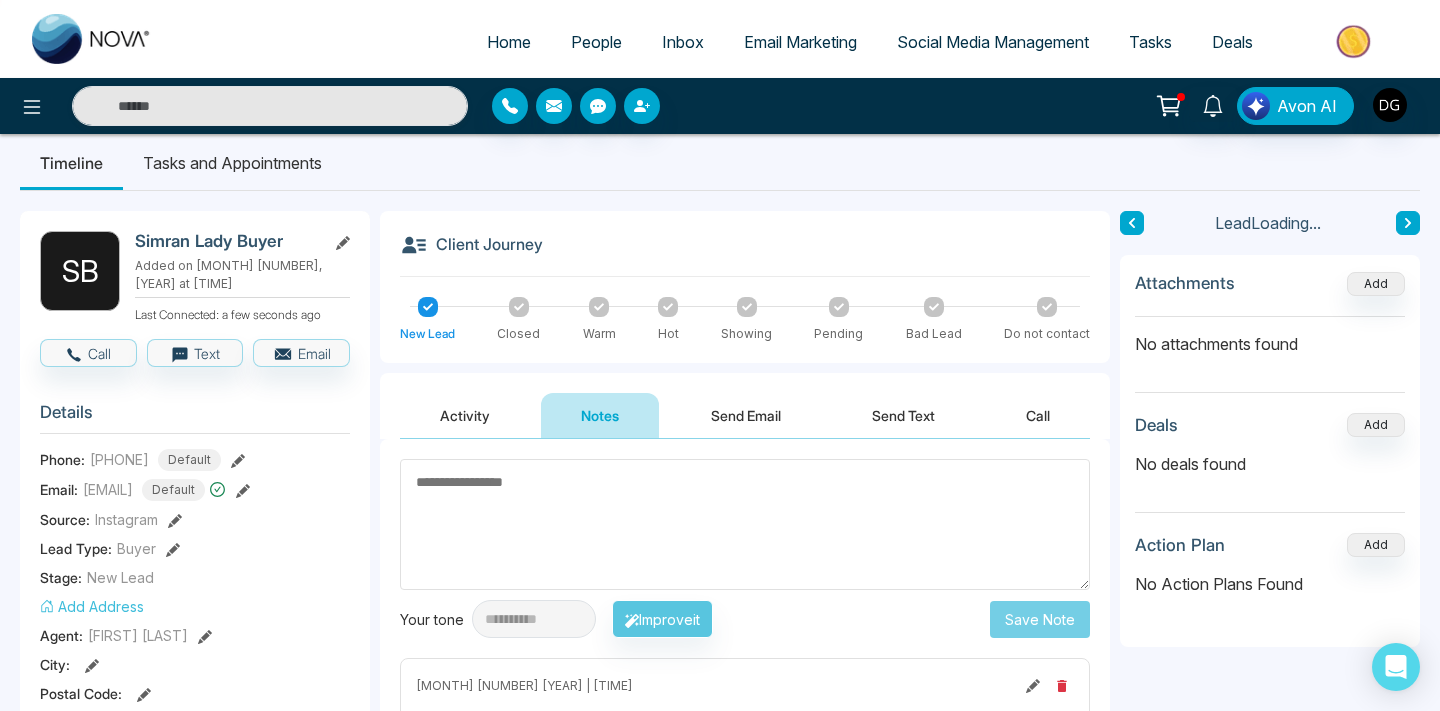 click on "Activity" at bounding box center (465, 415) 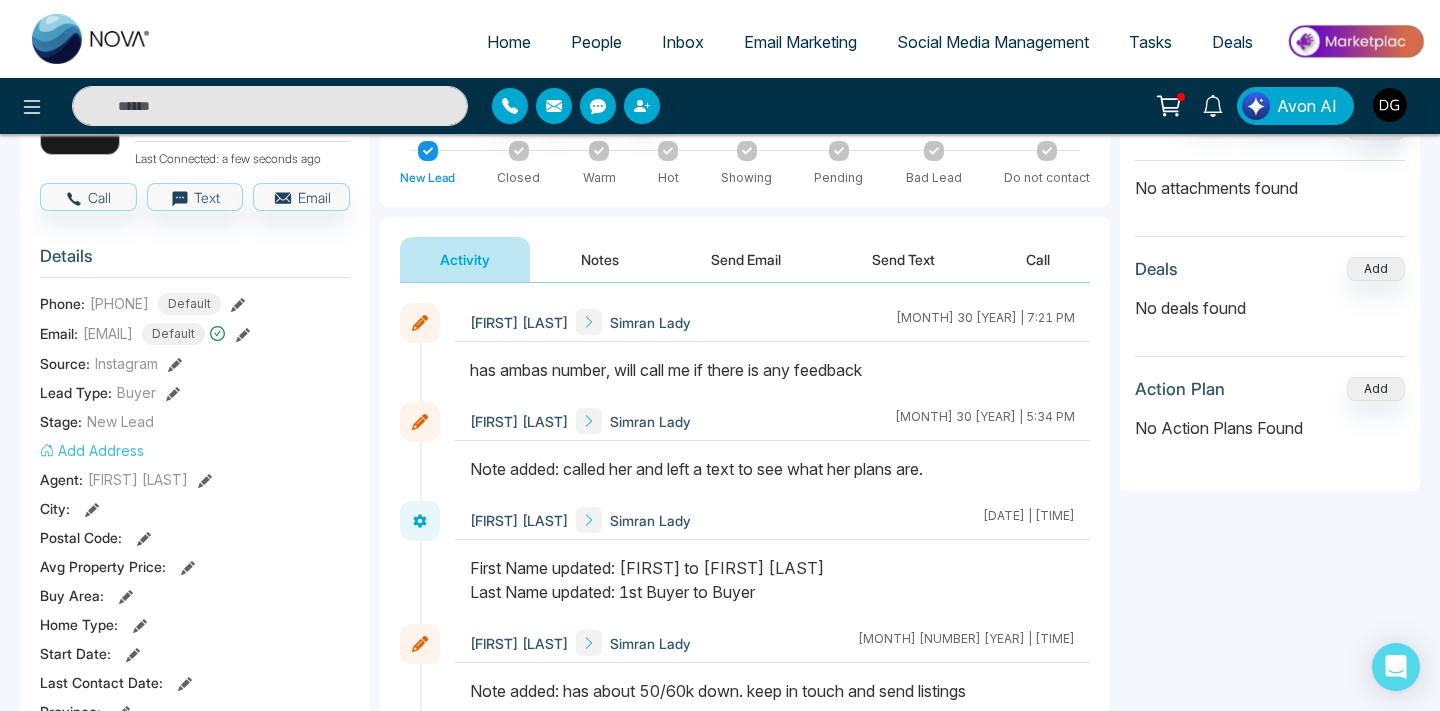 scroll, scrollTop: 185, scrollLeft: 0, axis: vertical 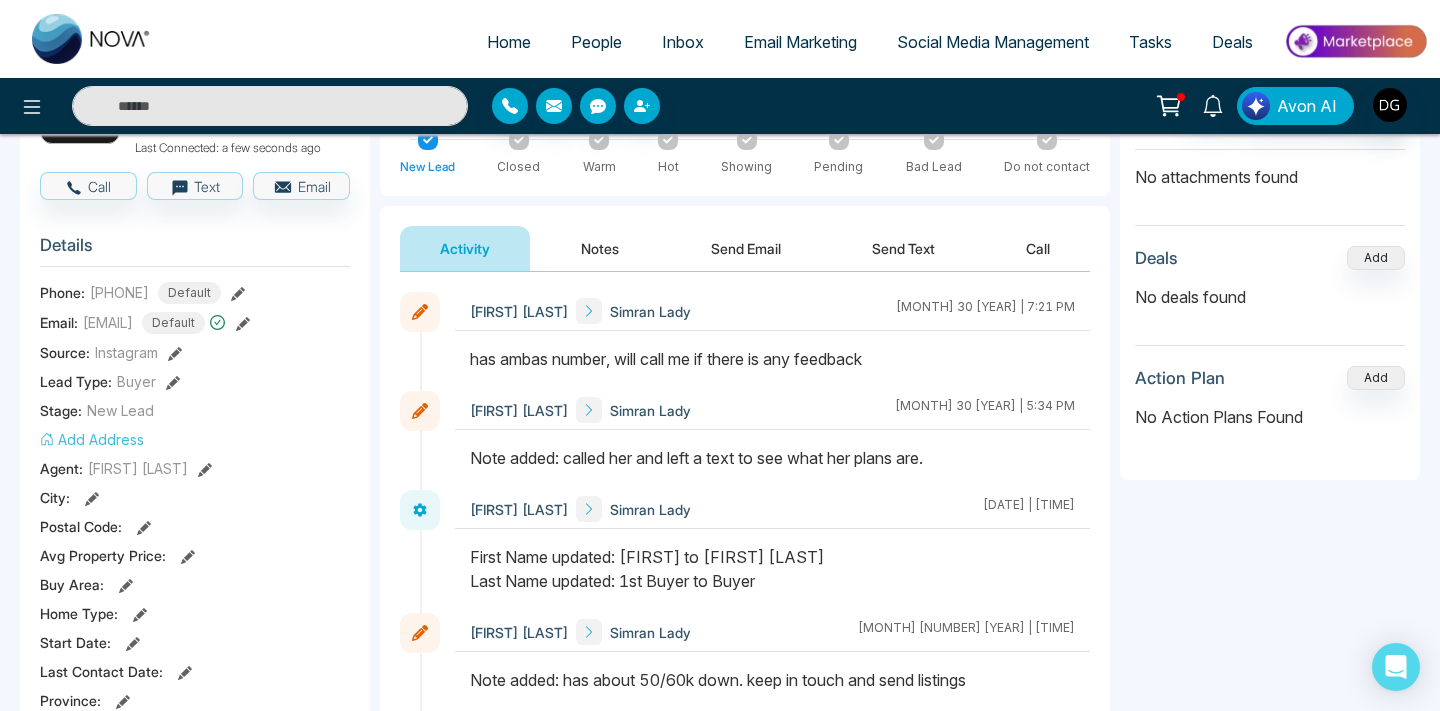 click on "People" at bounding box center (596, 42) 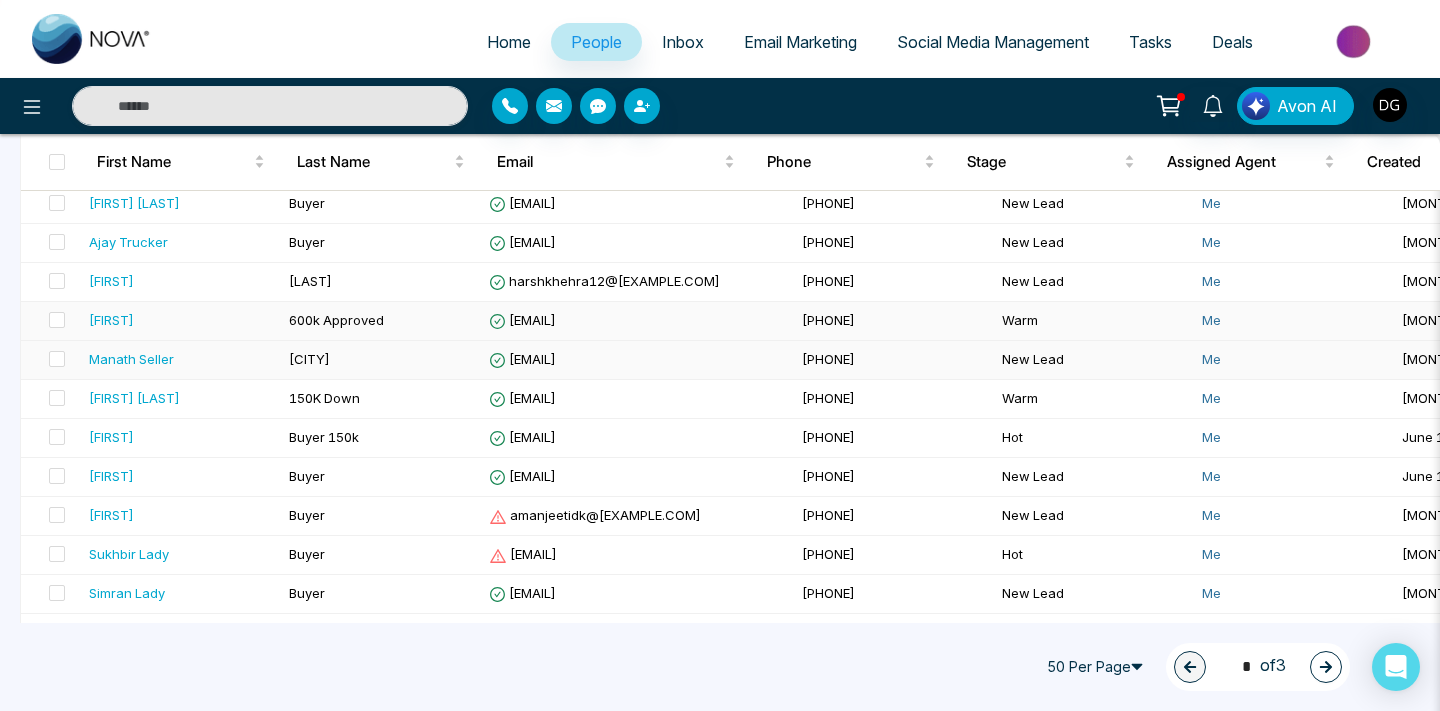 scroll, scrollTop: 1349, scrollLeft: 0, axis: vertical 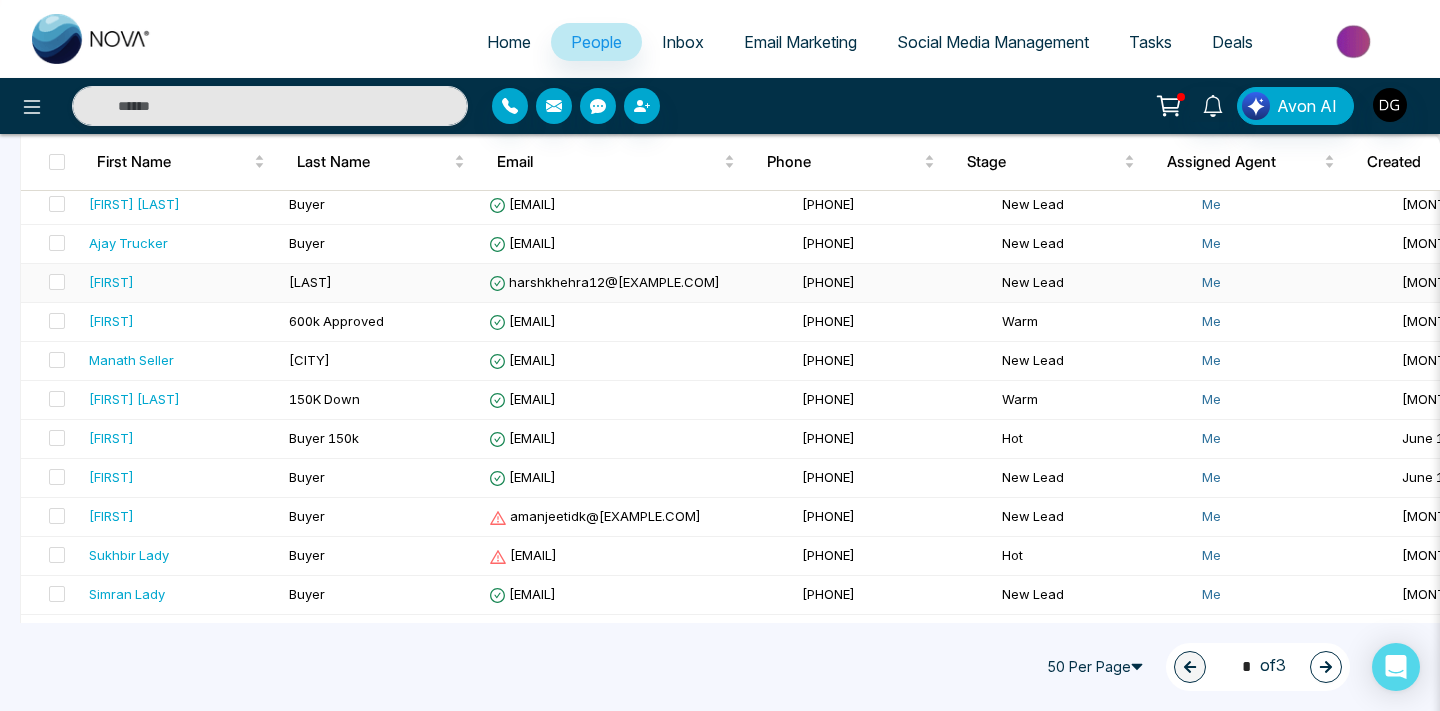 click on "[FIRST]" at bounding box center [181, 282] 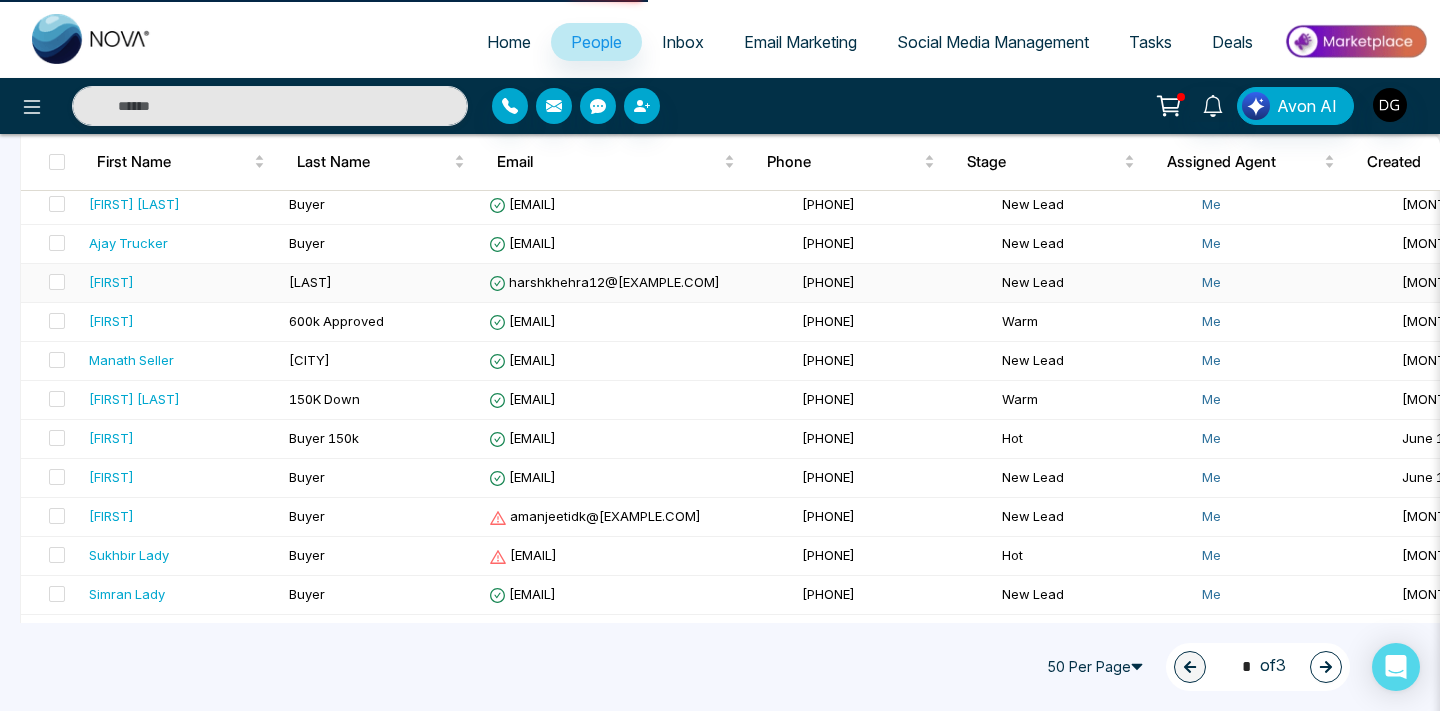 scroll, scrollTop: 0, scrollLeft: 0, axis: both 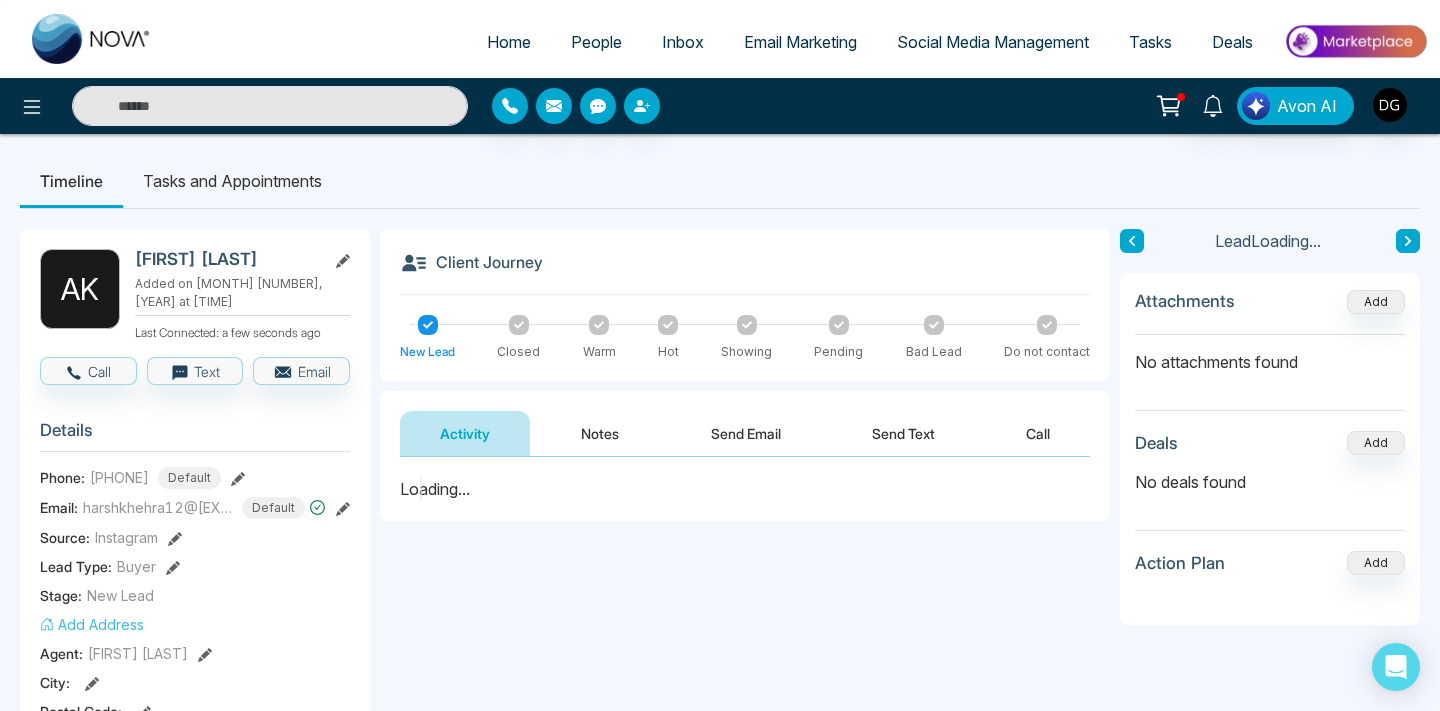 click on "Notes" at bounding box center (600, 433) 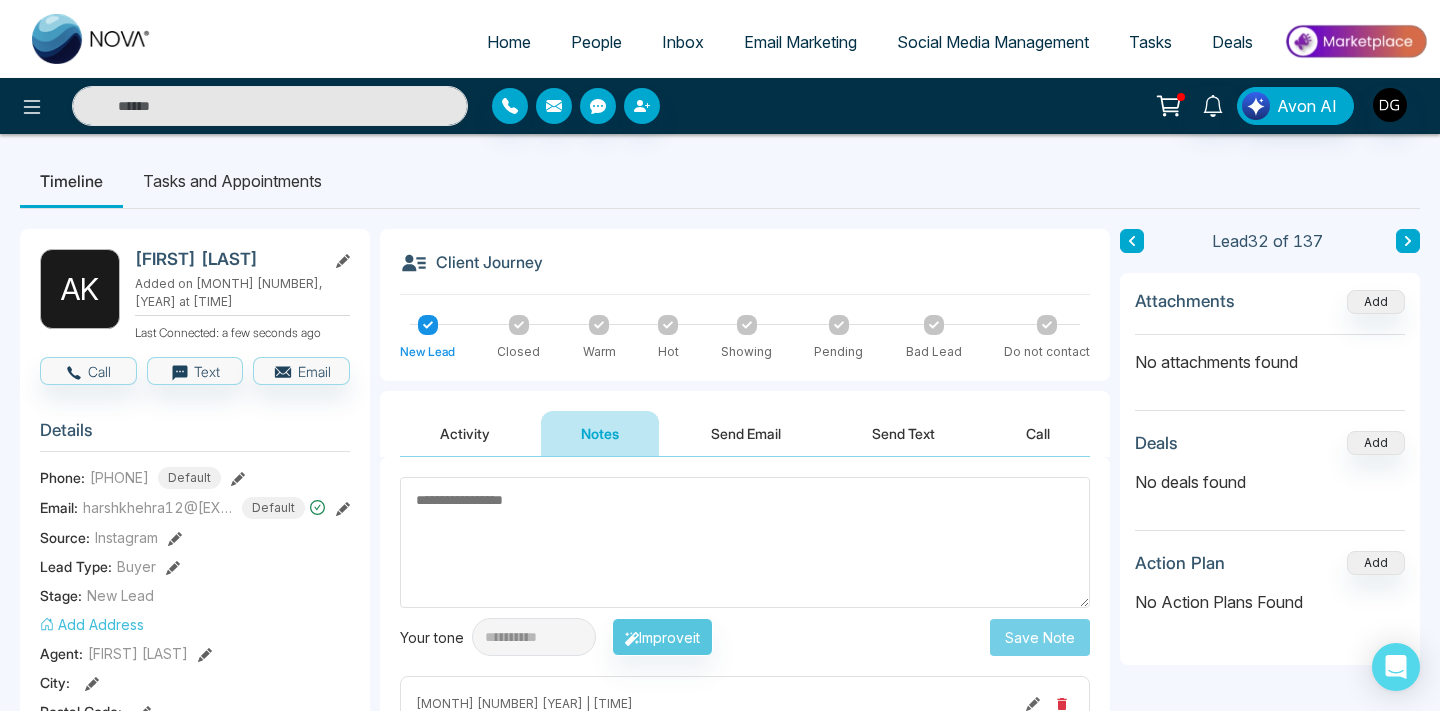 click on "Activity" at bounding box center (465, 433) 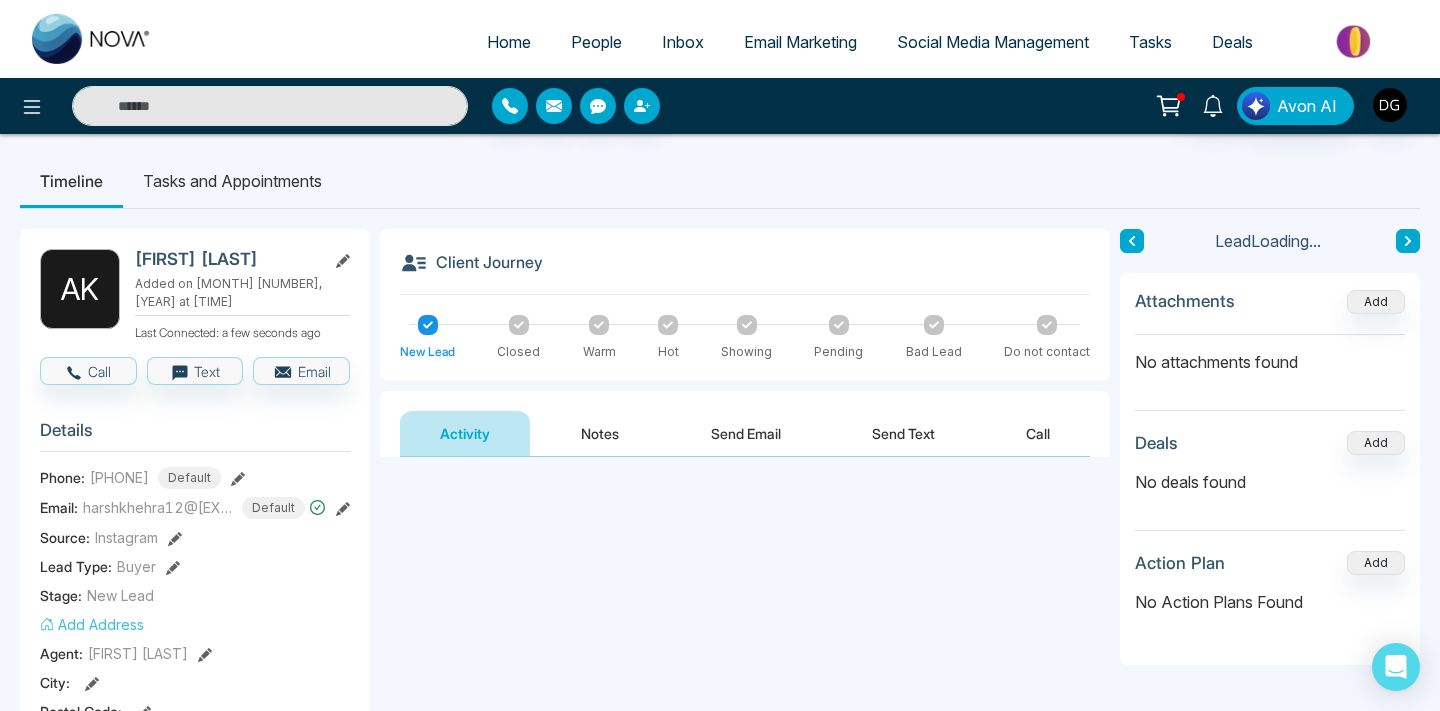 click on "Notes" at bounding box center (600, 433) 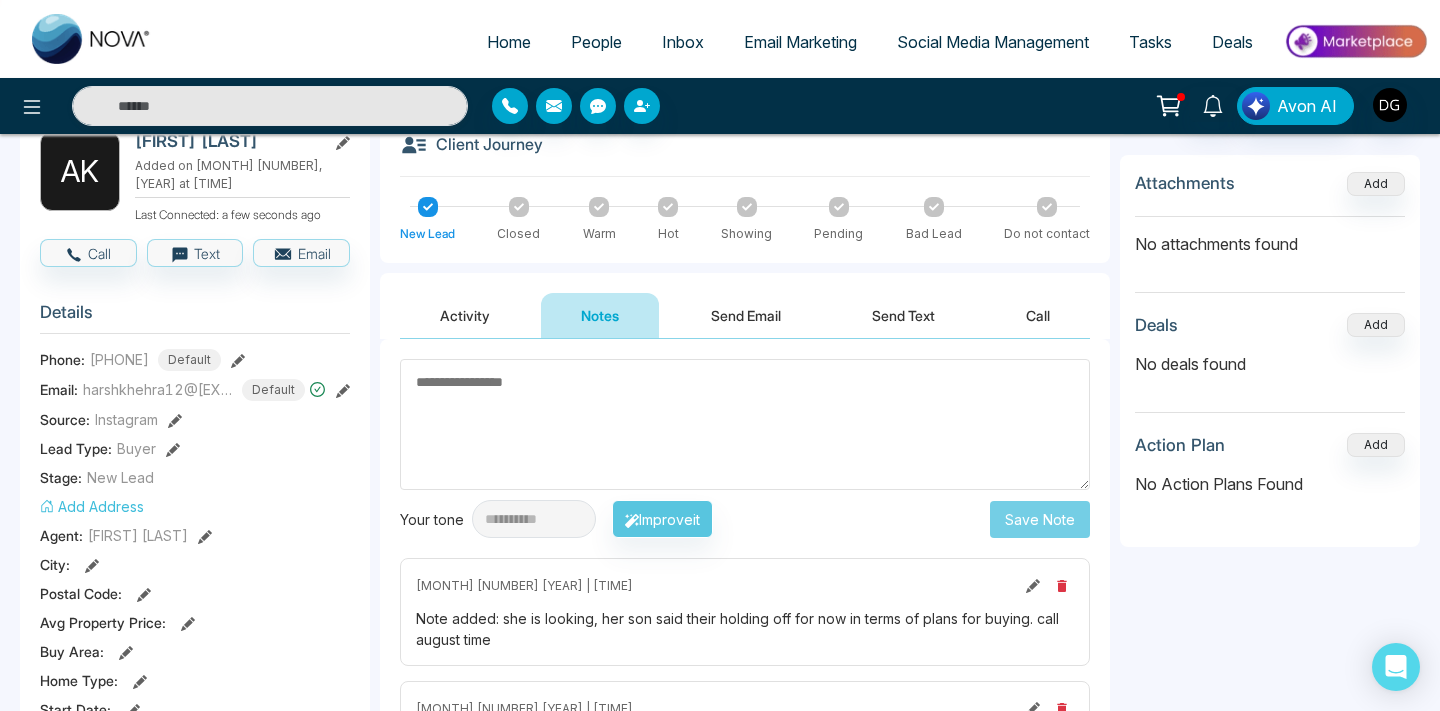 scroll, scrollTop: 0, scrollLeft: 0, axis: both 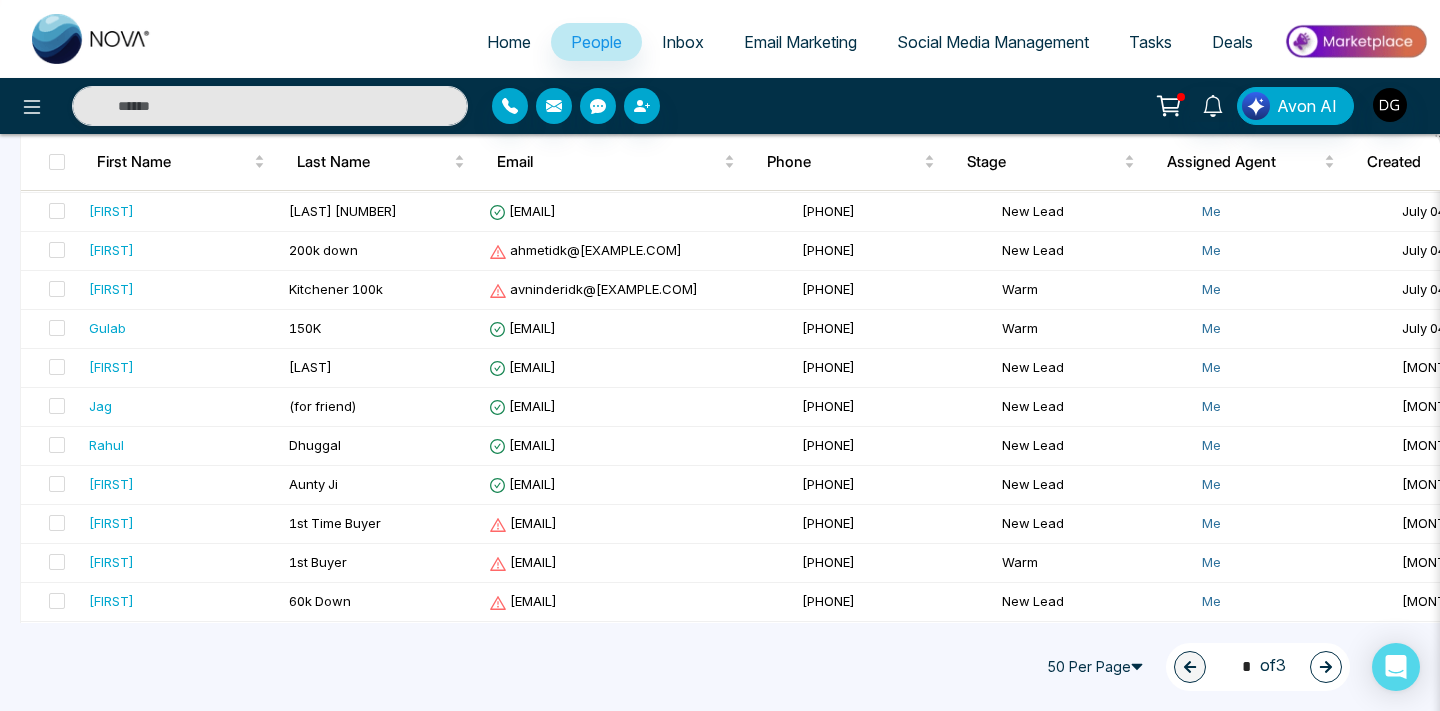 click 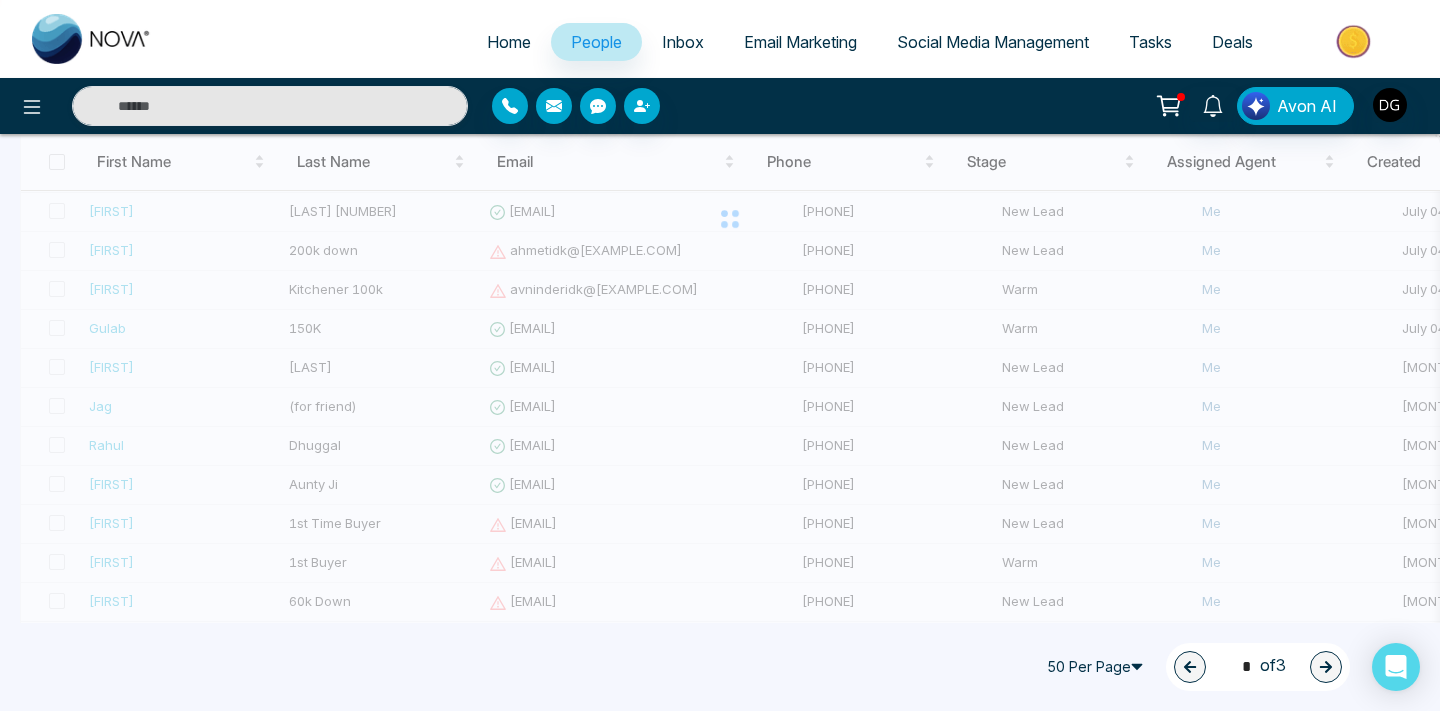 type on "*" 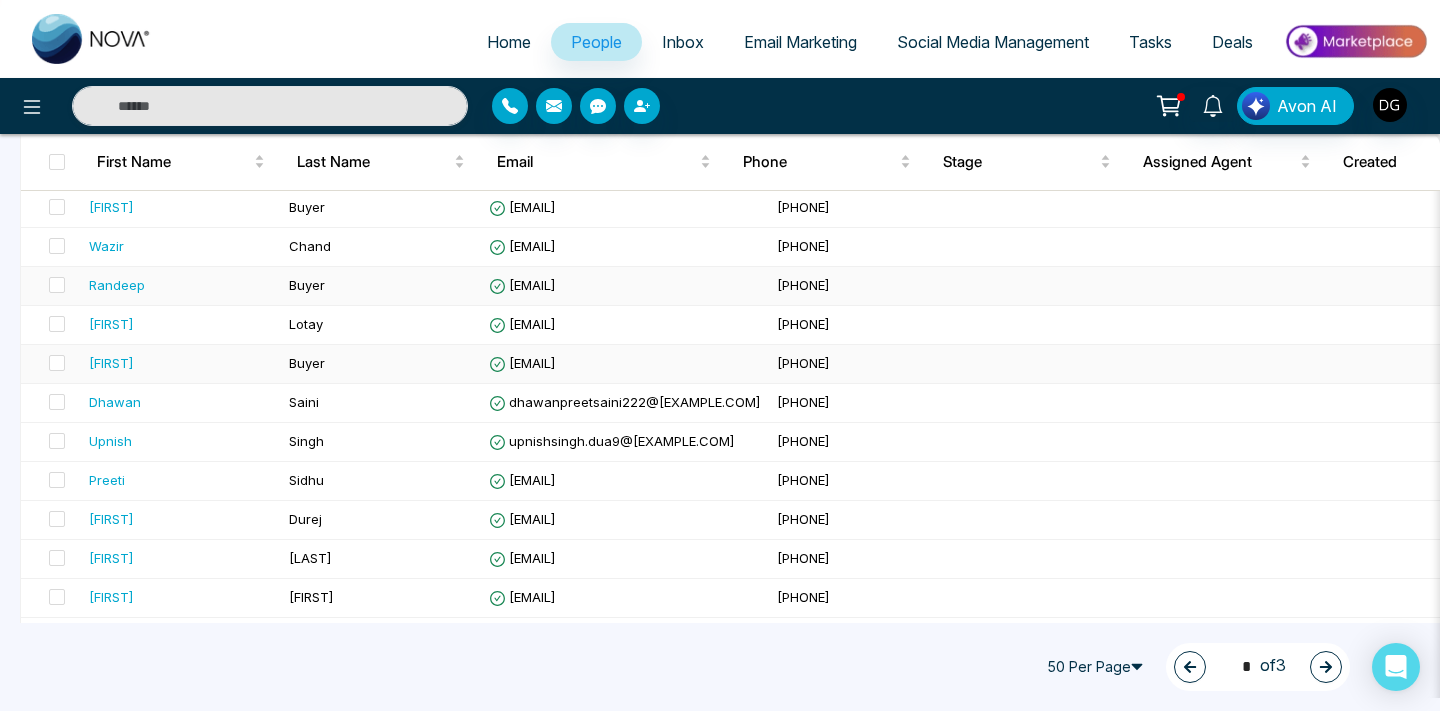 scroll, scrollTop: 1617, scrollLeft: 0, axis: vertical 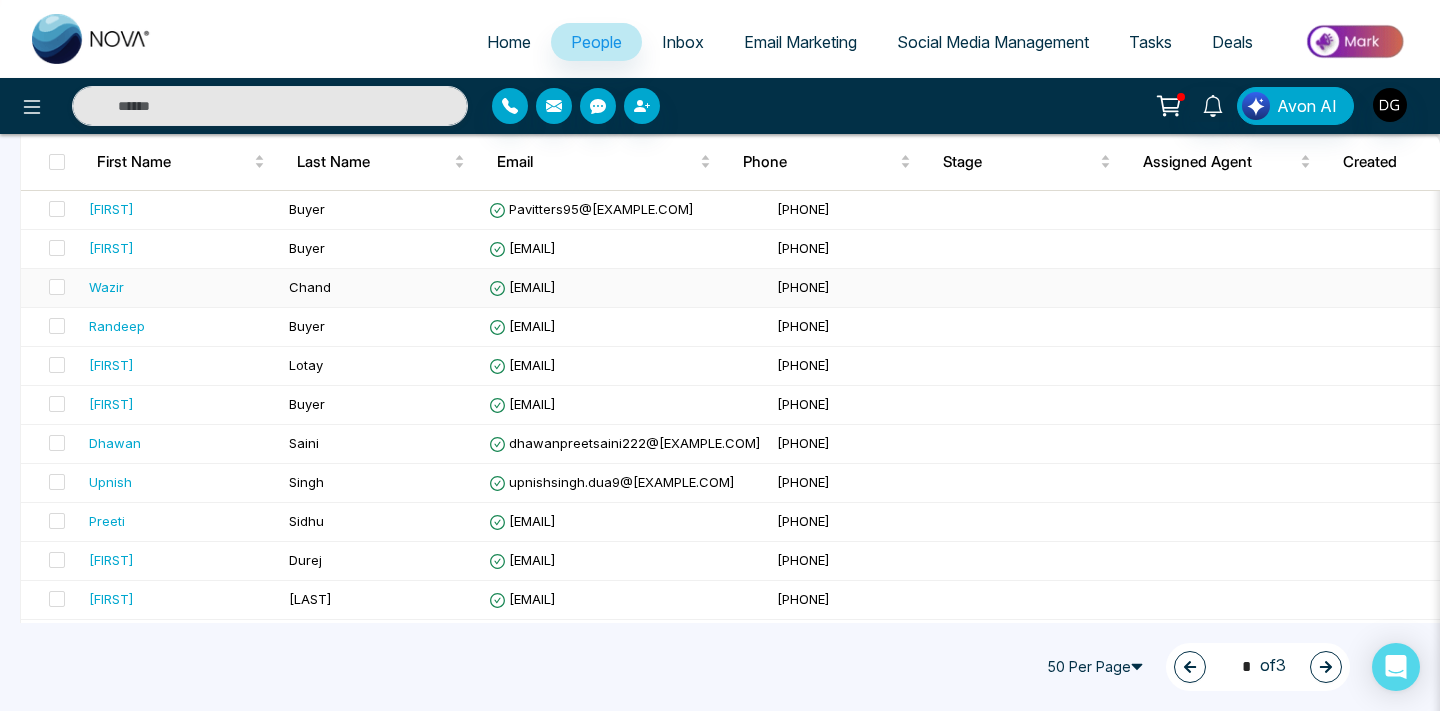 click on "Wazir" at bounding box center [181, 287] 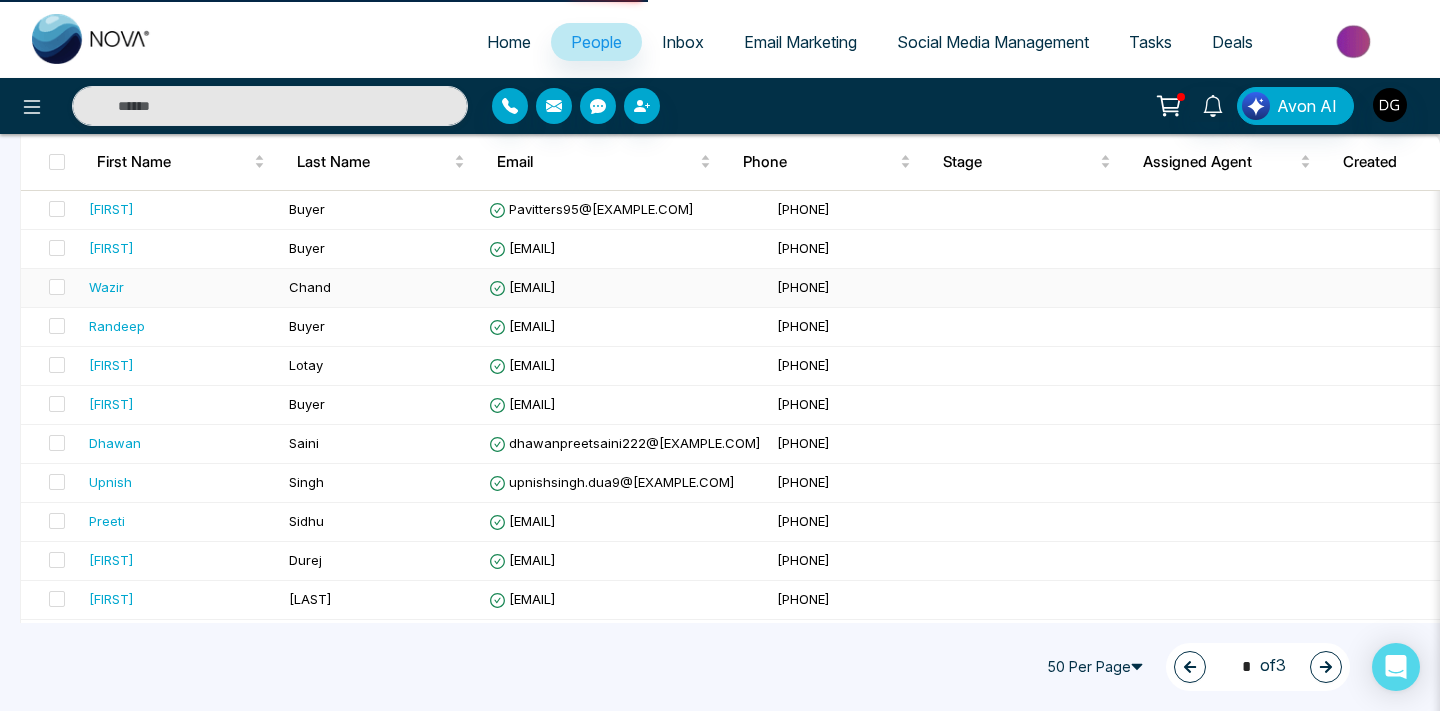 scroll, scrollTop: 0, scrollLeft: 0, axis: both 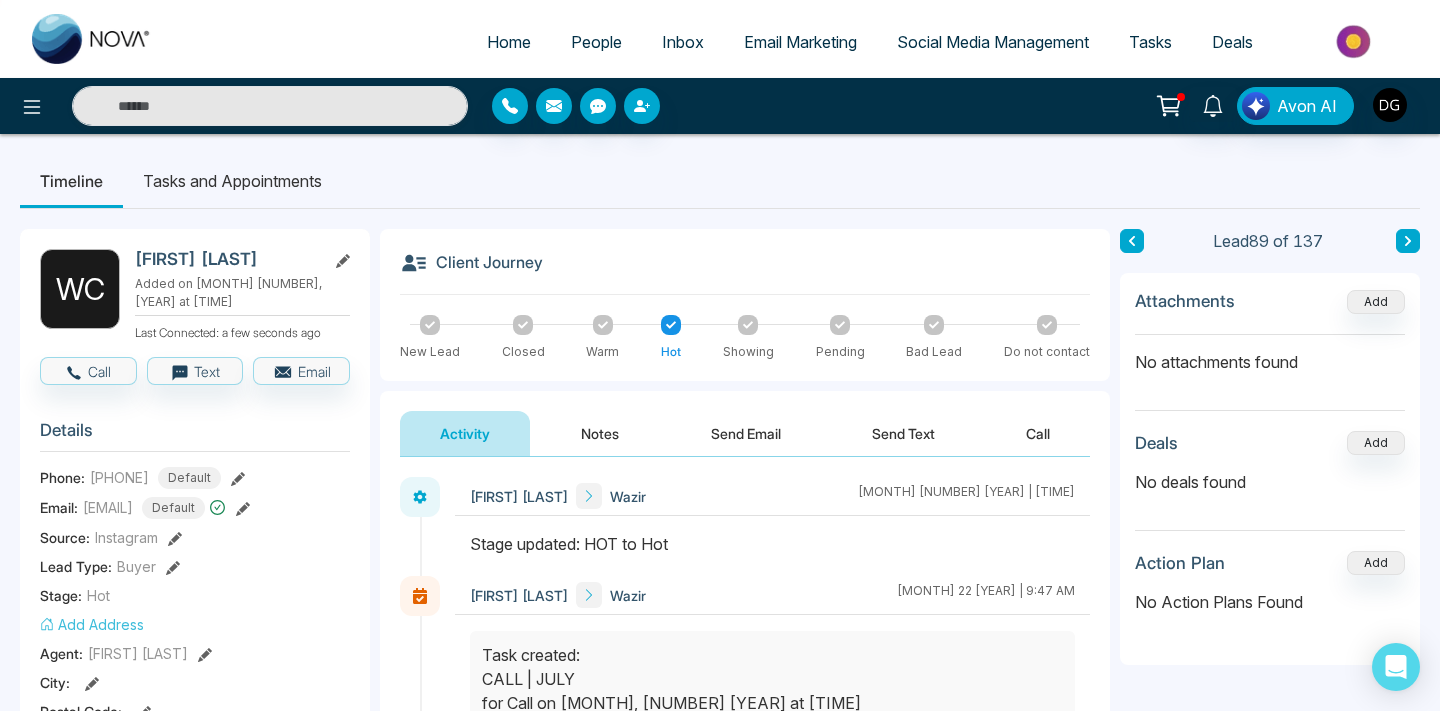 click on "Notes" at bounding box center (600, 433) 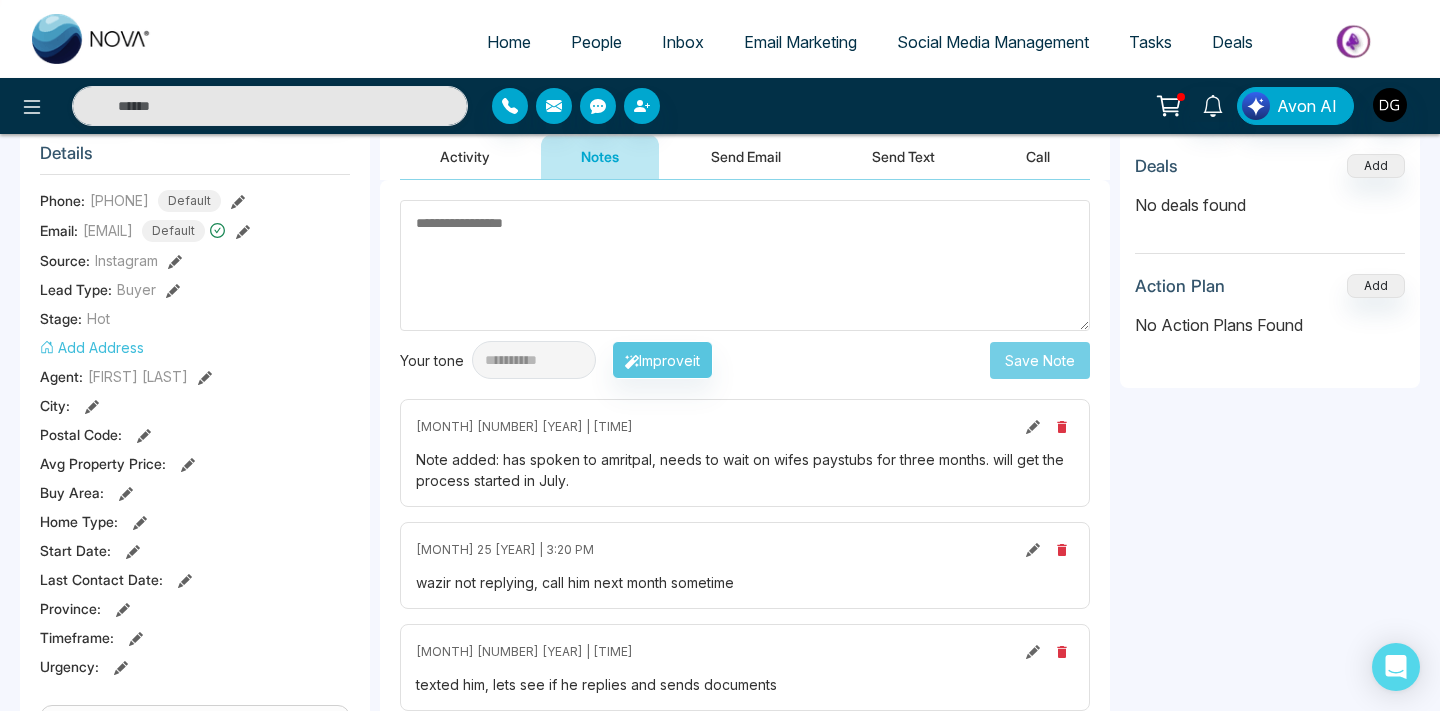 scroll, scrollTop: 284, scrollLeft: 0, axis: vertical 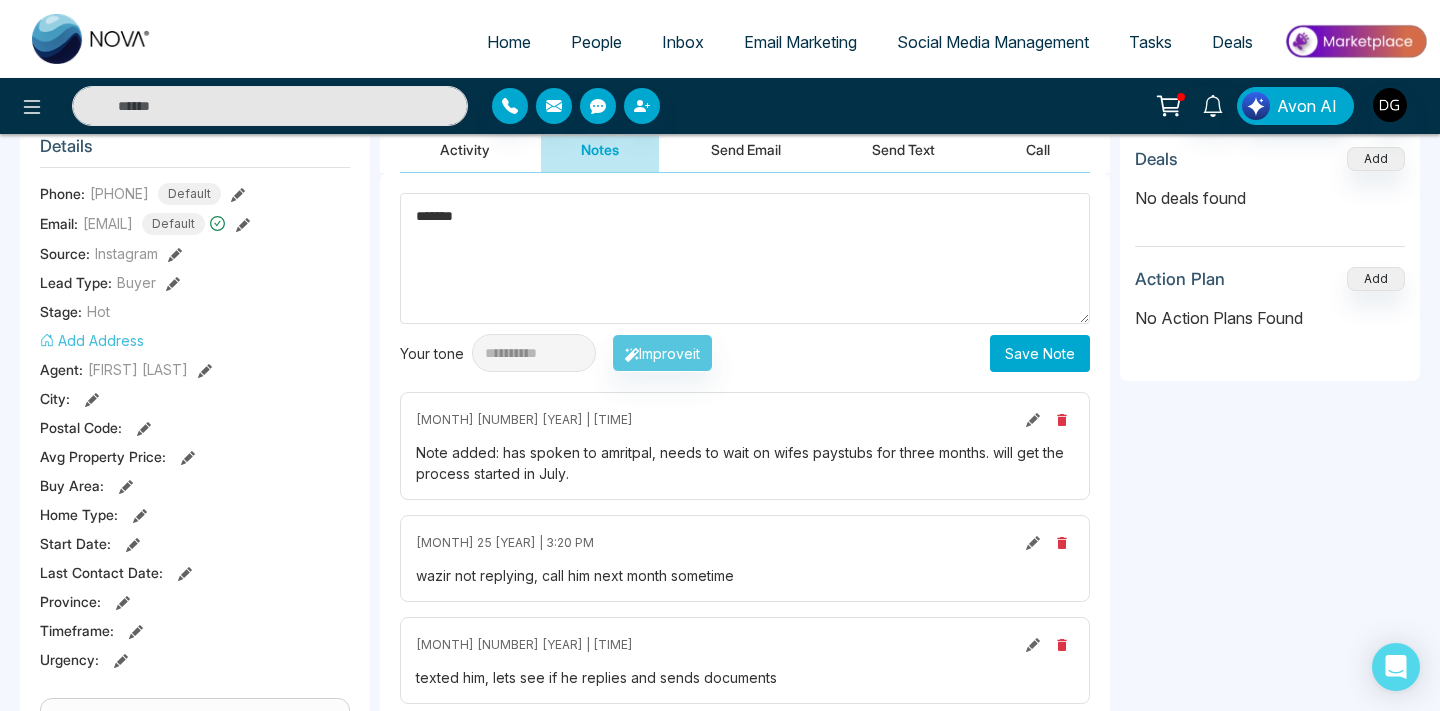click on "*******" at bounding box center (745, 258) 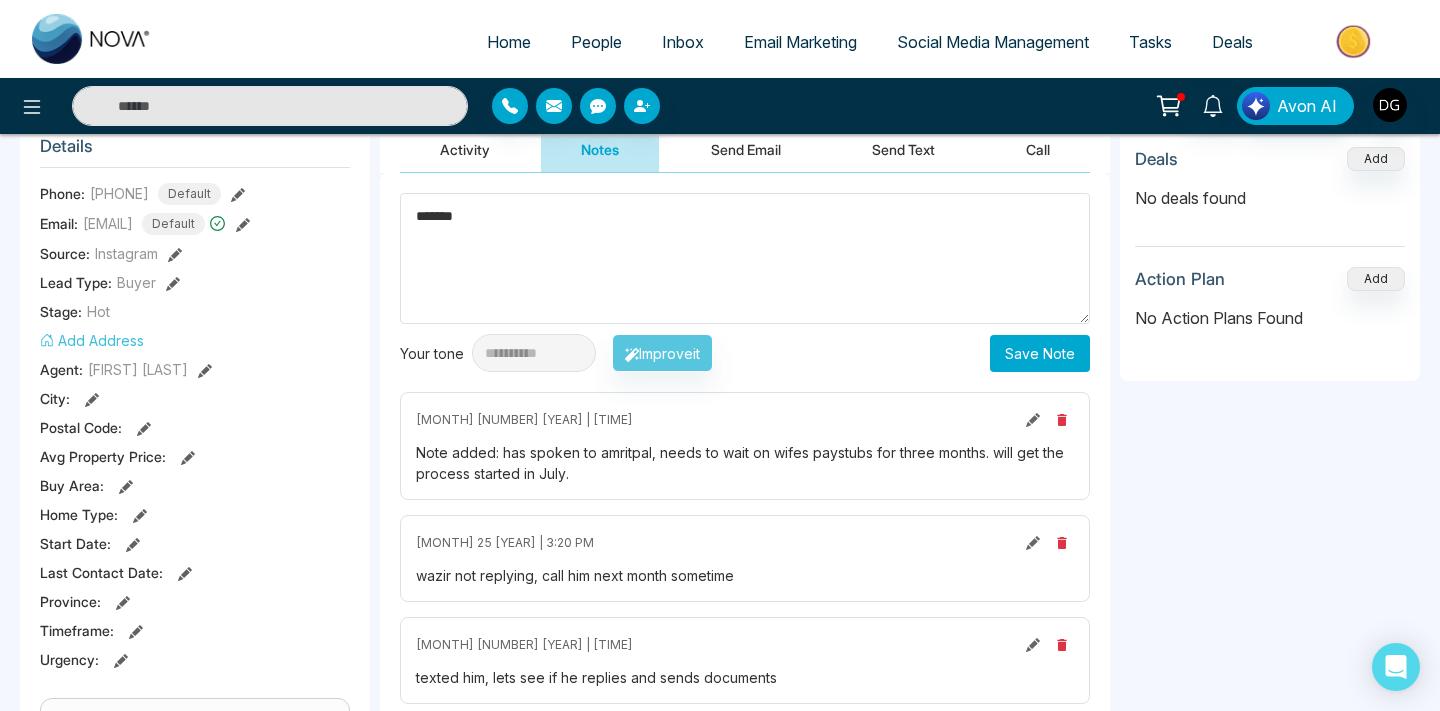 click on "*******" at bounding box center (745, 258) 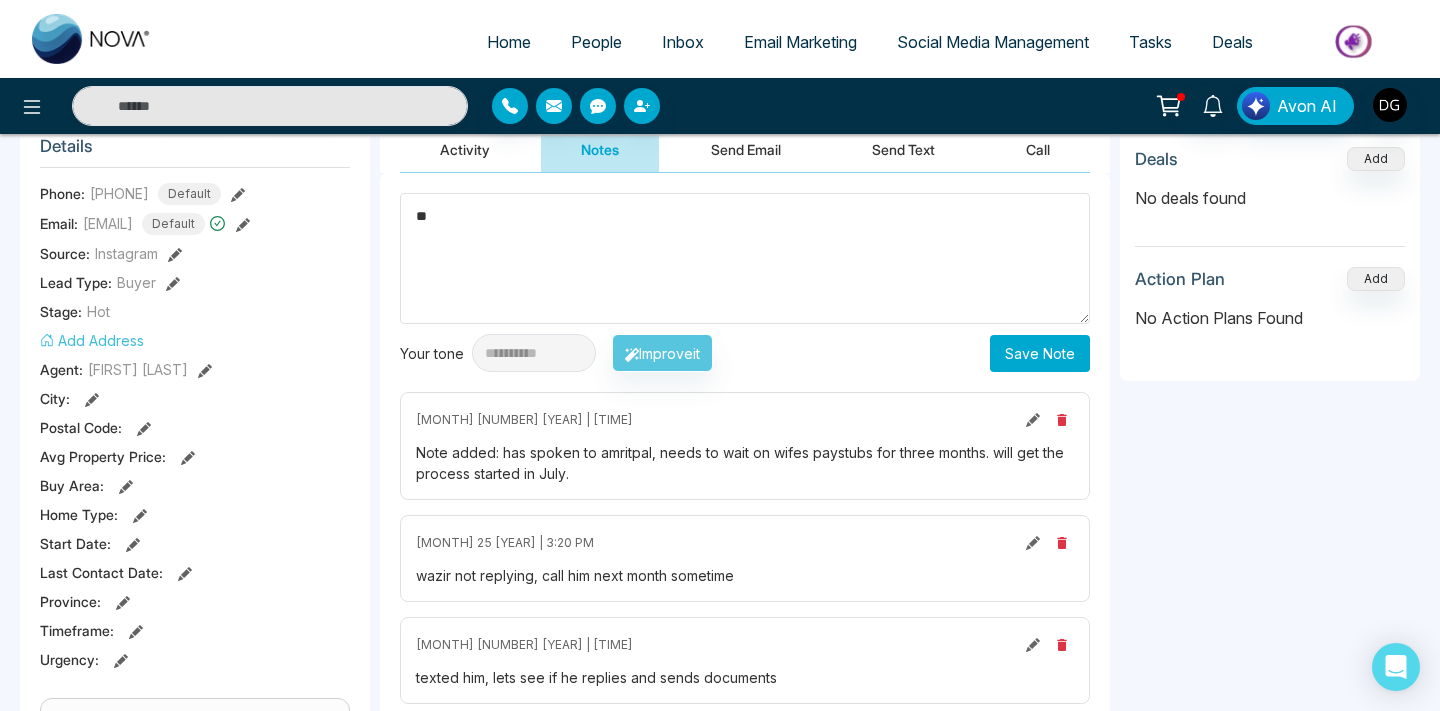 type on "*" 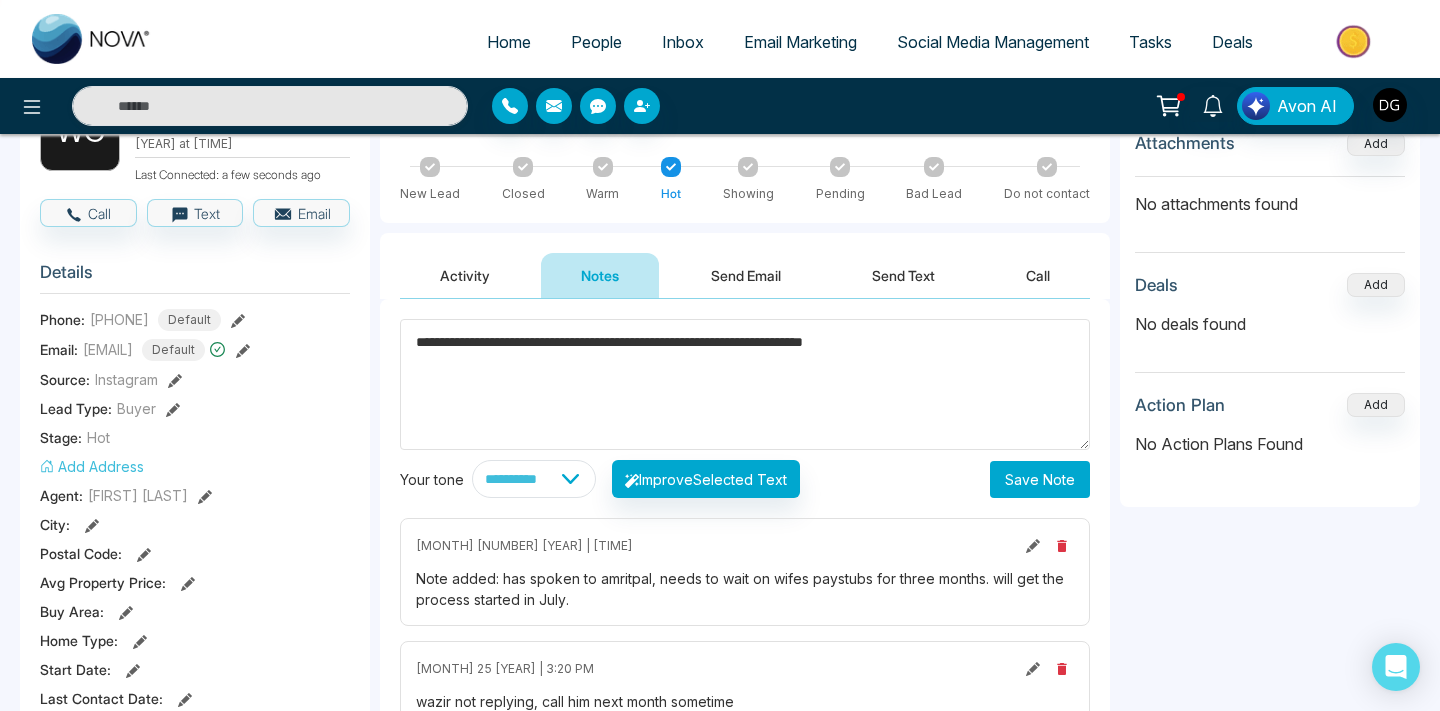 scroll, scrollTop: 153, scrollLeft: 0, axis: vertical 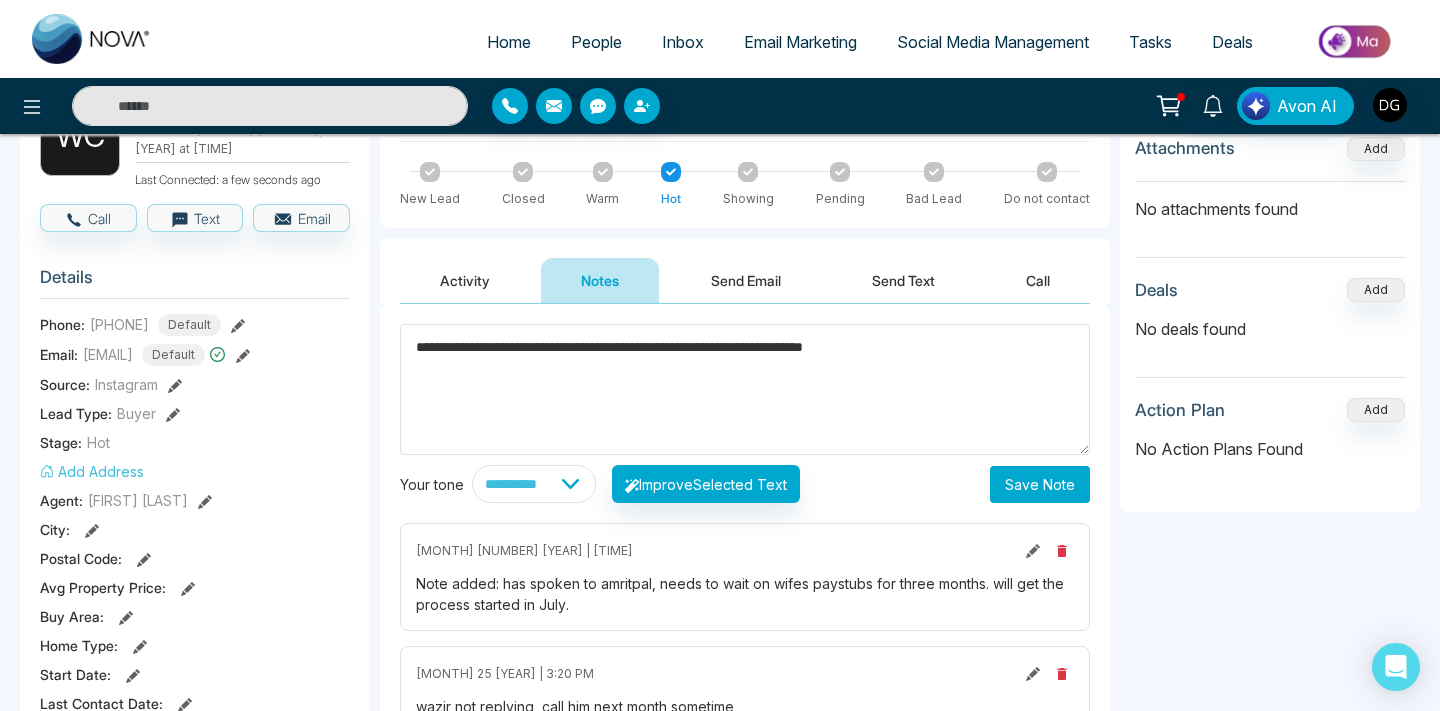 click on "**********" at bounding box center (745, 389) 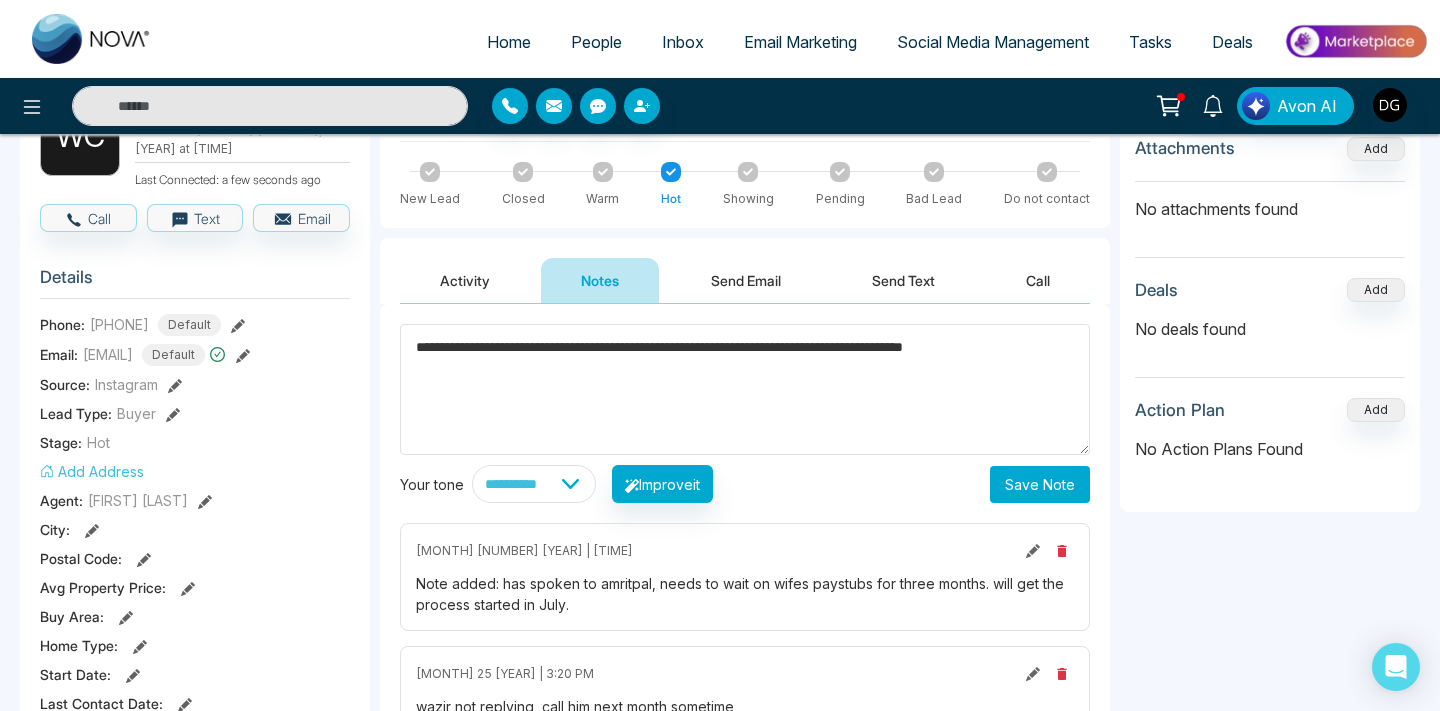 click on "**********" at bounding box center [745, 389] 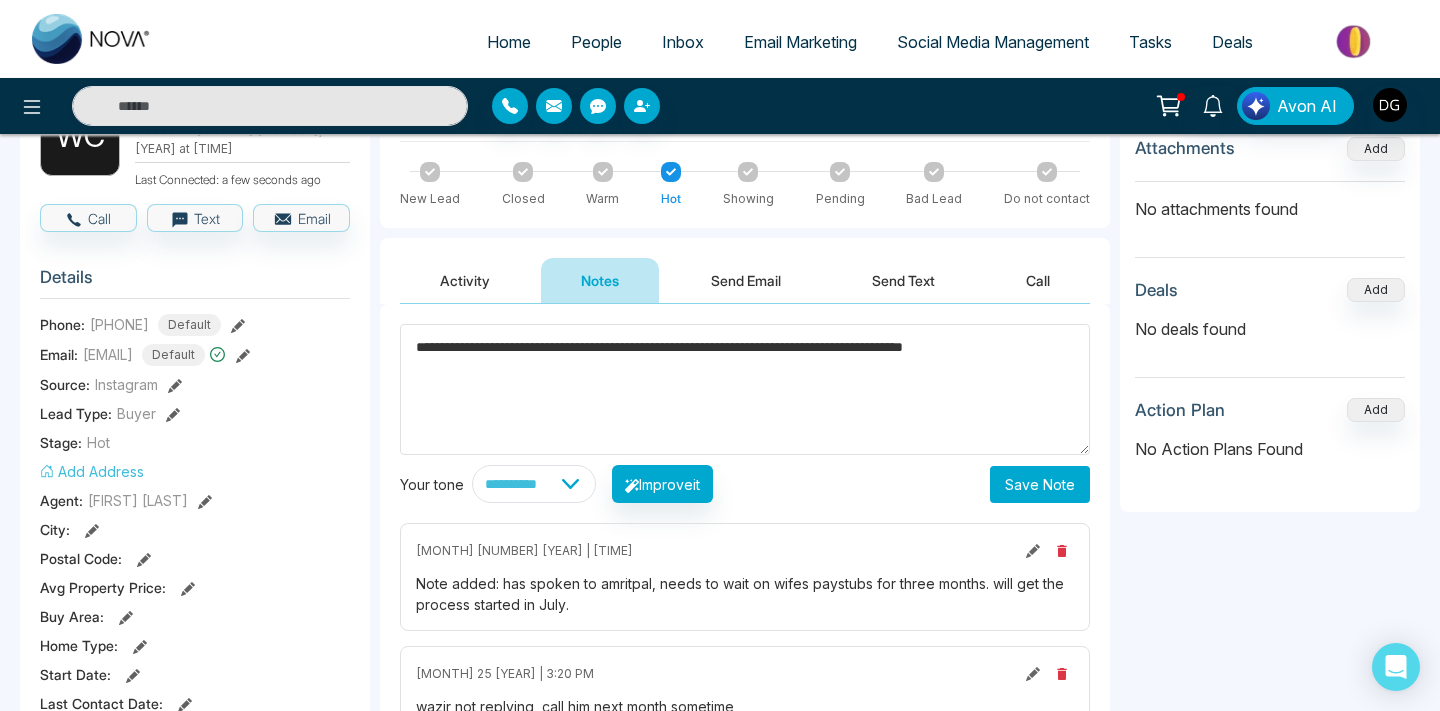 click on "**********" at bounding box center [745, 389] 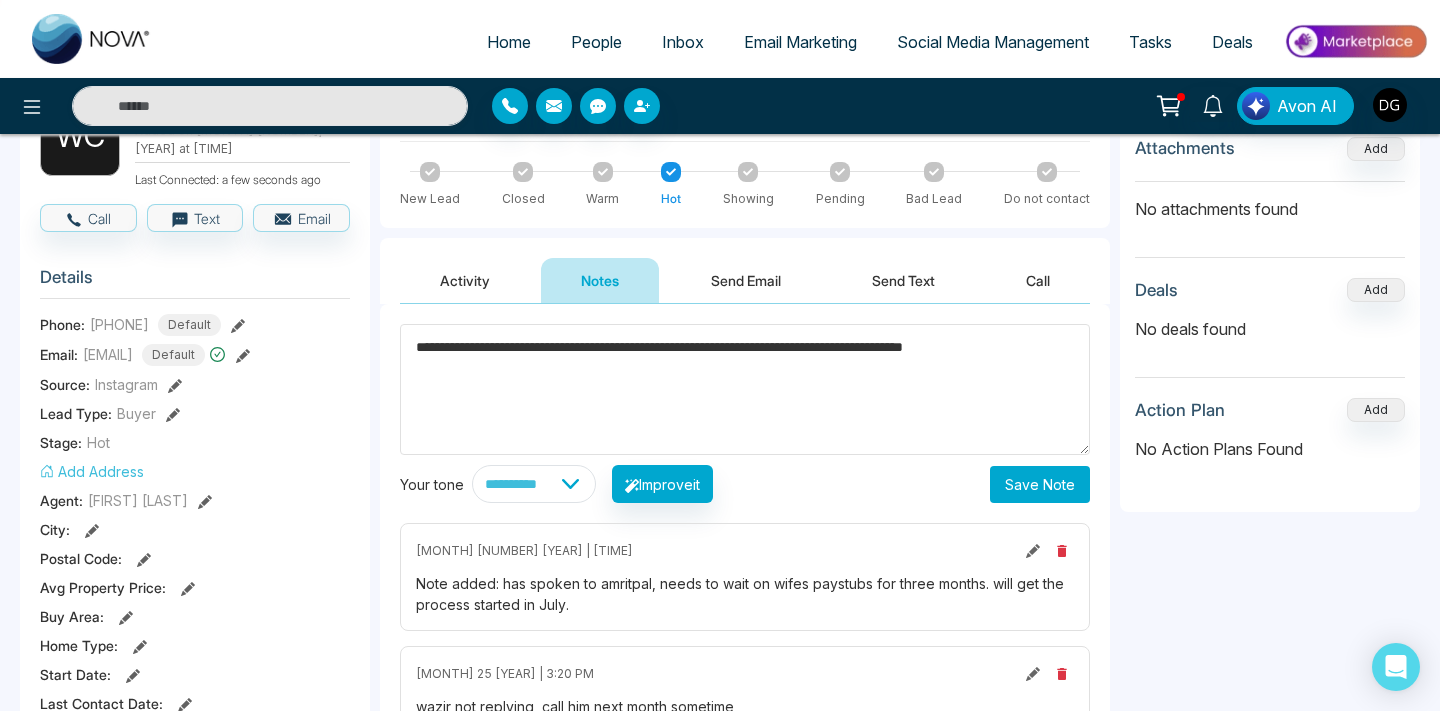 click on "**********" at bounding box center [745, 389] 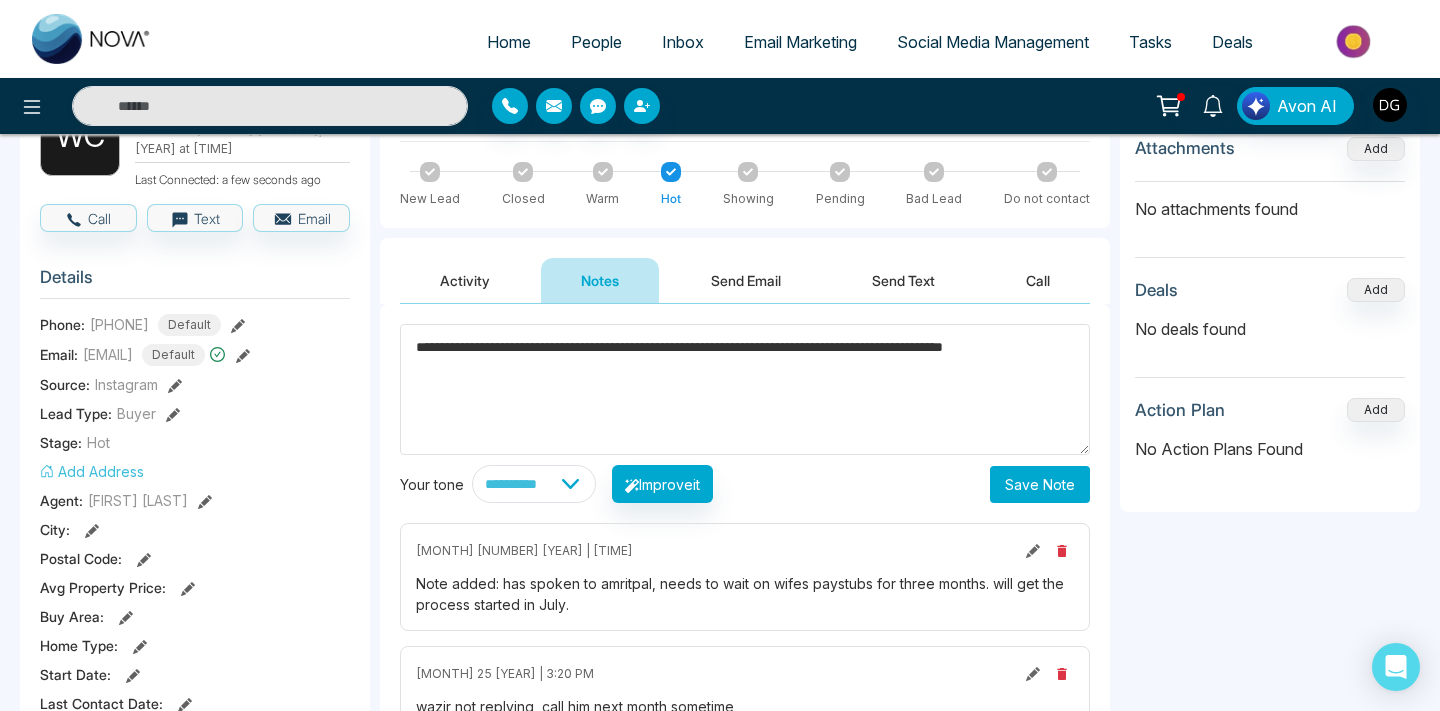 click on "**********" at bounding box center (745, 389) 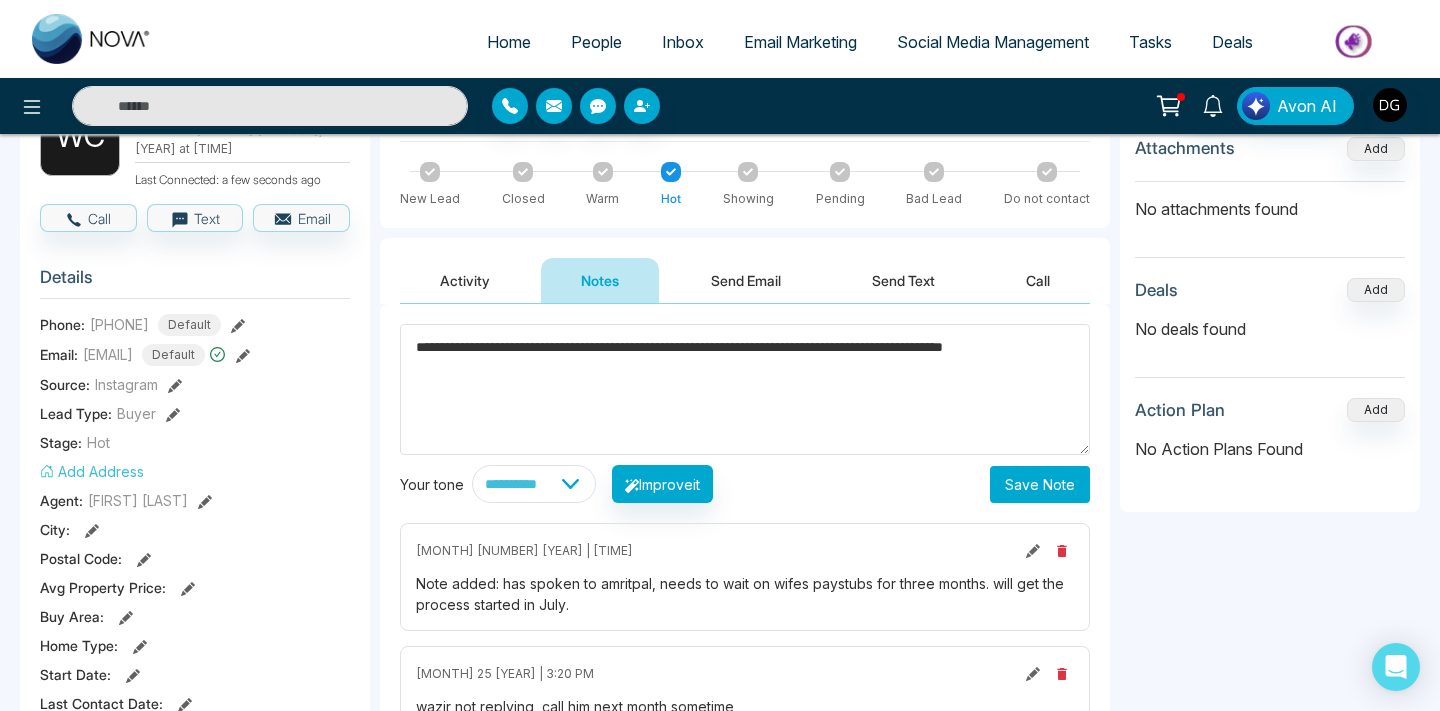 type on "**********" 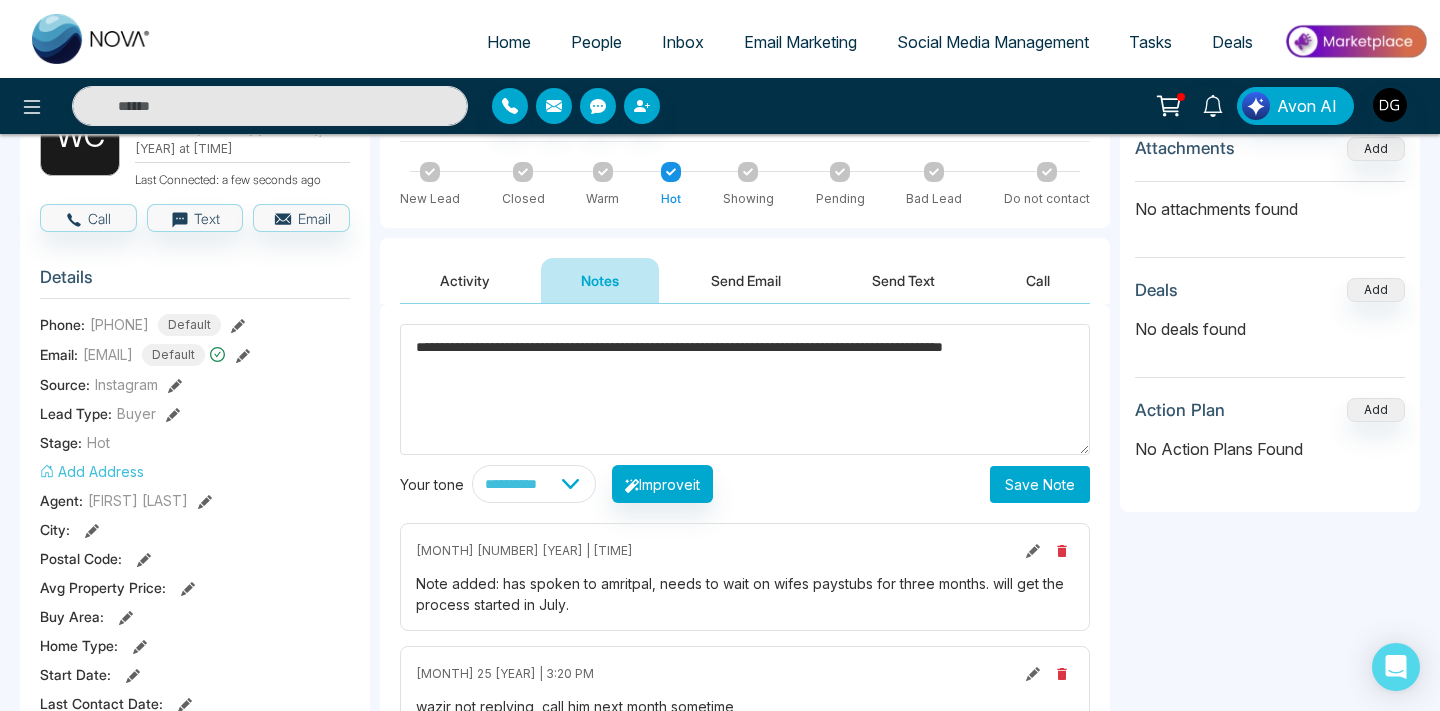 click on "Save Note" at bounding box center (1040, 484) 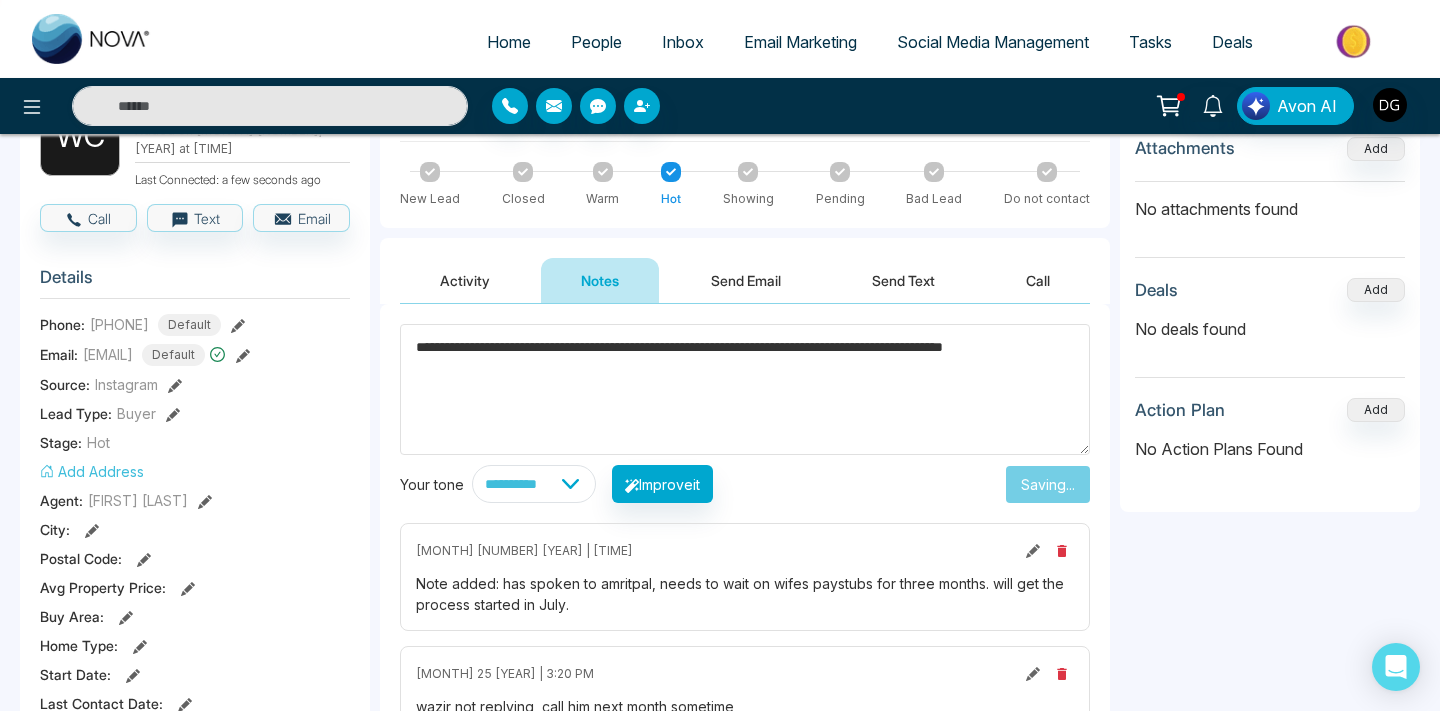 type 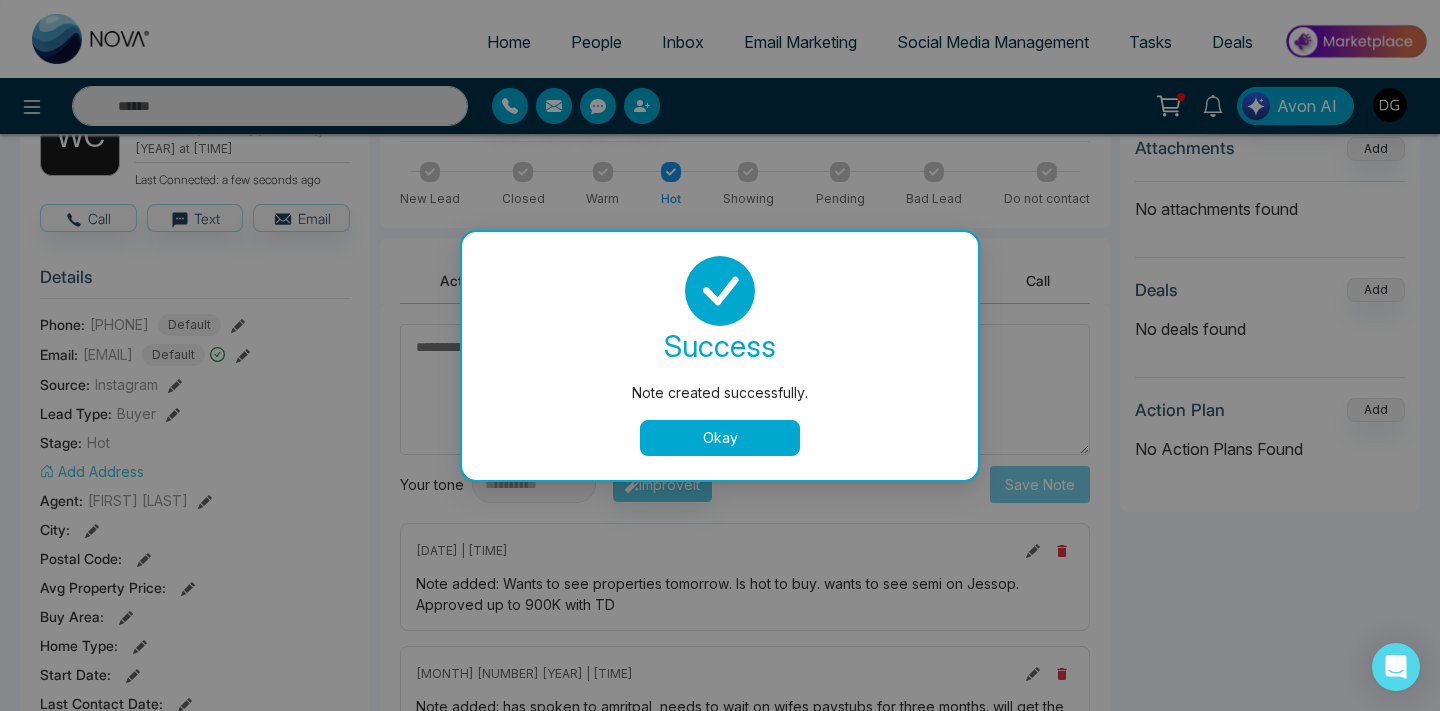 click on "Okay" at bounding box center [720, 438] 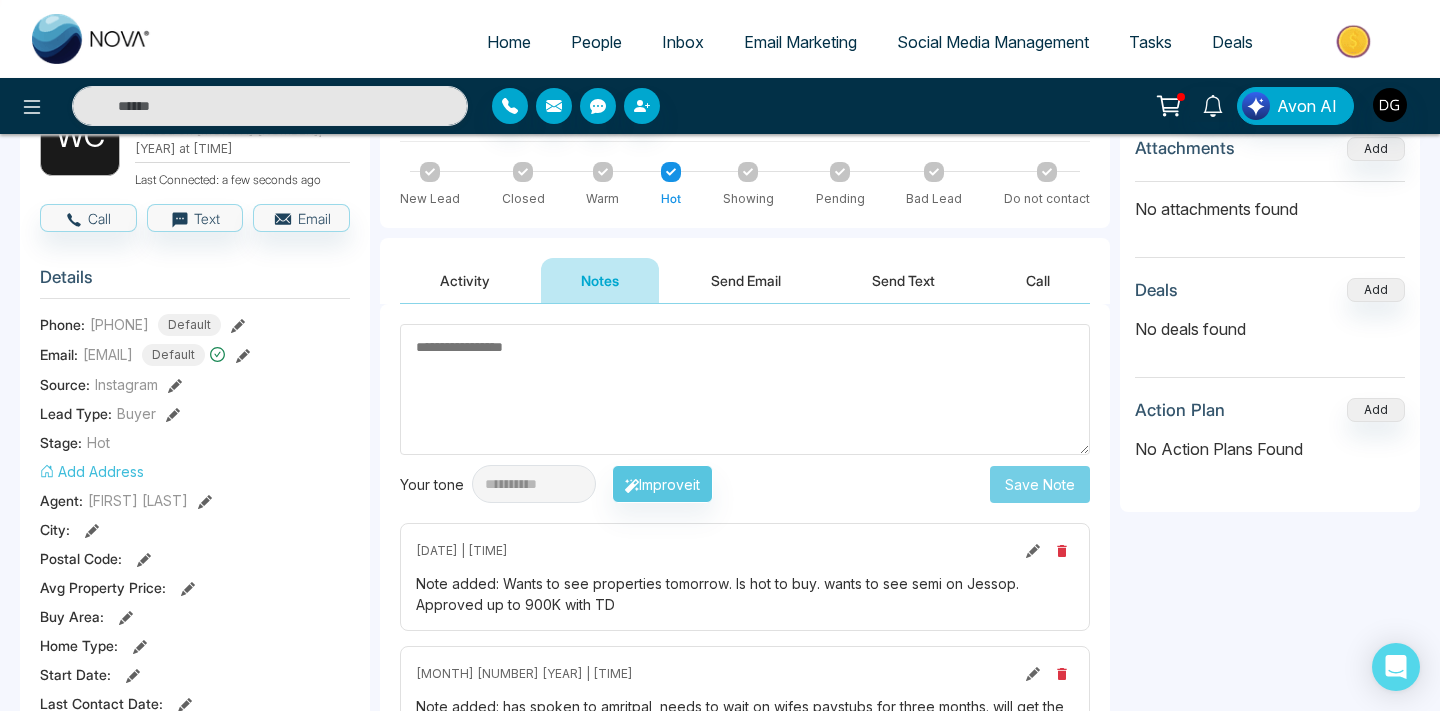 click on "People" at bounding box center [596, 42] 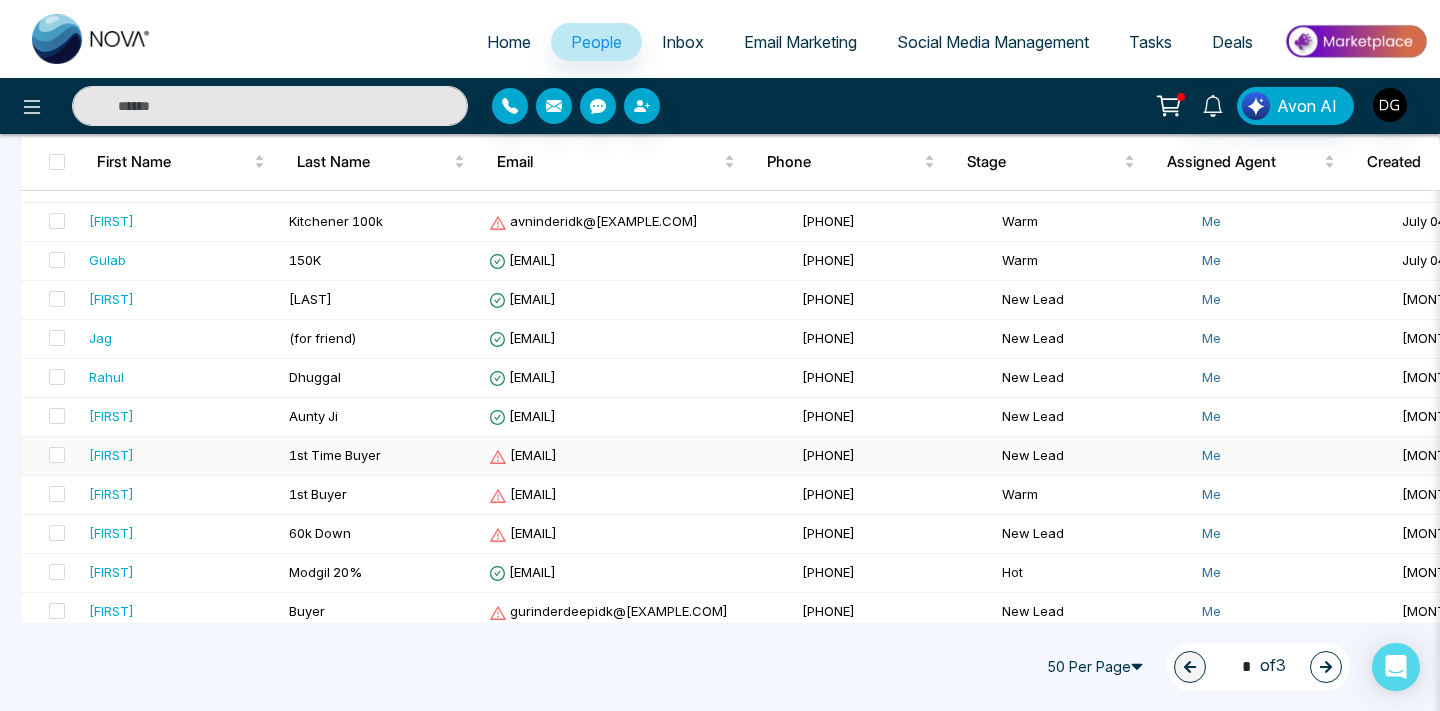 scroll, scrollTop: 343, scrollLeft: 0, axis: vertical 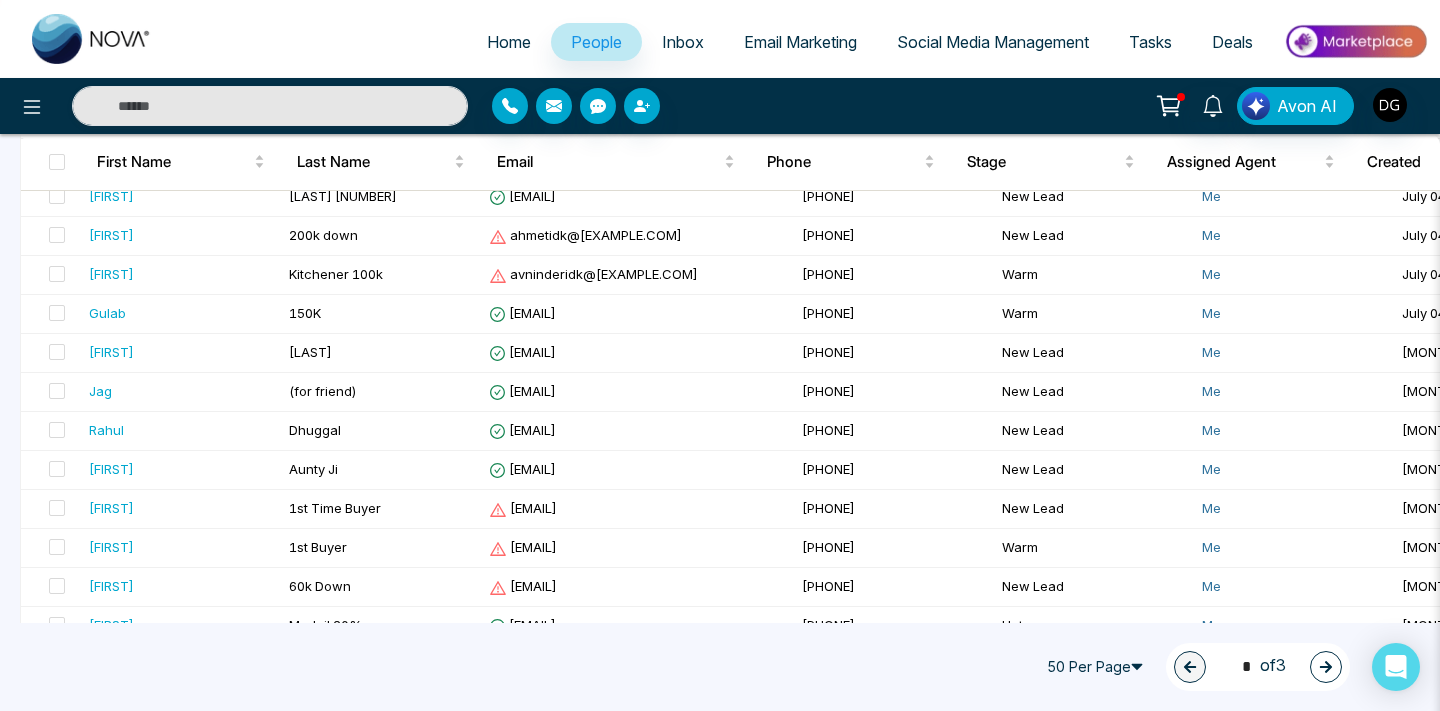 click 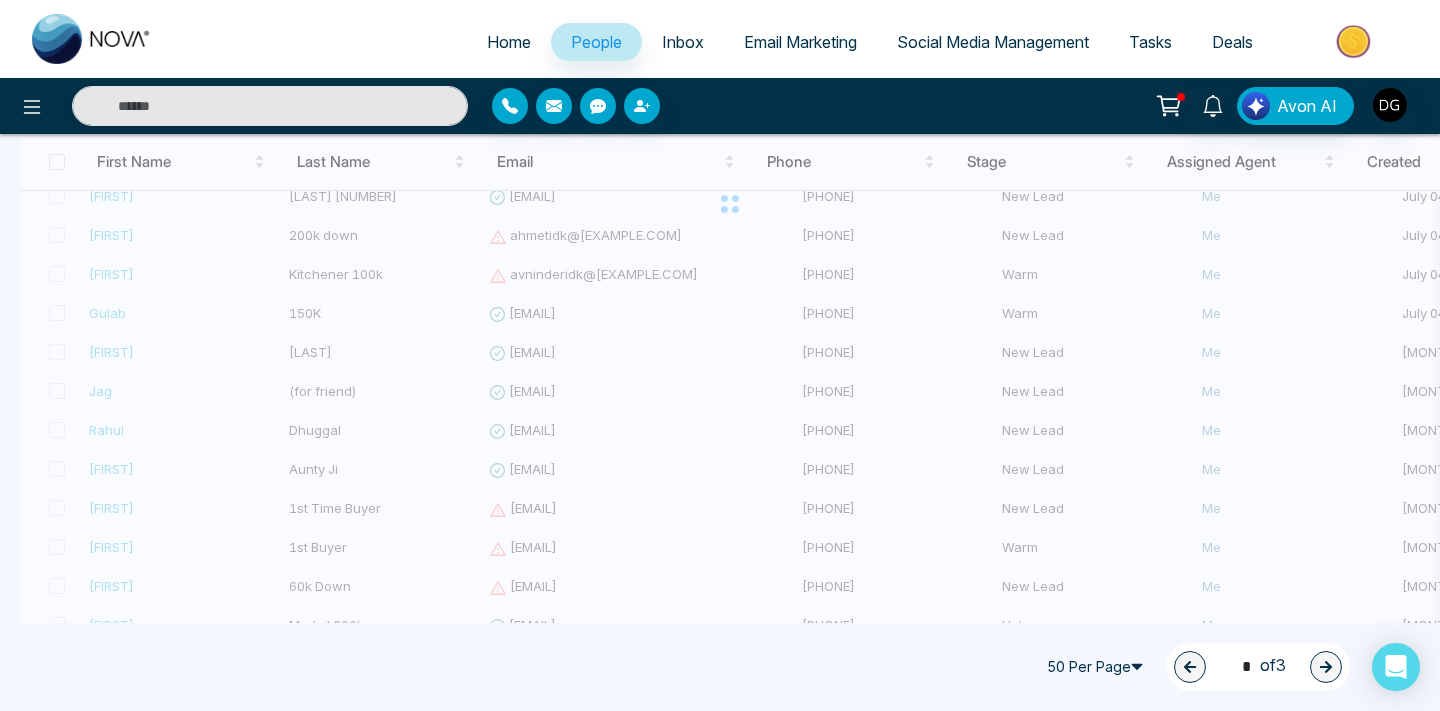 type on "*" 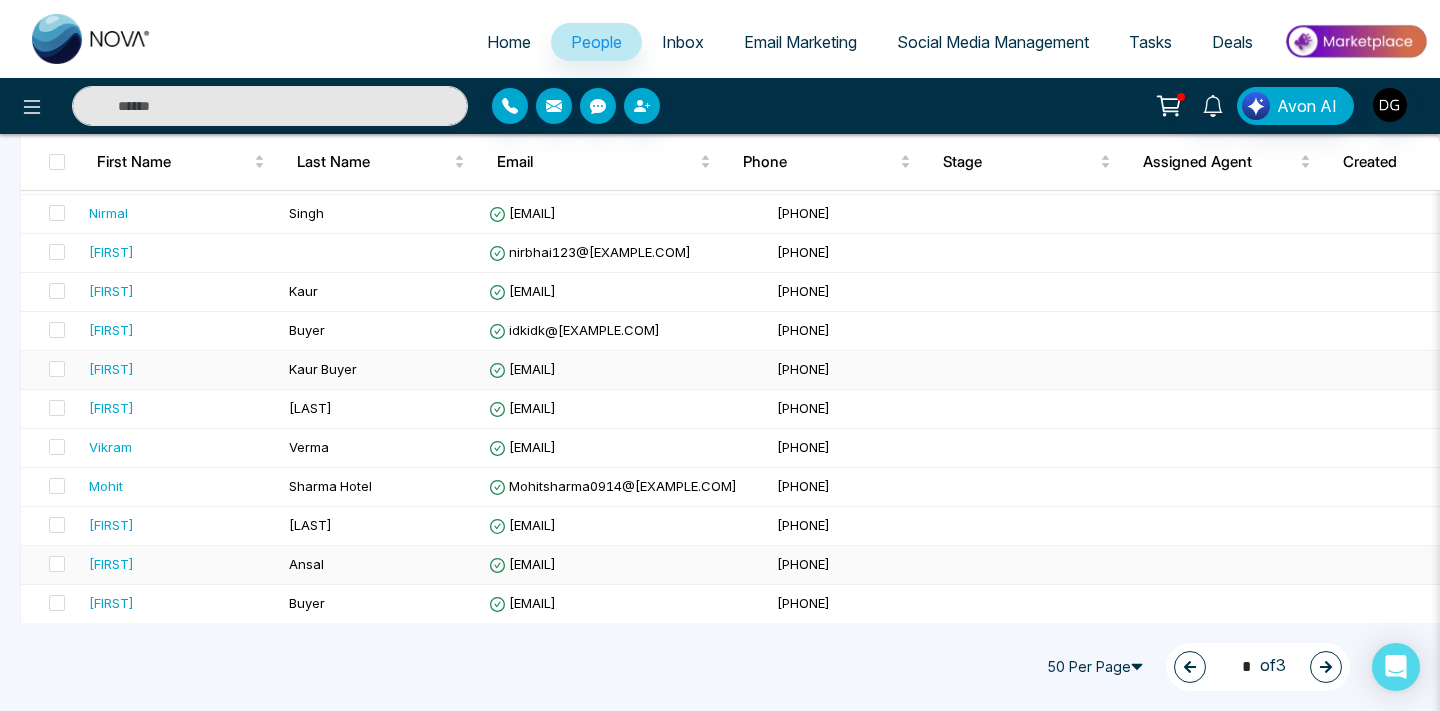 scroll, scrollTop: 1140, scrollLeft: 0, axis: vertical 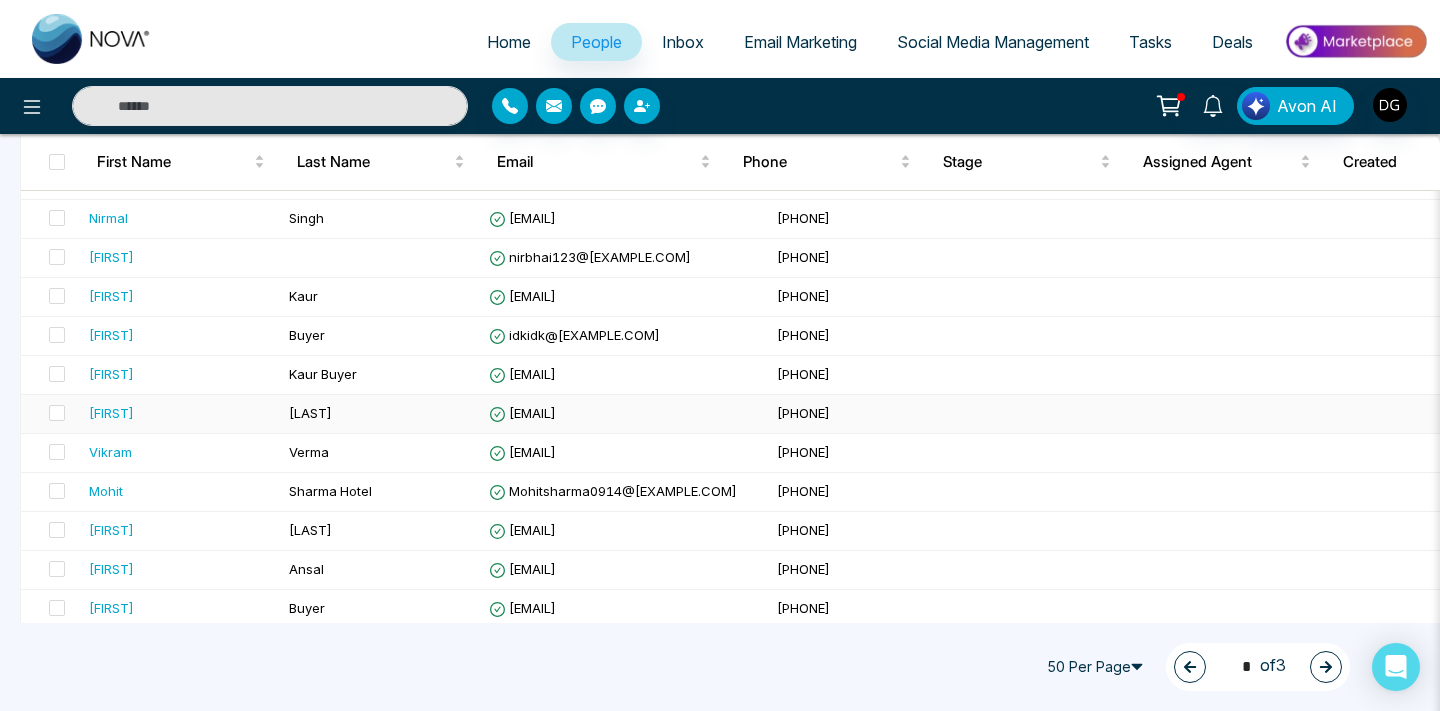 click on "[FIRST]" at bounding box center (181, 413) 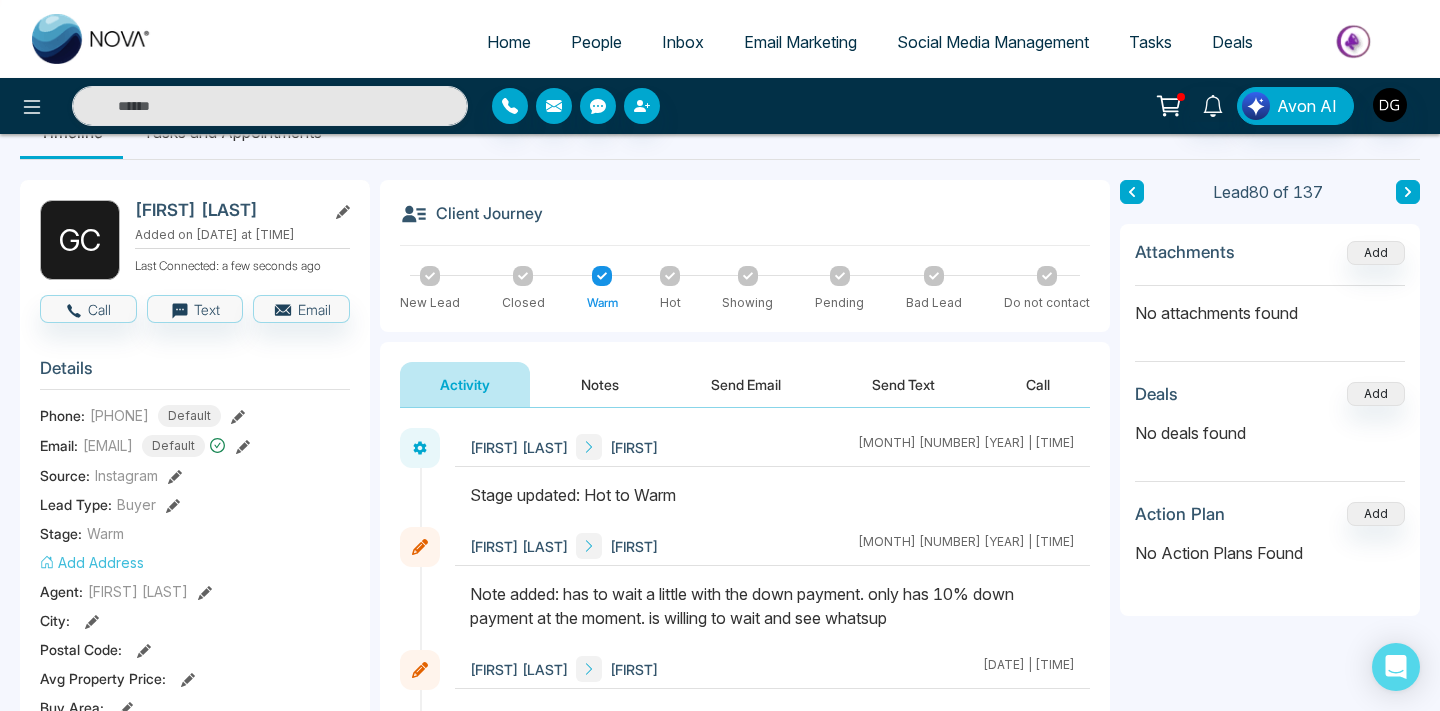scroll, scrollTop: 0, scrollLeft: 0, axis: both 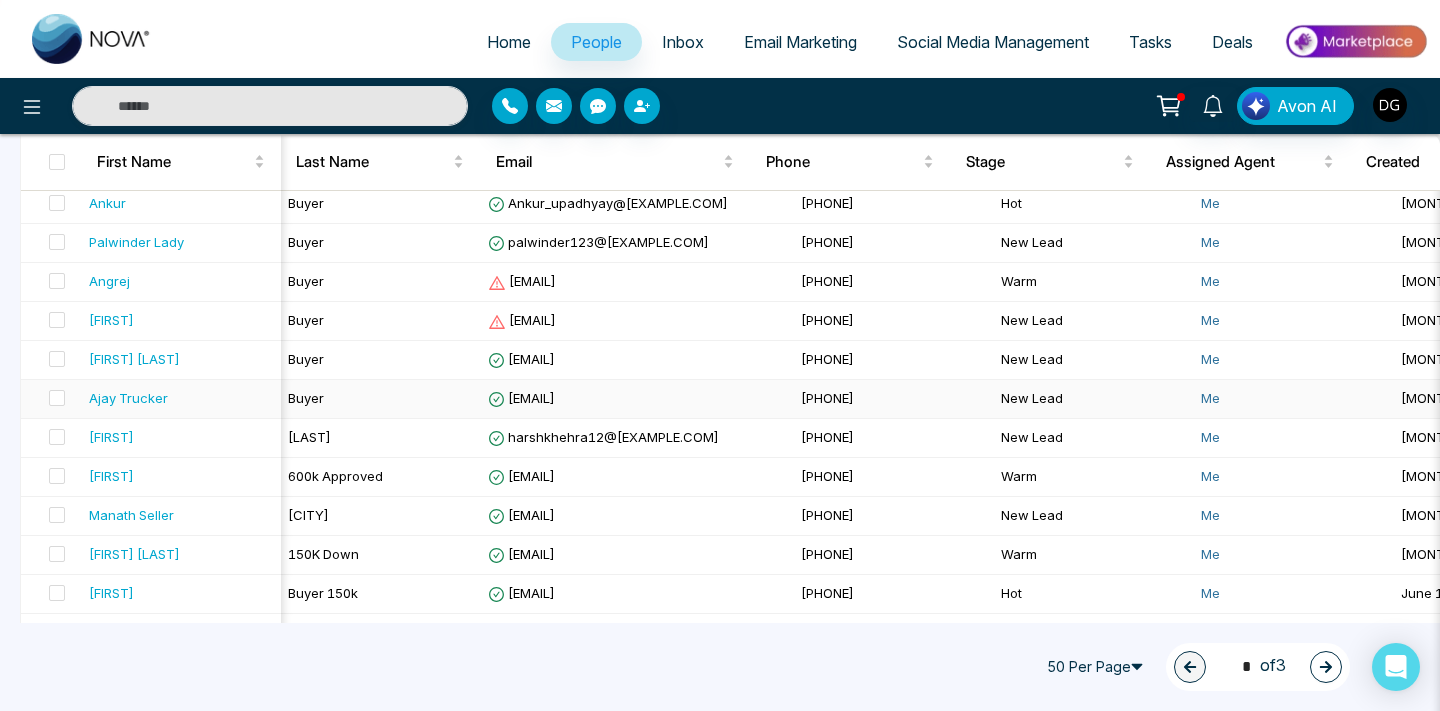 click on "Ajay Trucker" at bounding box center (128, 398) 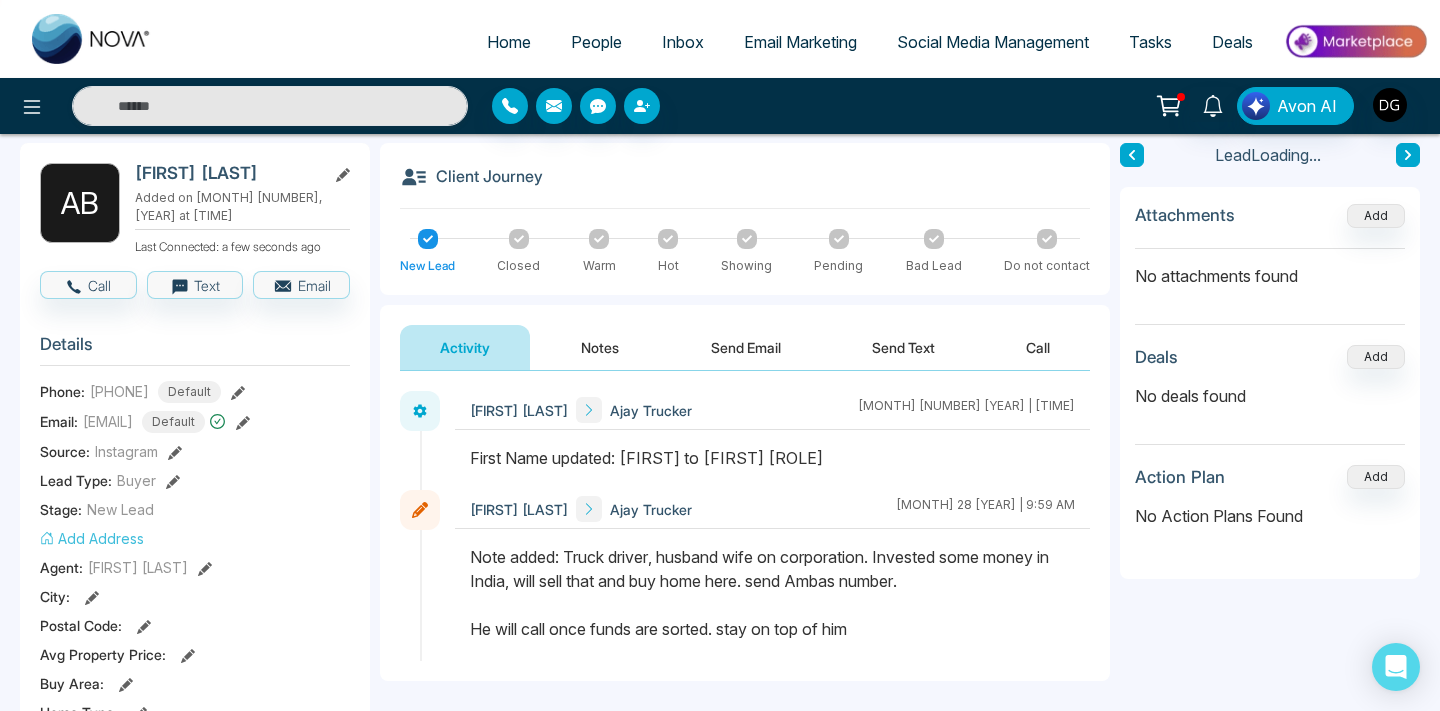 scroll, scrollTop: 87, scrollLeft: 0, axis: vertical 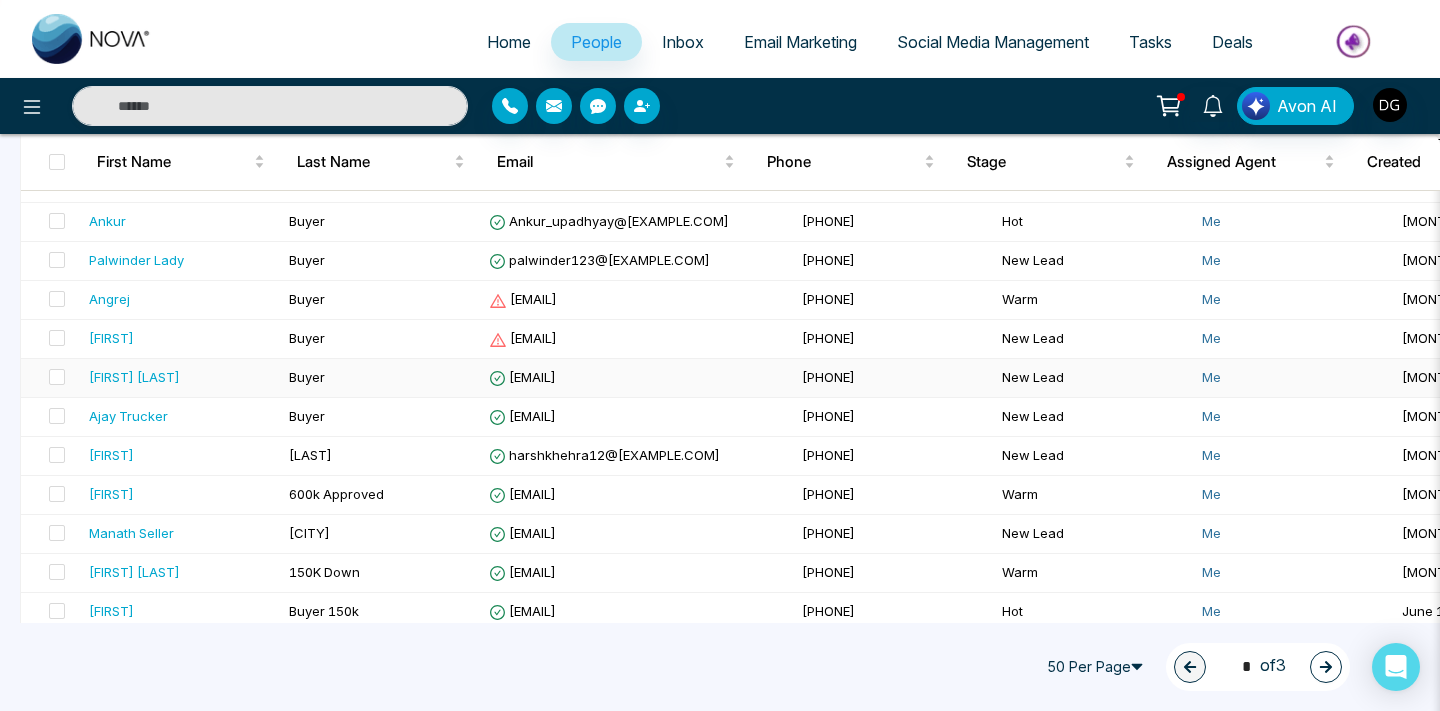 click on "[FIRST] [LAST]" at bounding box center [181, 377] 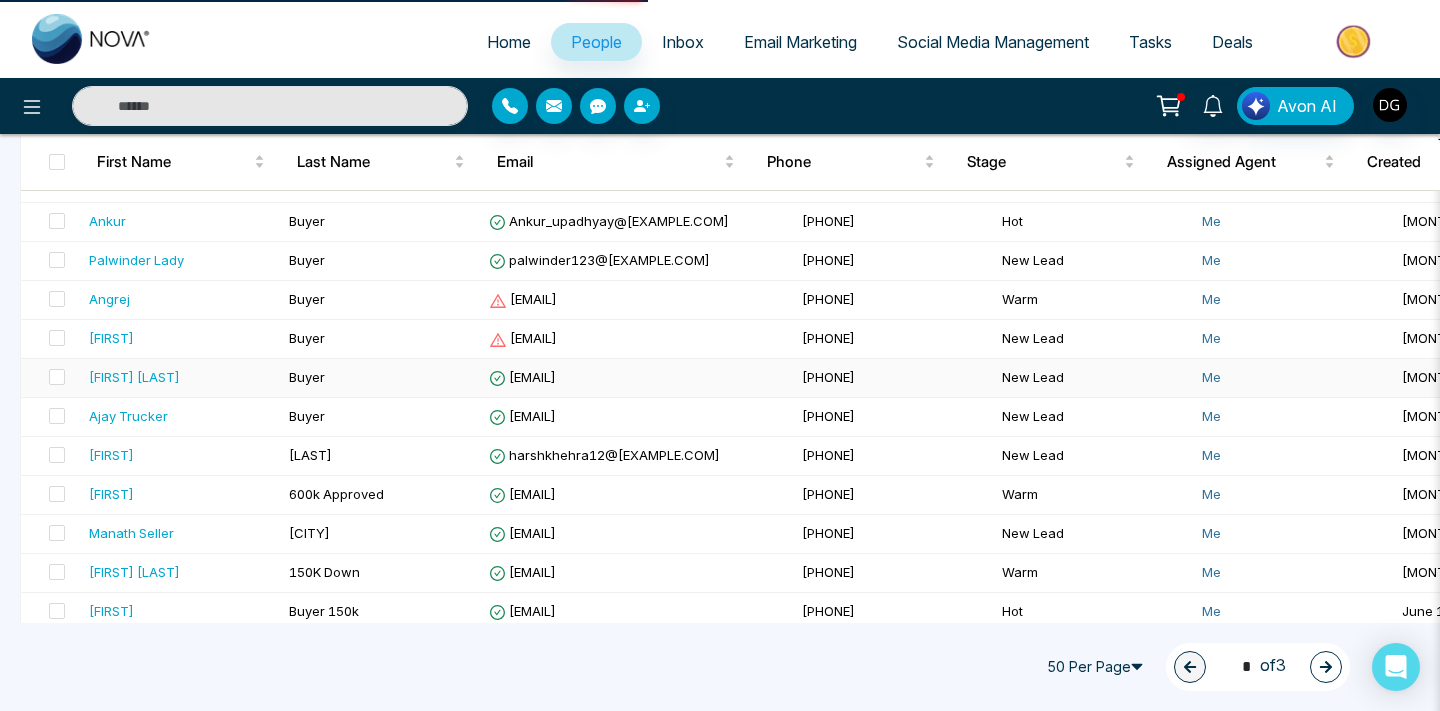 scroll, scrollTop: 0, scrollLeft: 0, axis: both 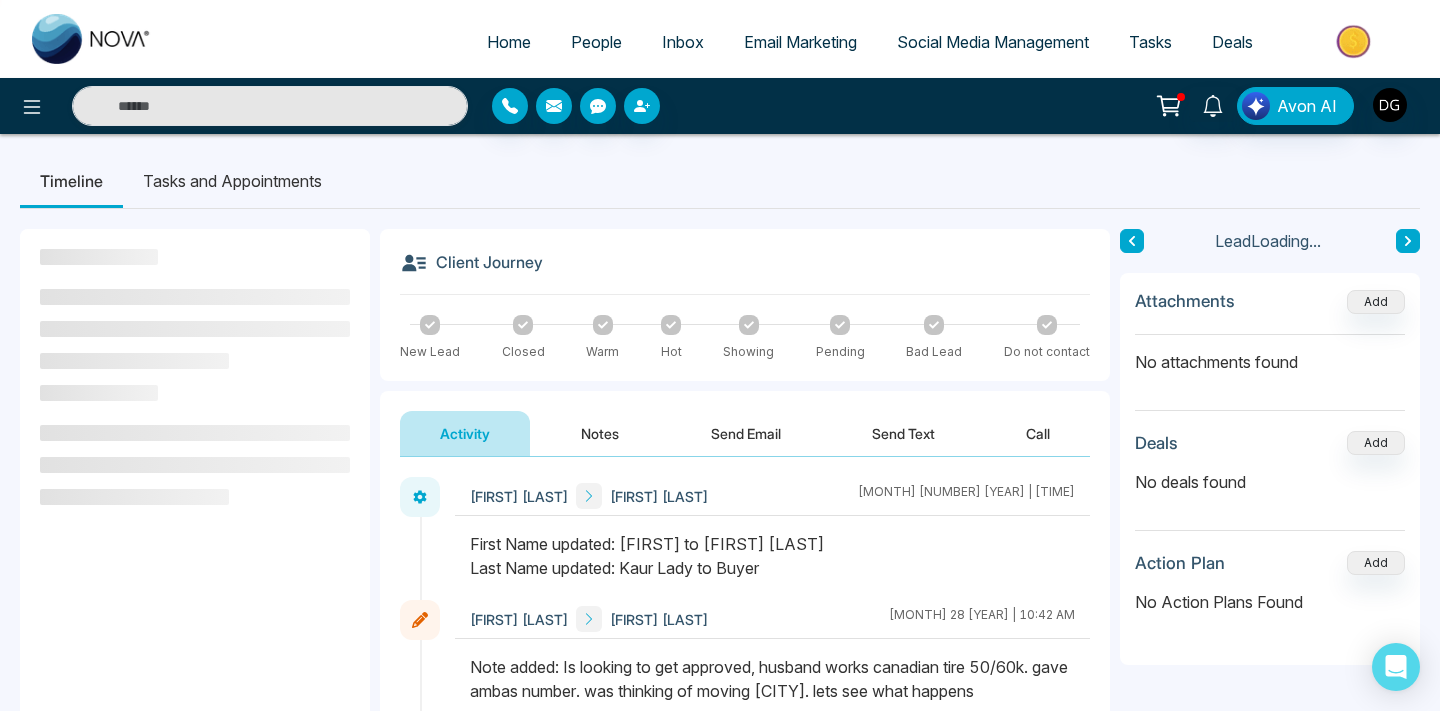 click on "Notes" at bounding box center [600, 433] 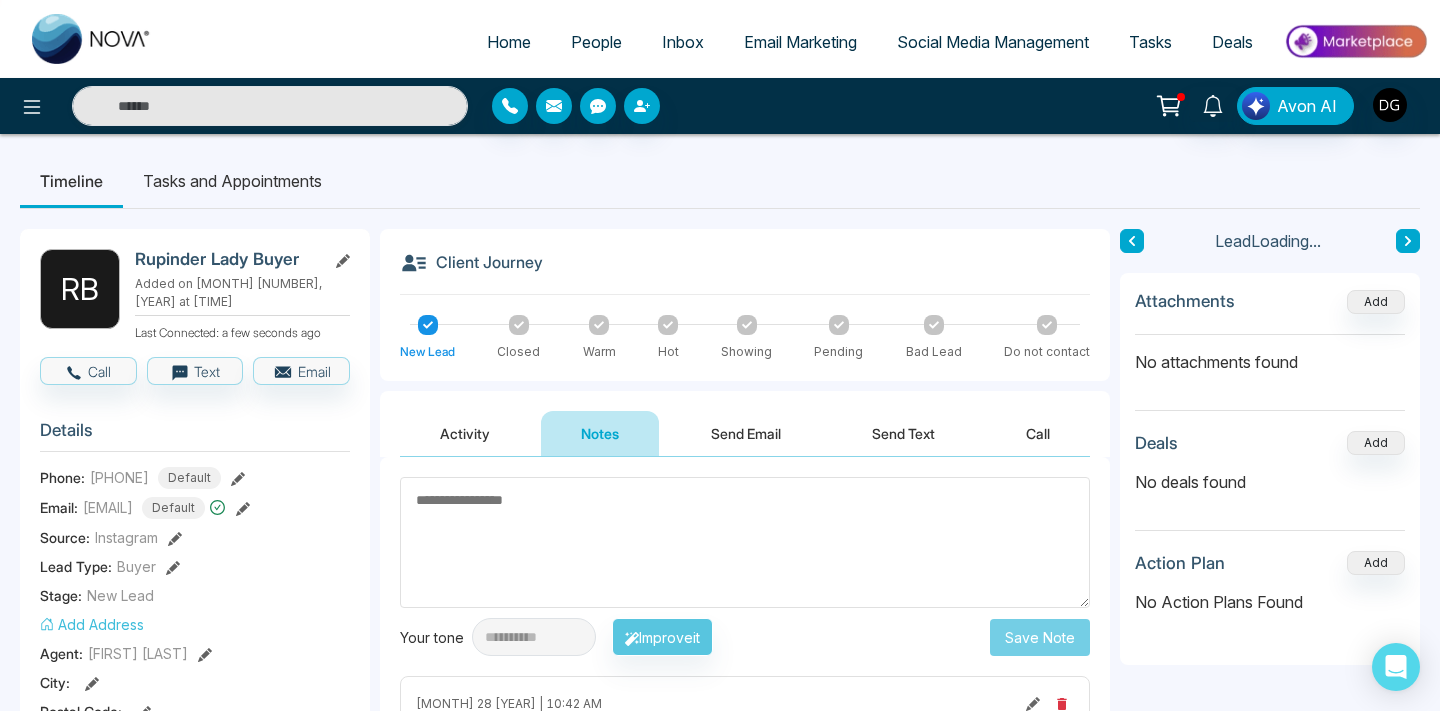 click on "Activity" at bounding box center (465, 433) 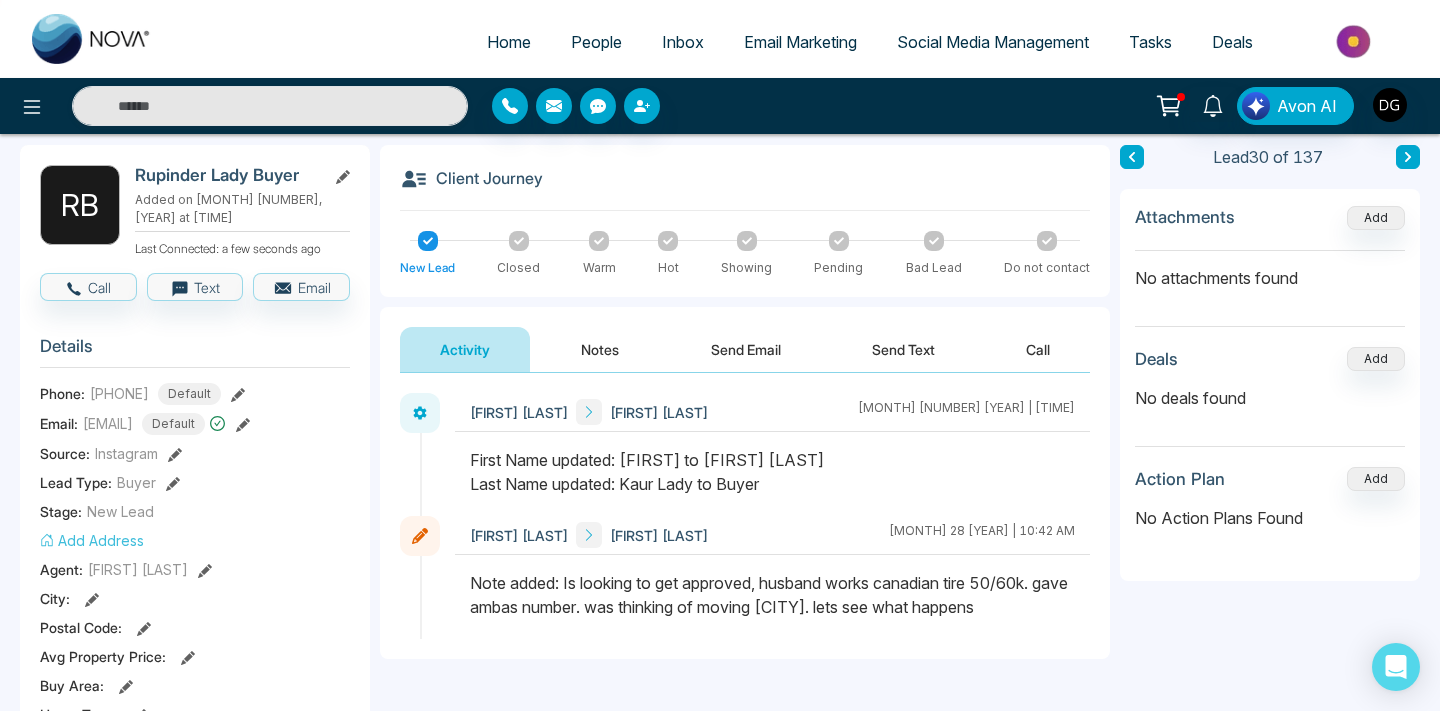 scroll, scrollTop: 88, scrollLeft: 0, axis: vertical 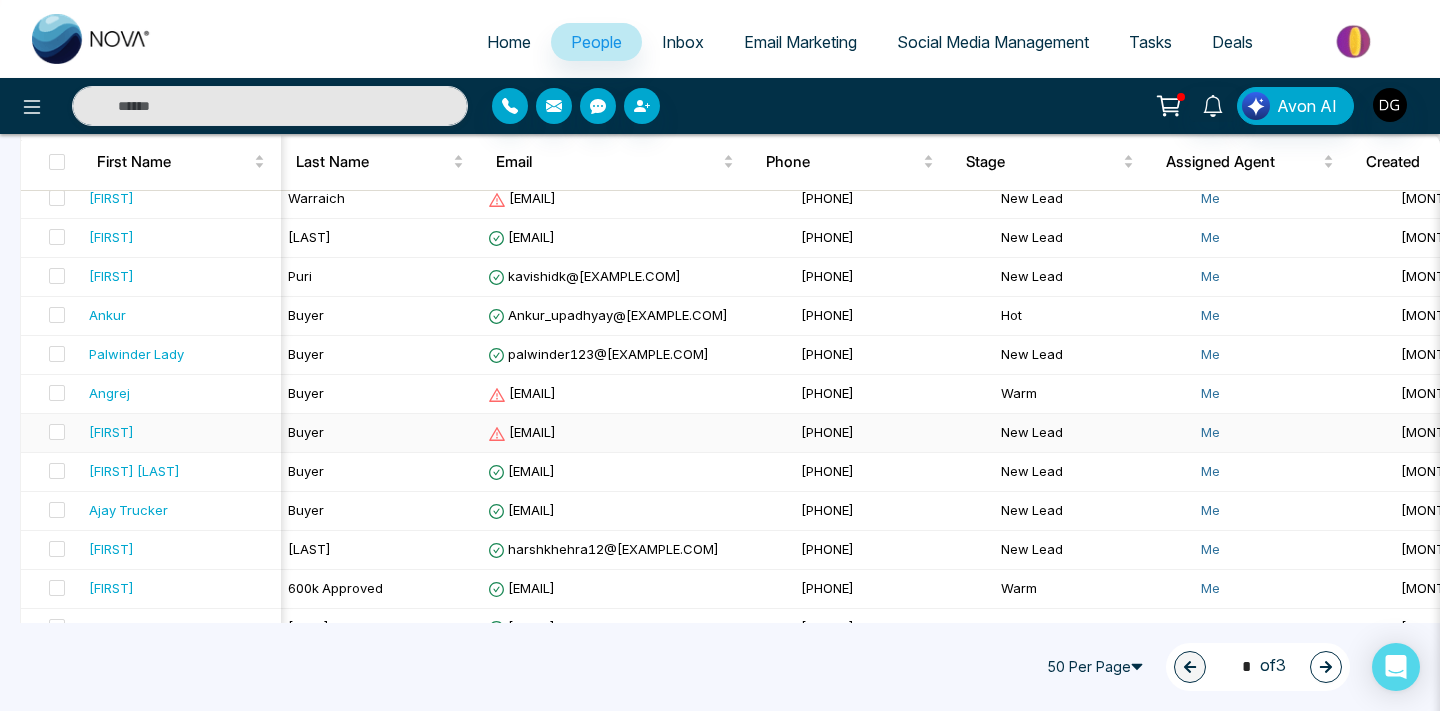 click on "[FIRST]" at bounding box center (181, 432) 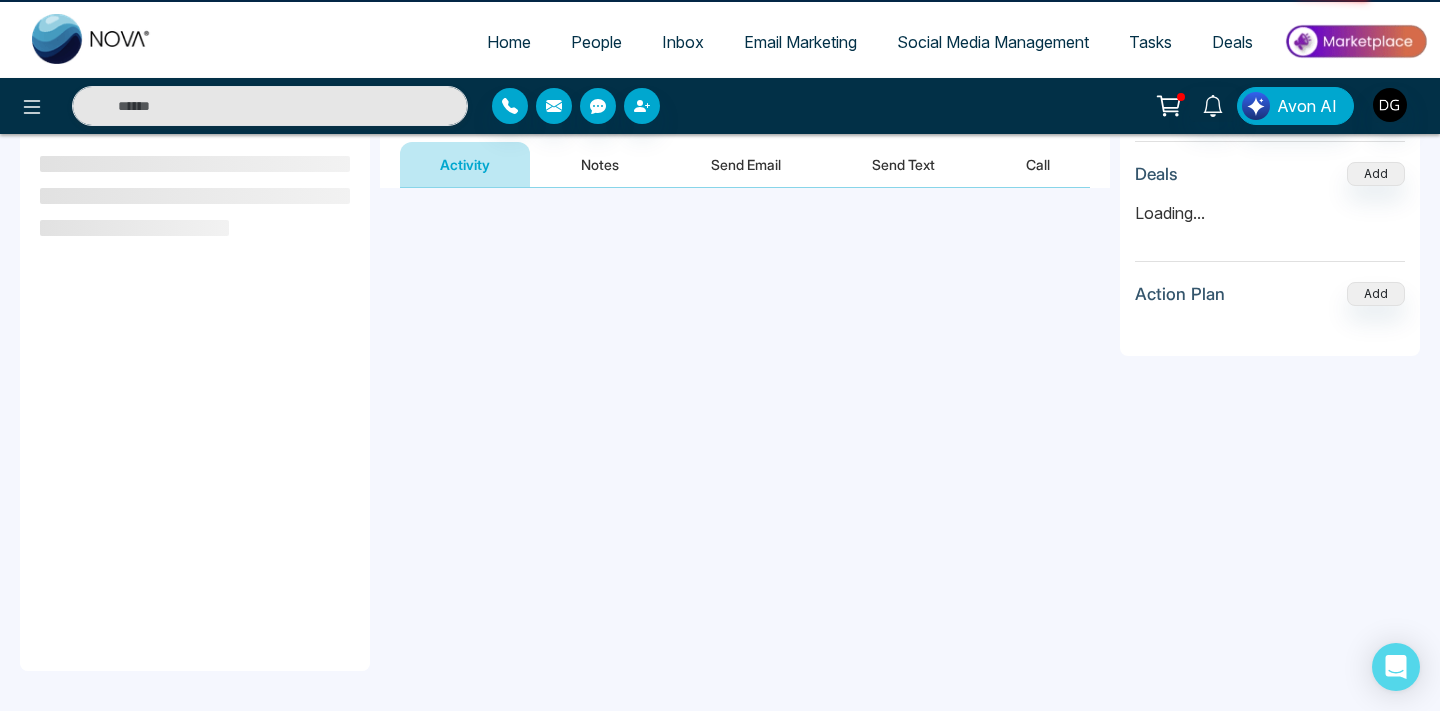 scroll, scrollTop: 0, scrollLeft: 0, axis: both 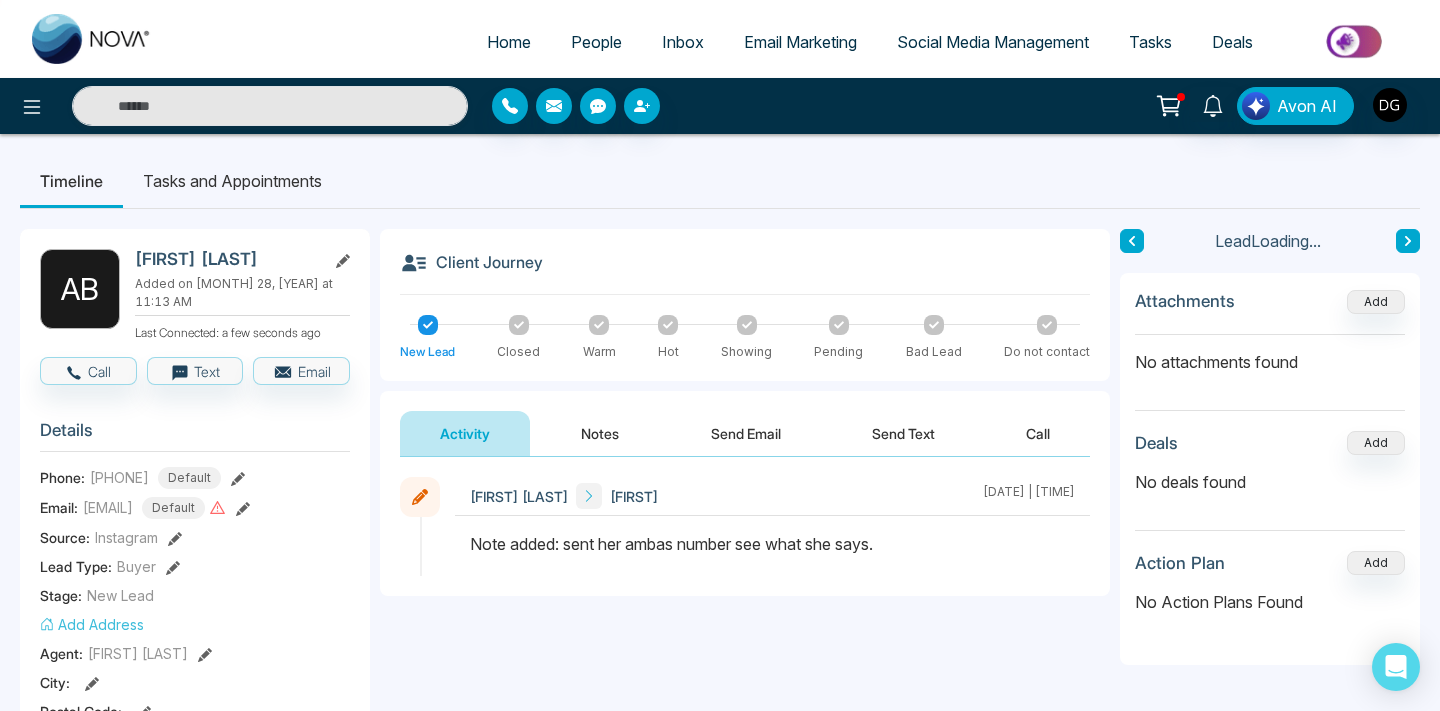 click on "Notes" at bounding box center (600, 433) 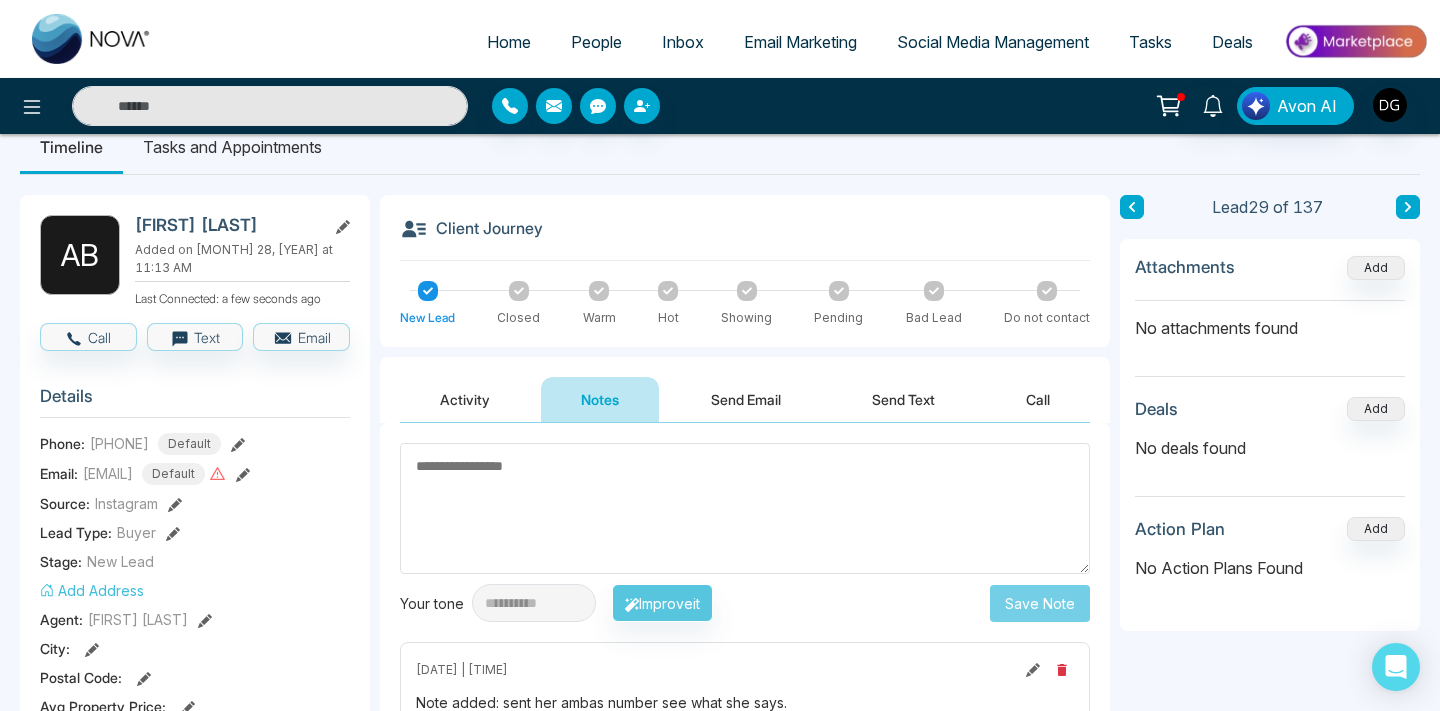 scroll, scrollTop: 45, scrollLeft: 0, axis: vertical 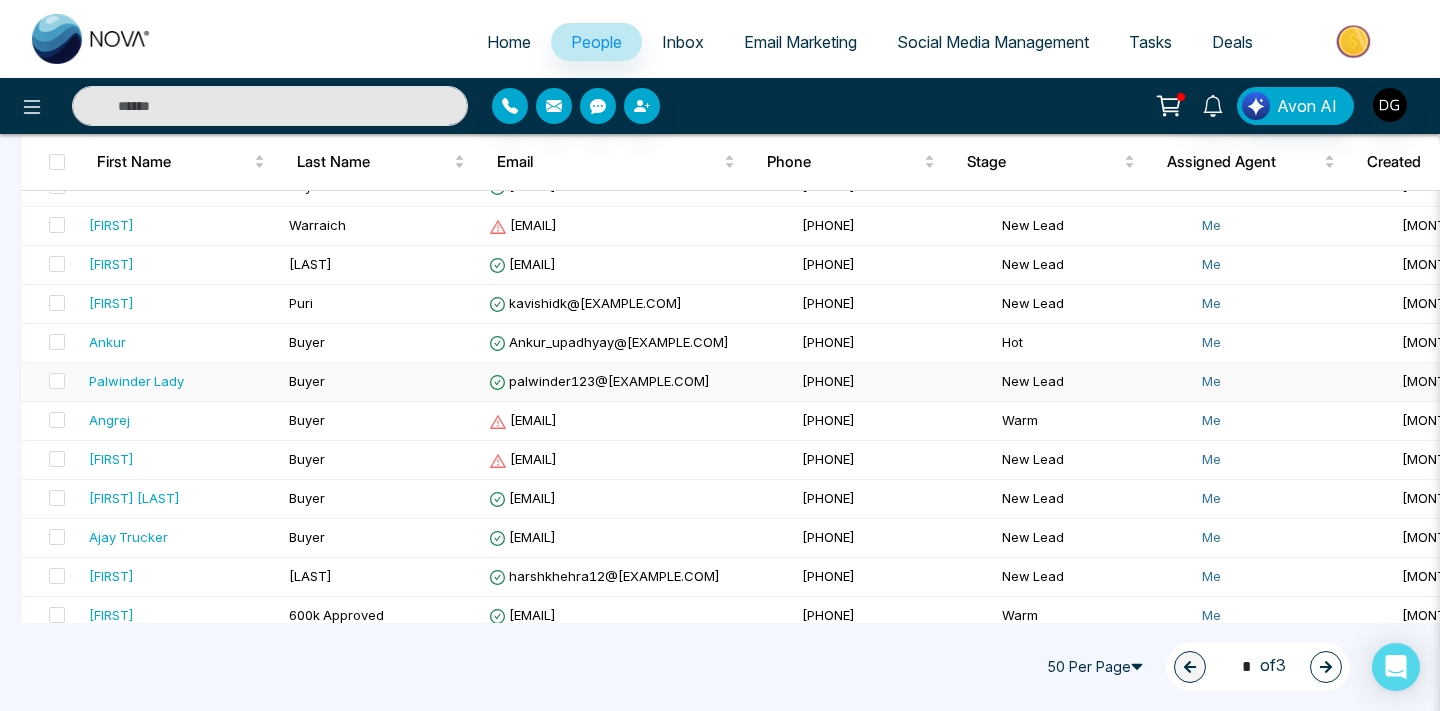click on "Palwinder Lady" at bounding box center (181, 381) 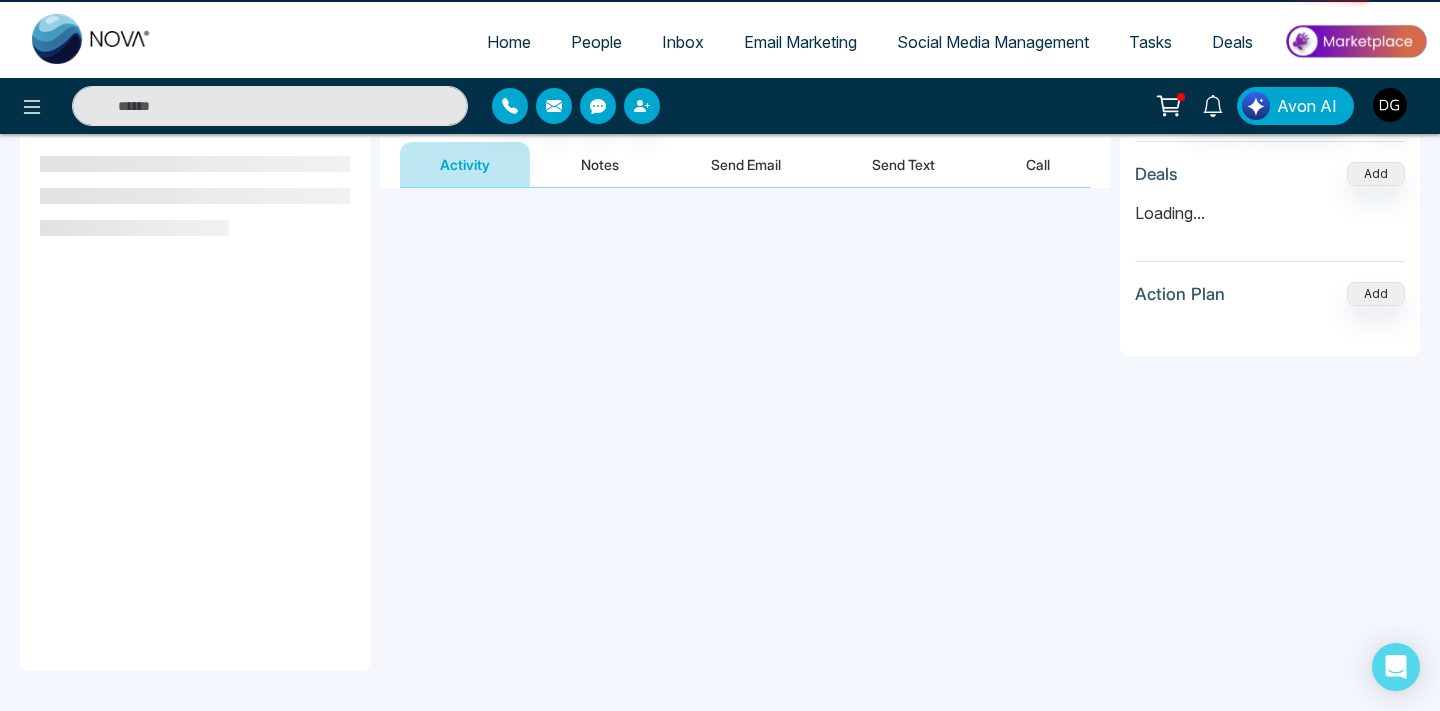 scroll, scrollTop: 0, scrollLeft: 0, axis: both 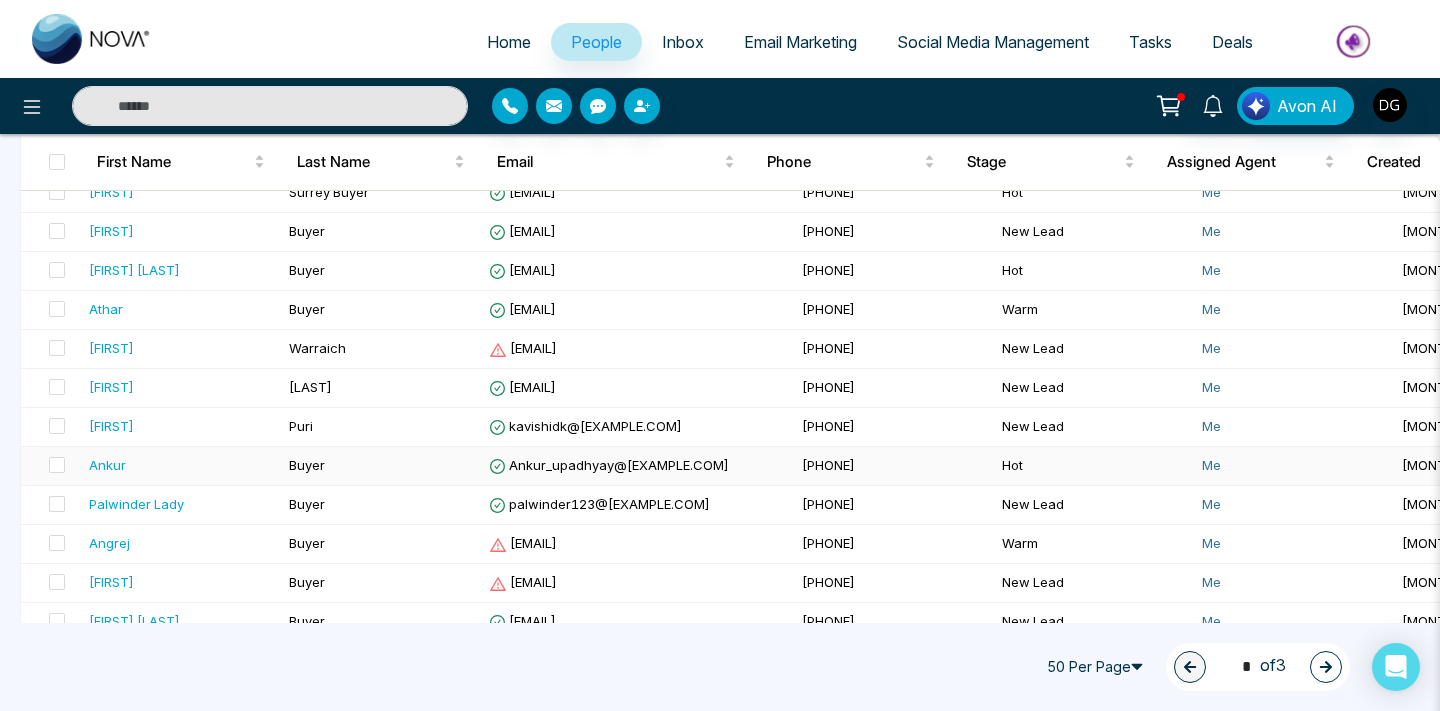 click on "Ankur" at bounding box center (181, 465) 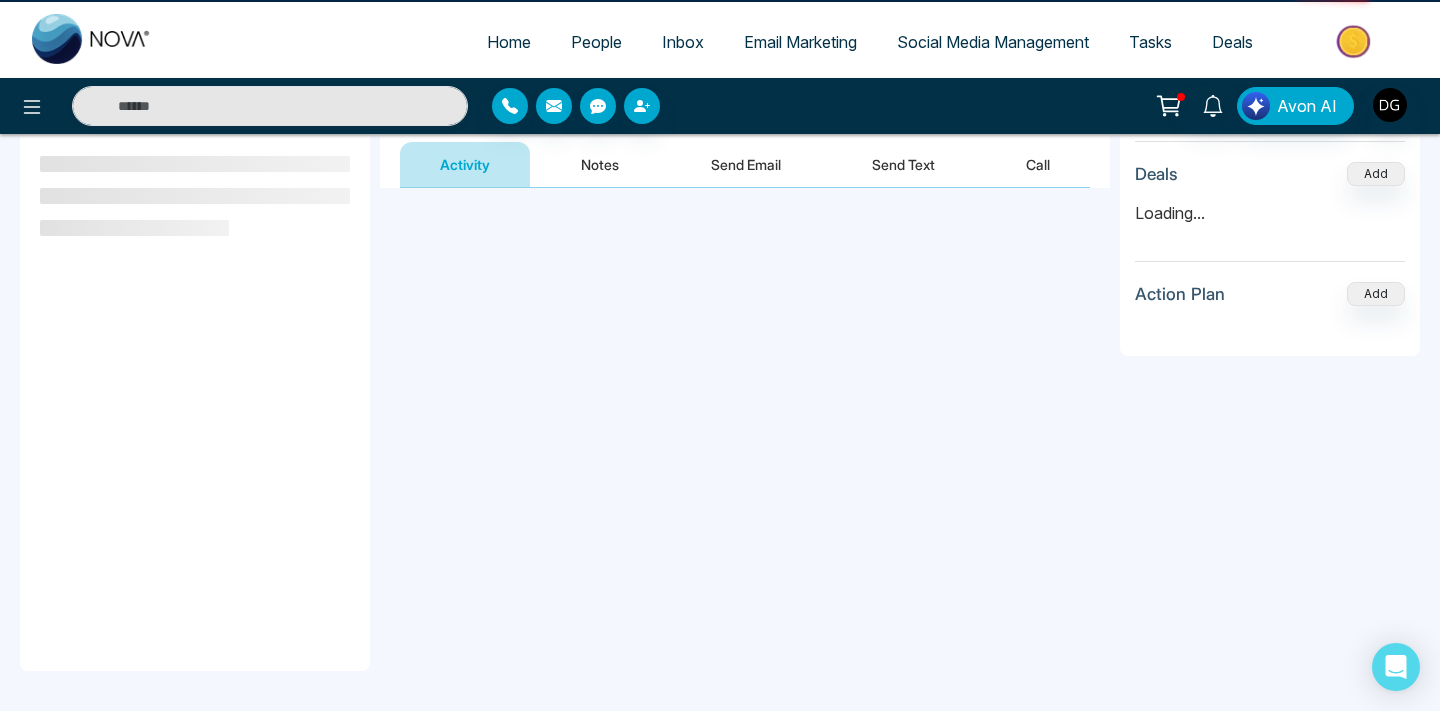 scroll, scrollTop: 0, scrollLeft: 0, axis: both 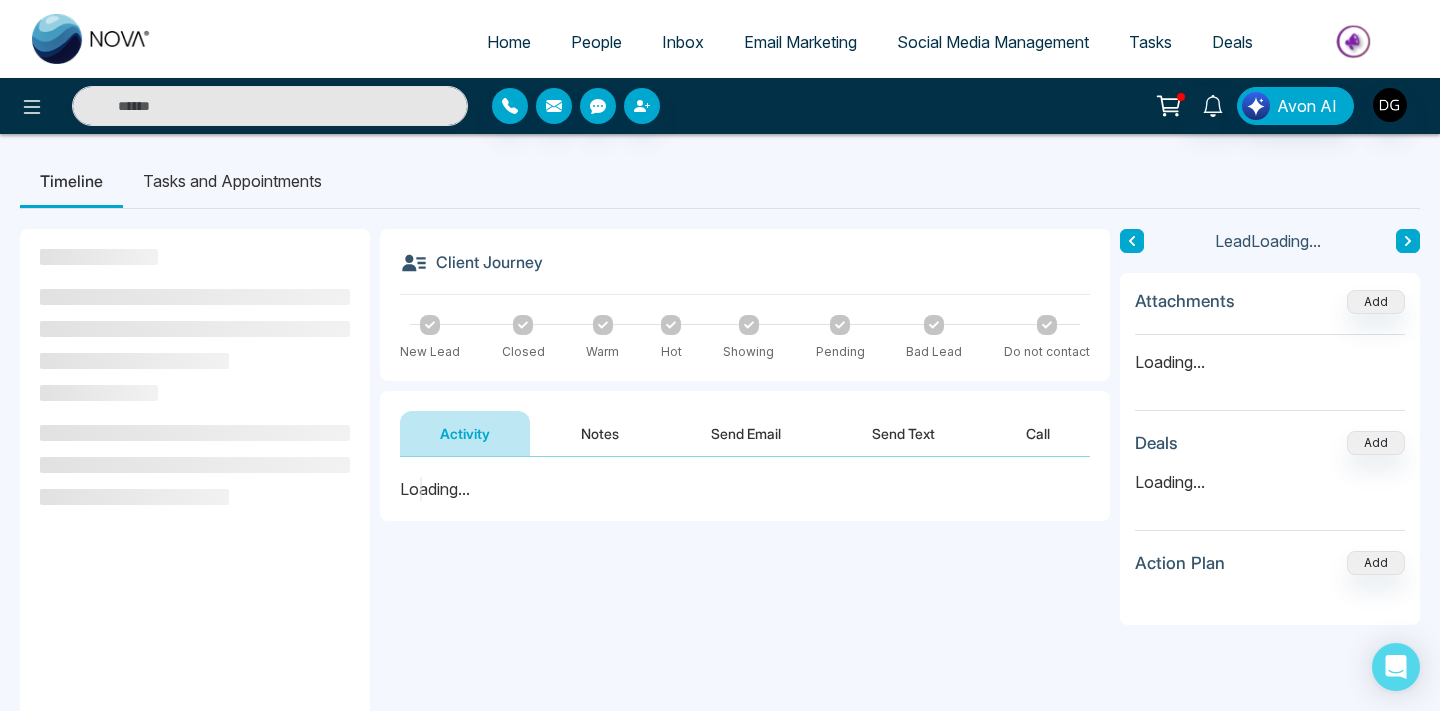 click on "Notes" at bounding box center [600, 433] 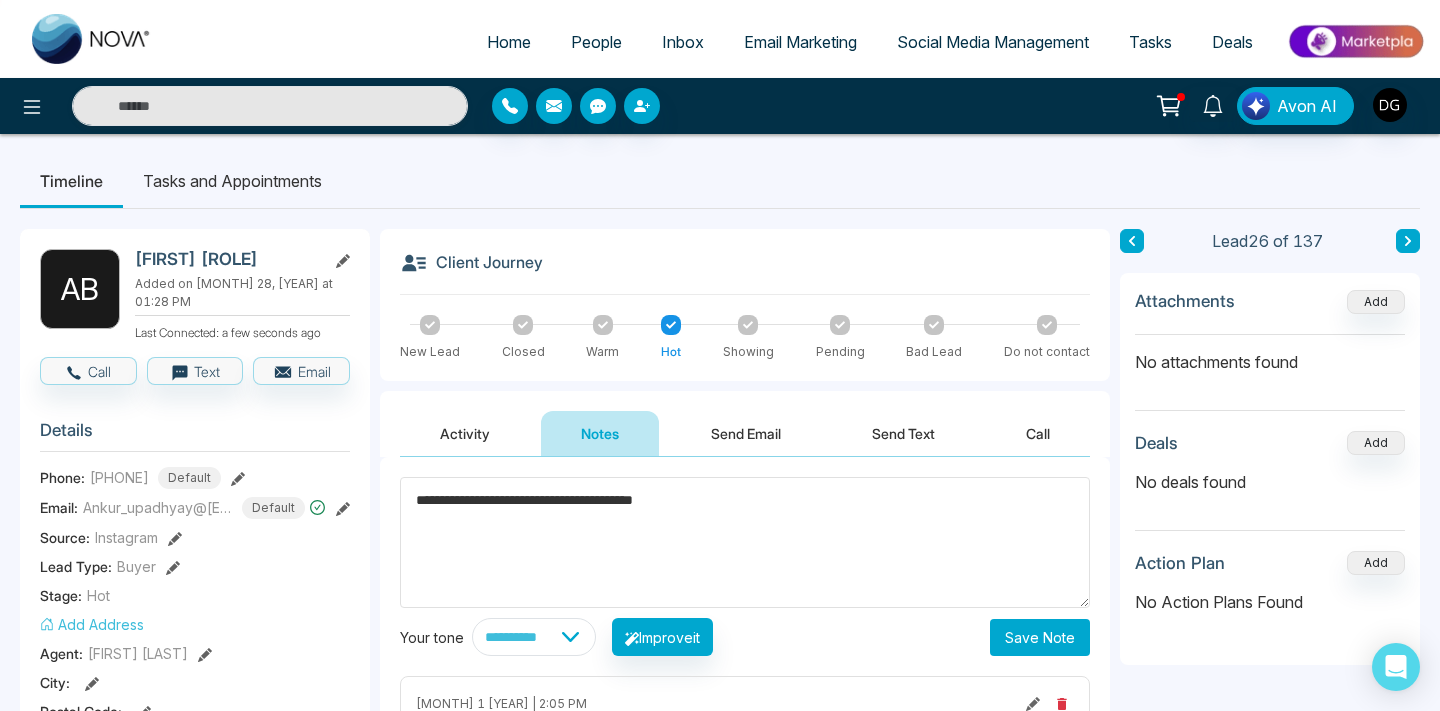 type on "**********" 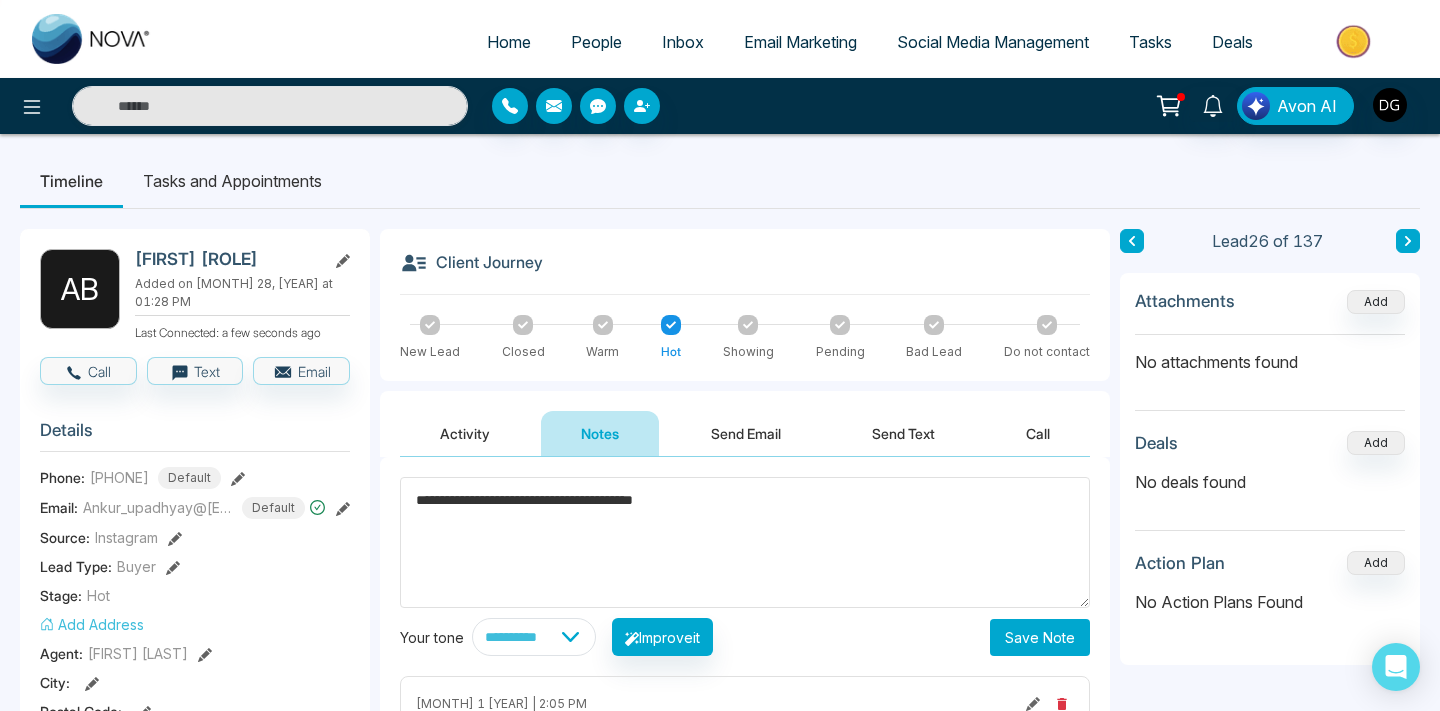 click on "Save Note" at bounding box center [1040, 637] 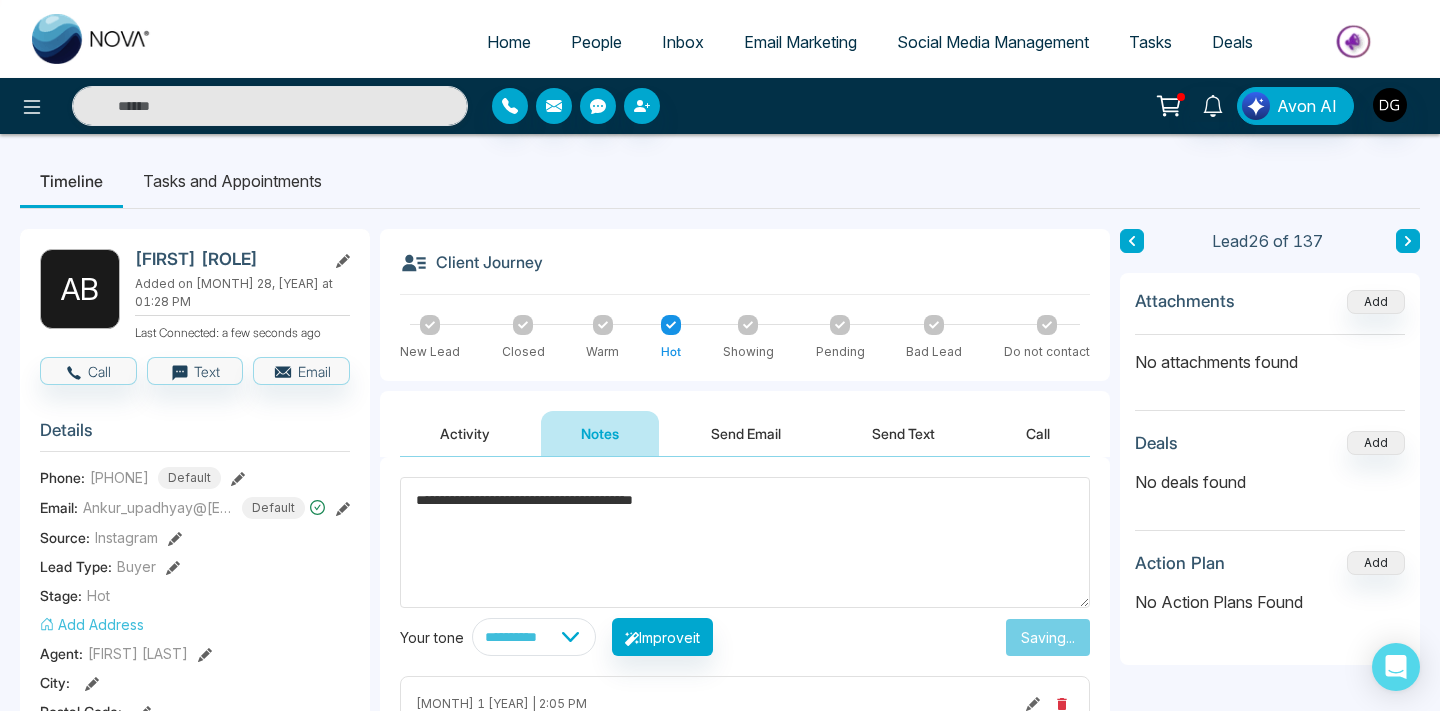 type 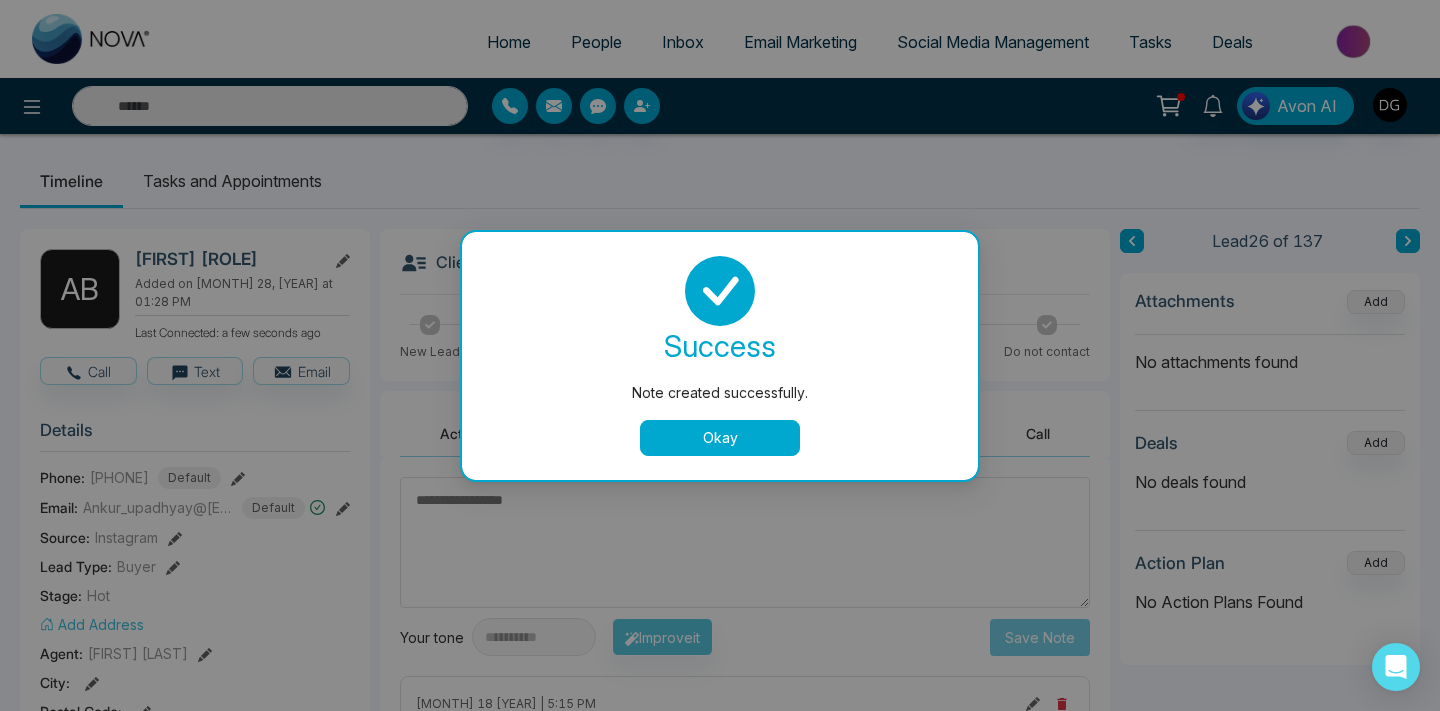 click on "Okay" at bounding box center (720, 438) 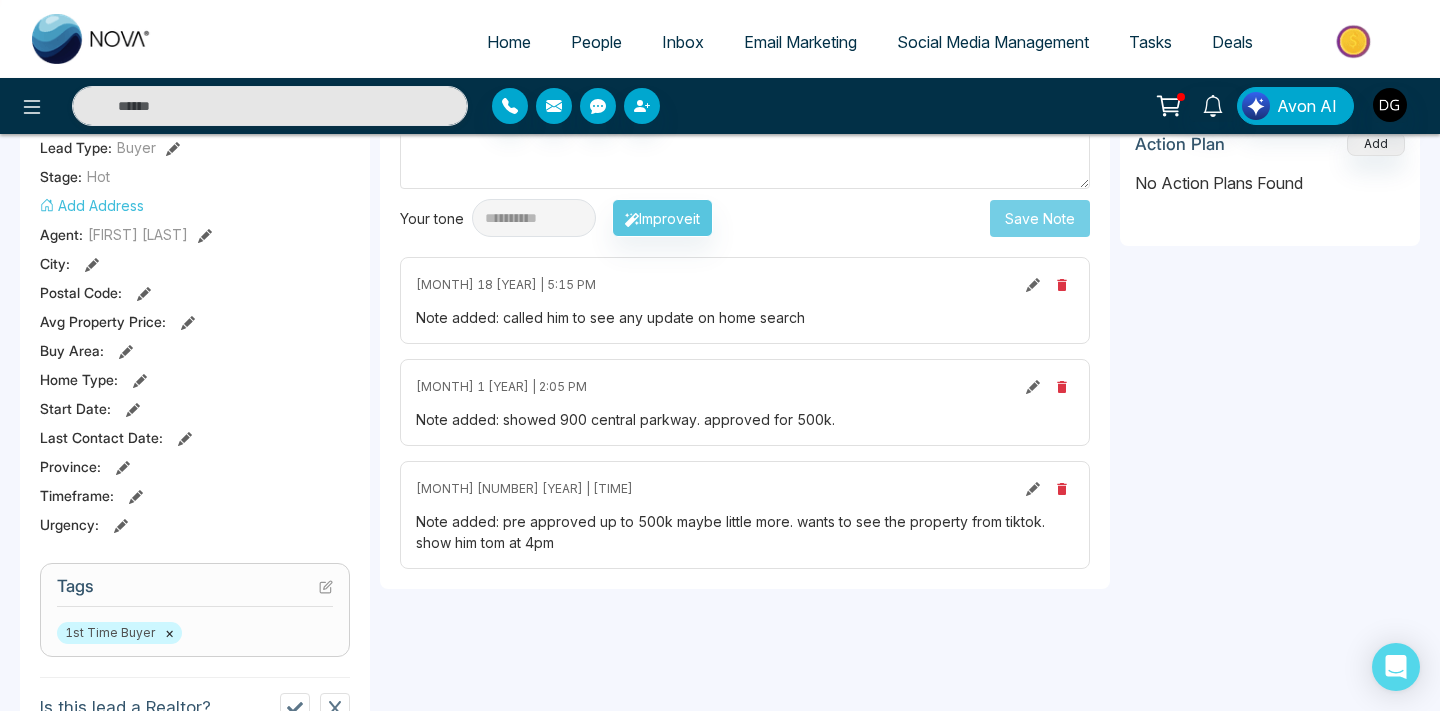 scroll, scrollTop: 411, scrollLeft: 0, axis: vertical 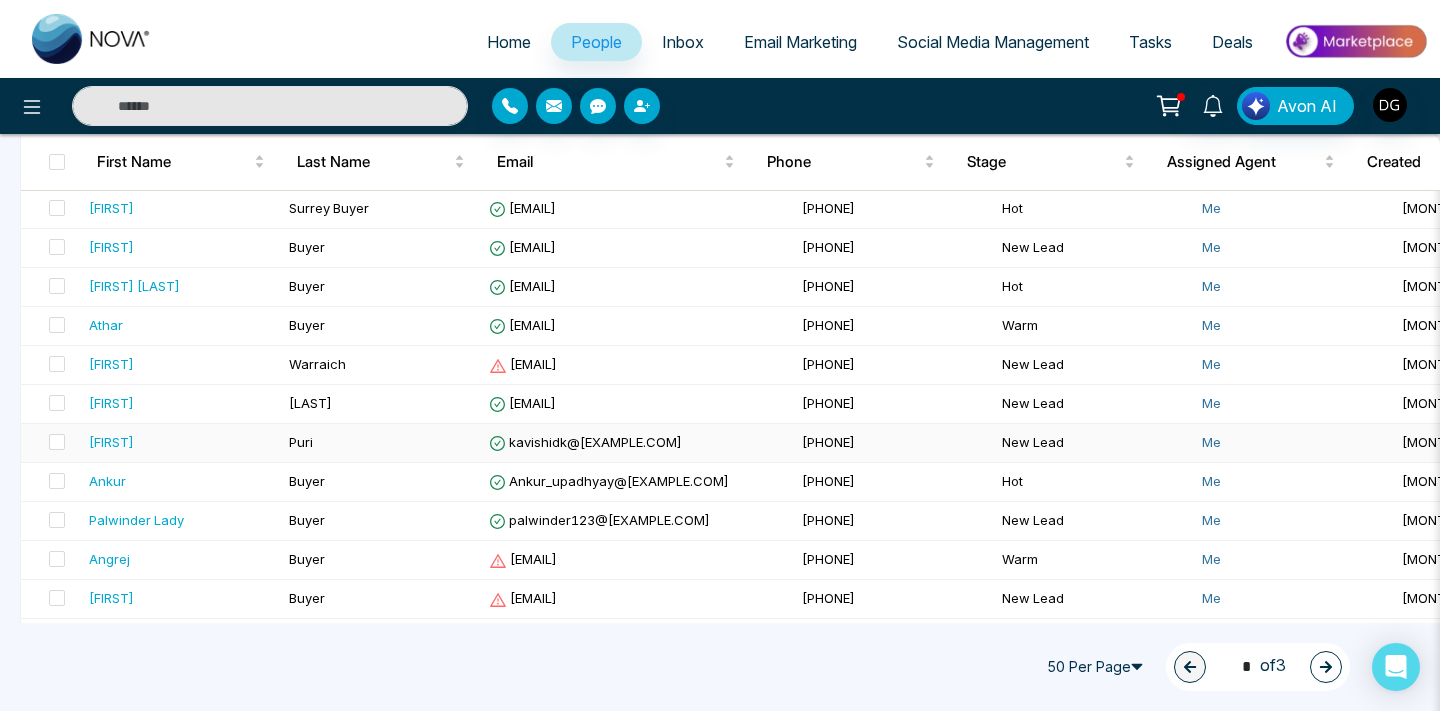 click on "[FIRST]" at bounding box center [181, 442] 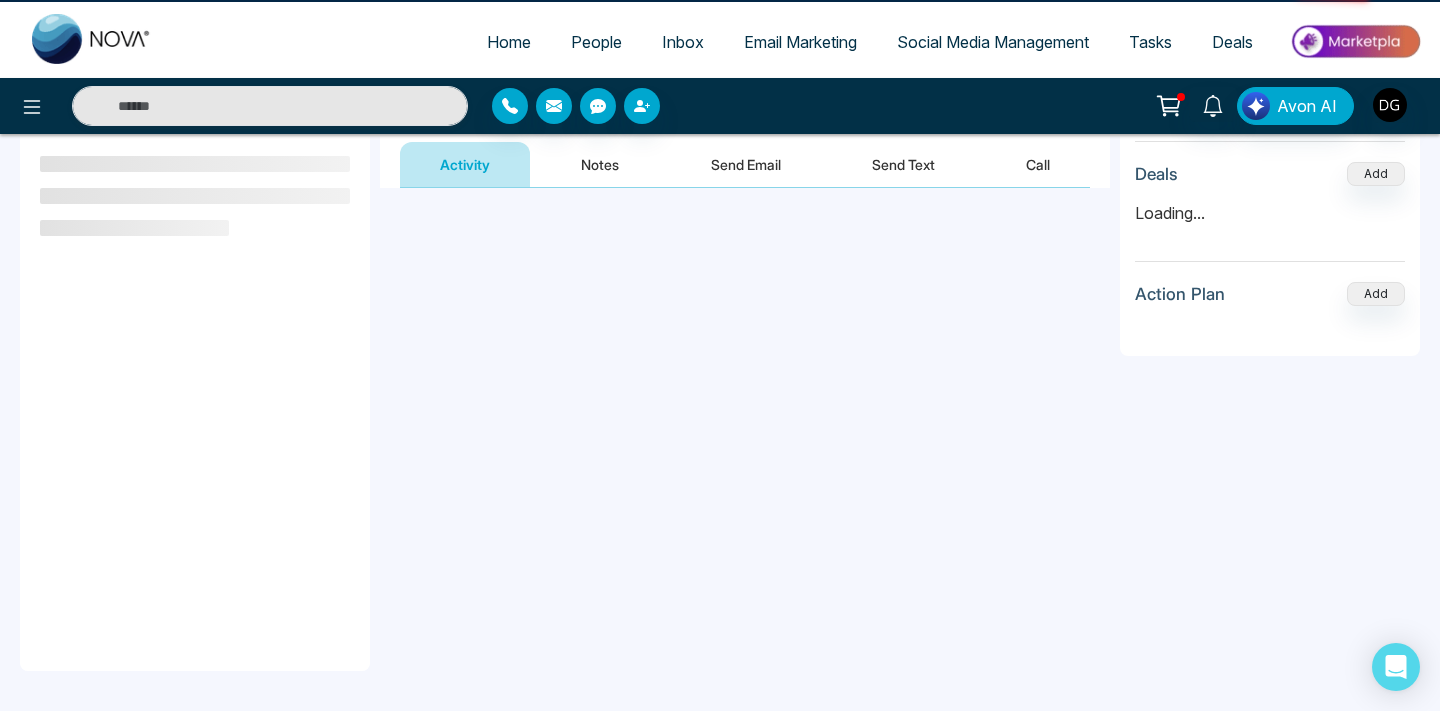 scroll, scrollTop: 0, scrollLeft: 0, axis: both 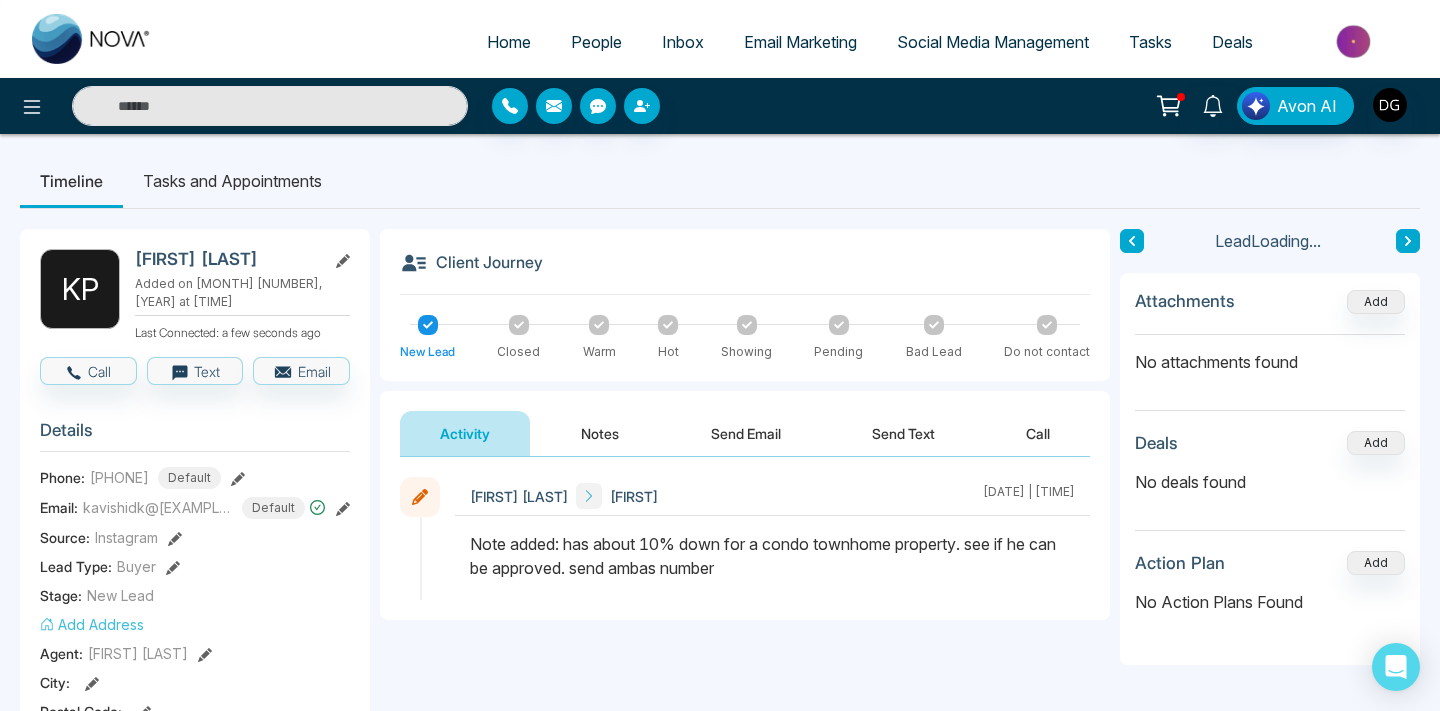 click on "Notes" at bounding box center (600, 433) 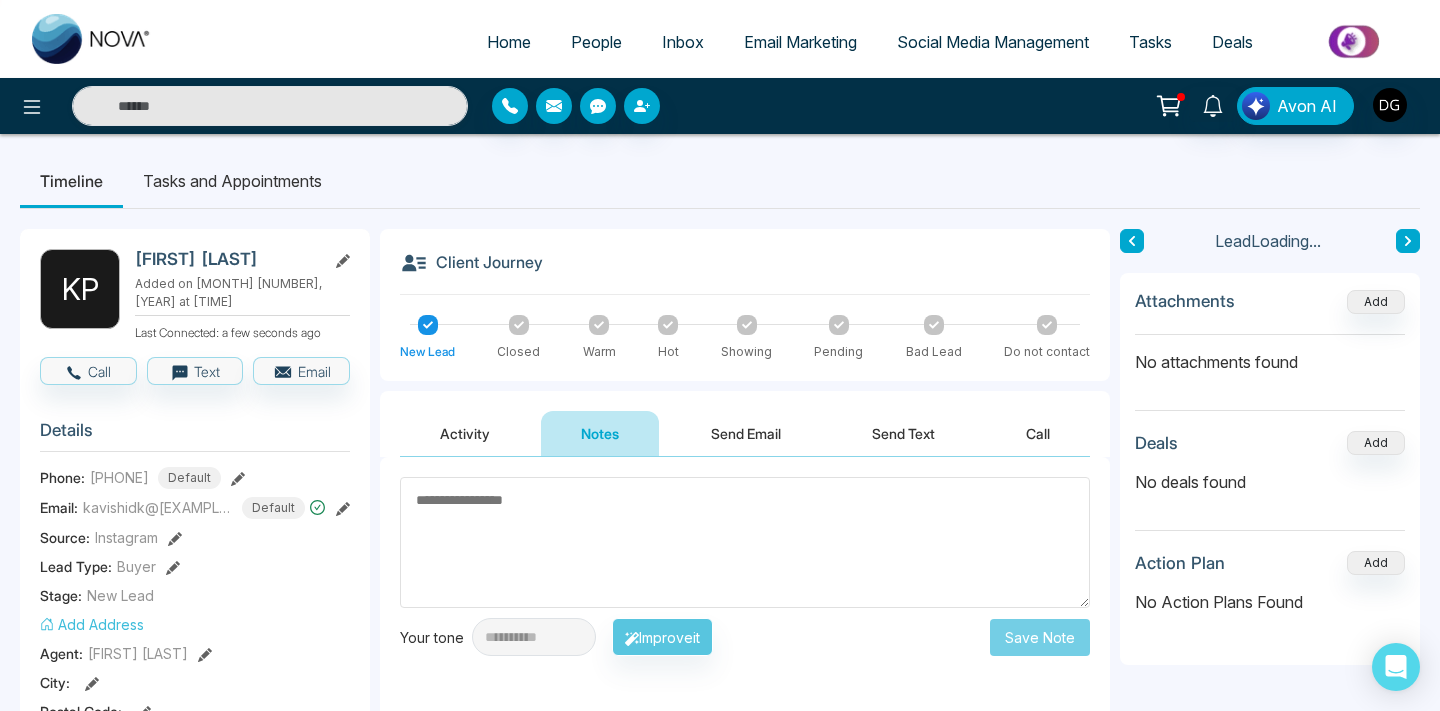 click on "Activity" at bounding box center (465, 433) 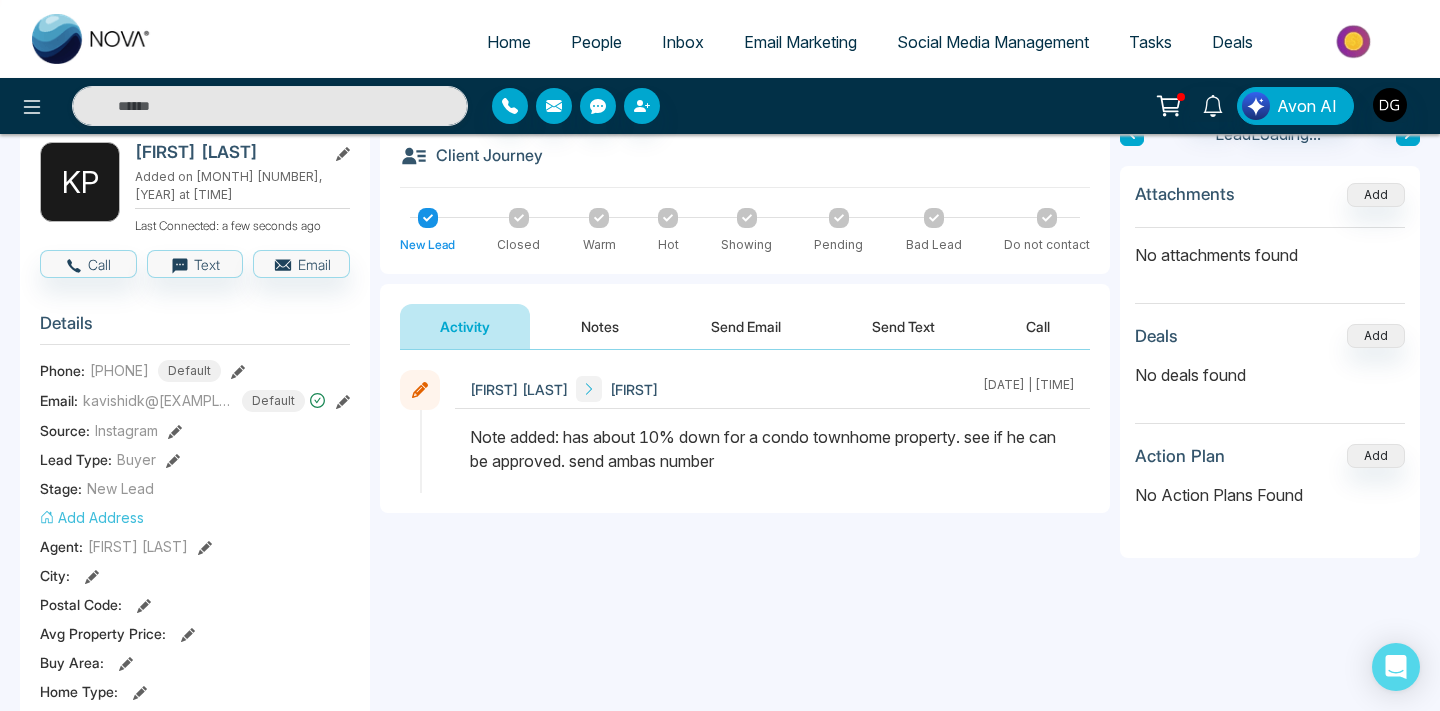 scroll, scrollTop: 110, scrollLeft: 0, axis: vertical 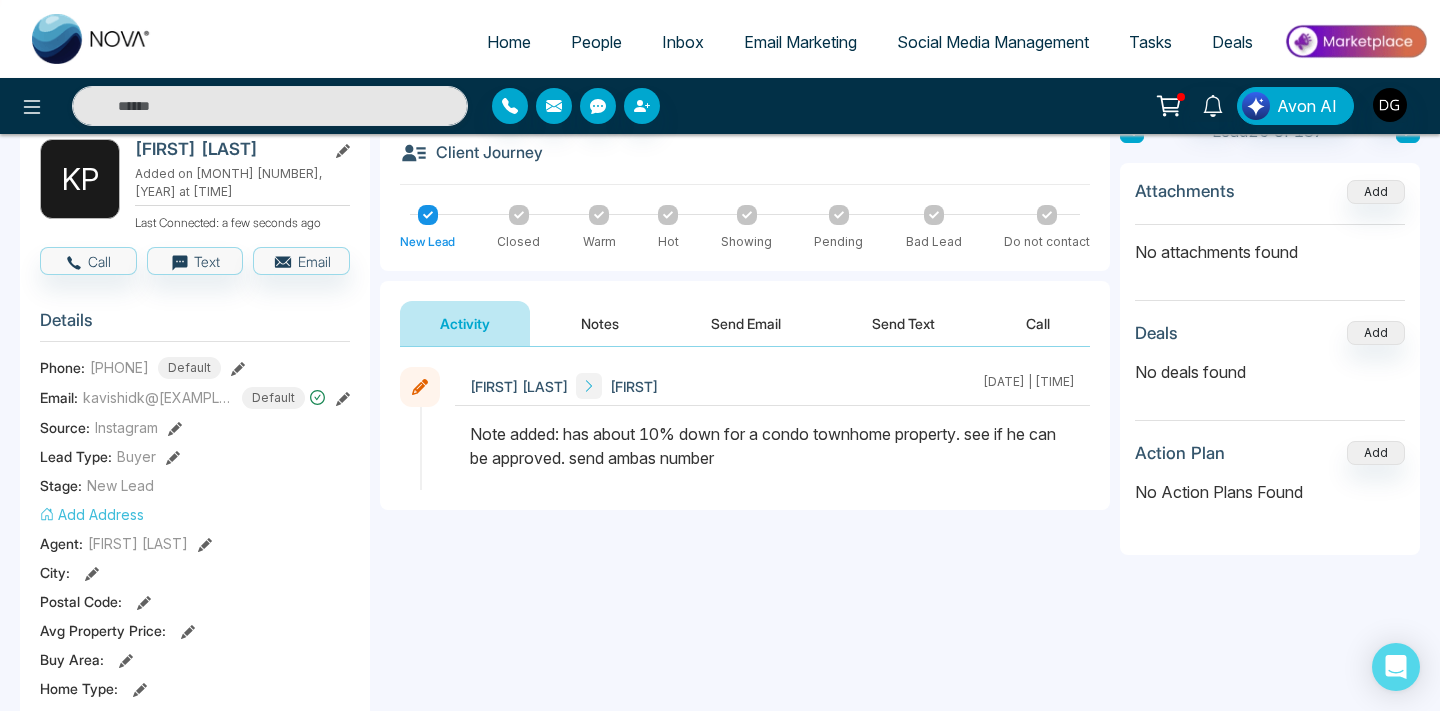 click on "Notes" at bounding box center [600, 323] 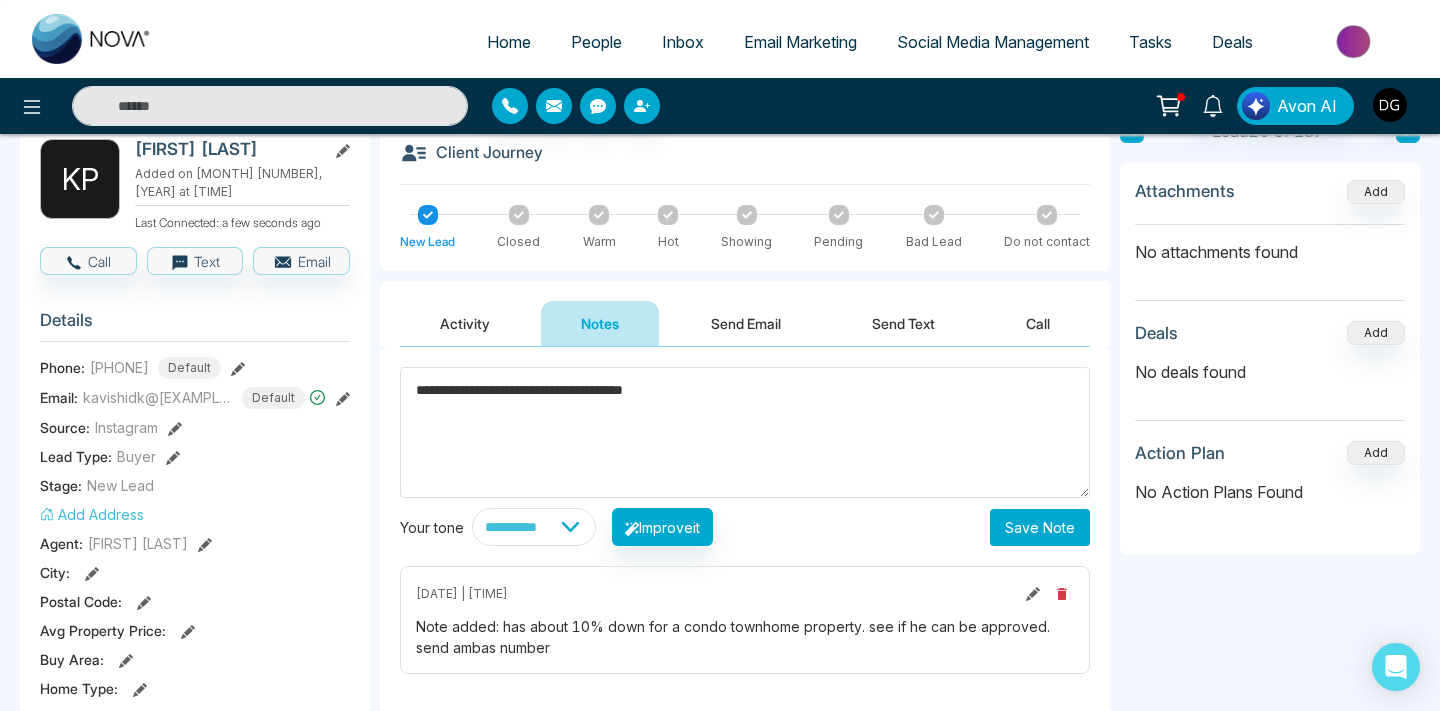 type on "**********" 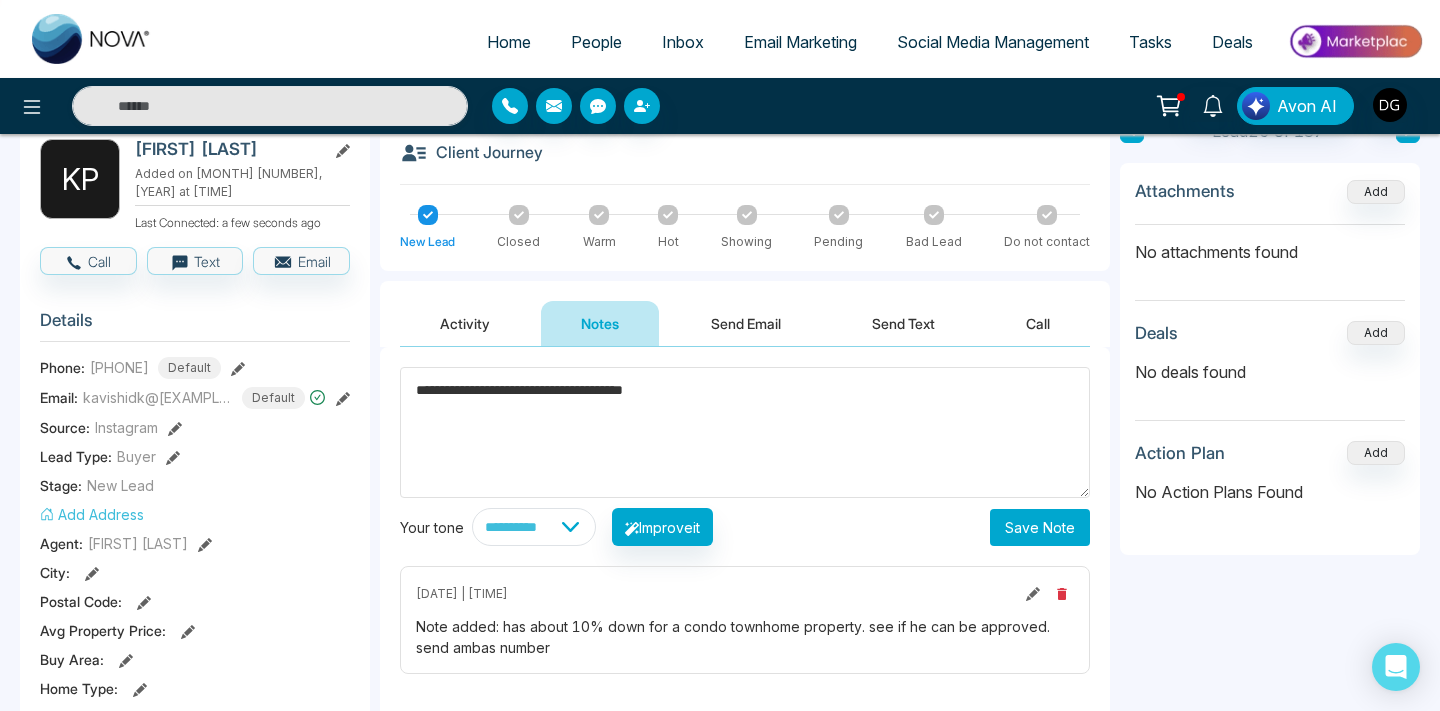 click on "Save Note" at bounding box center [1040, 527] 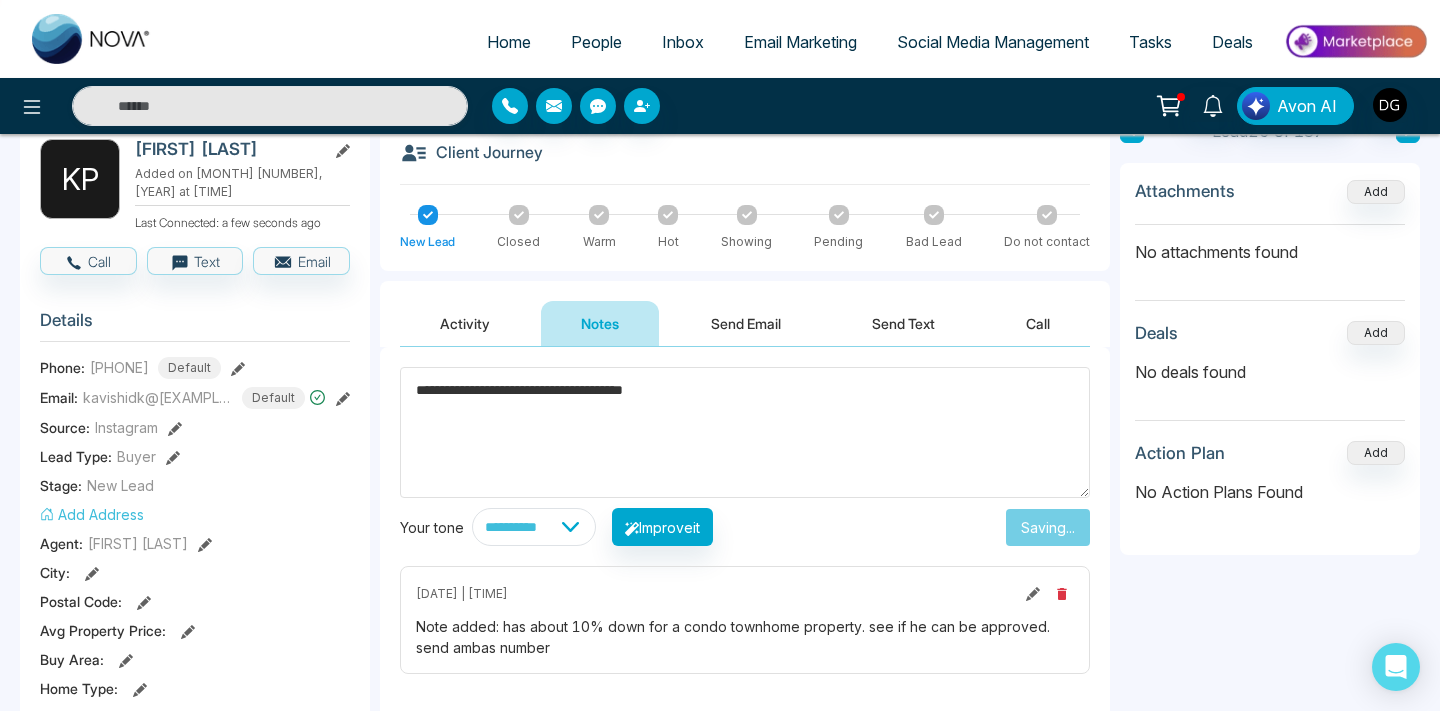 type 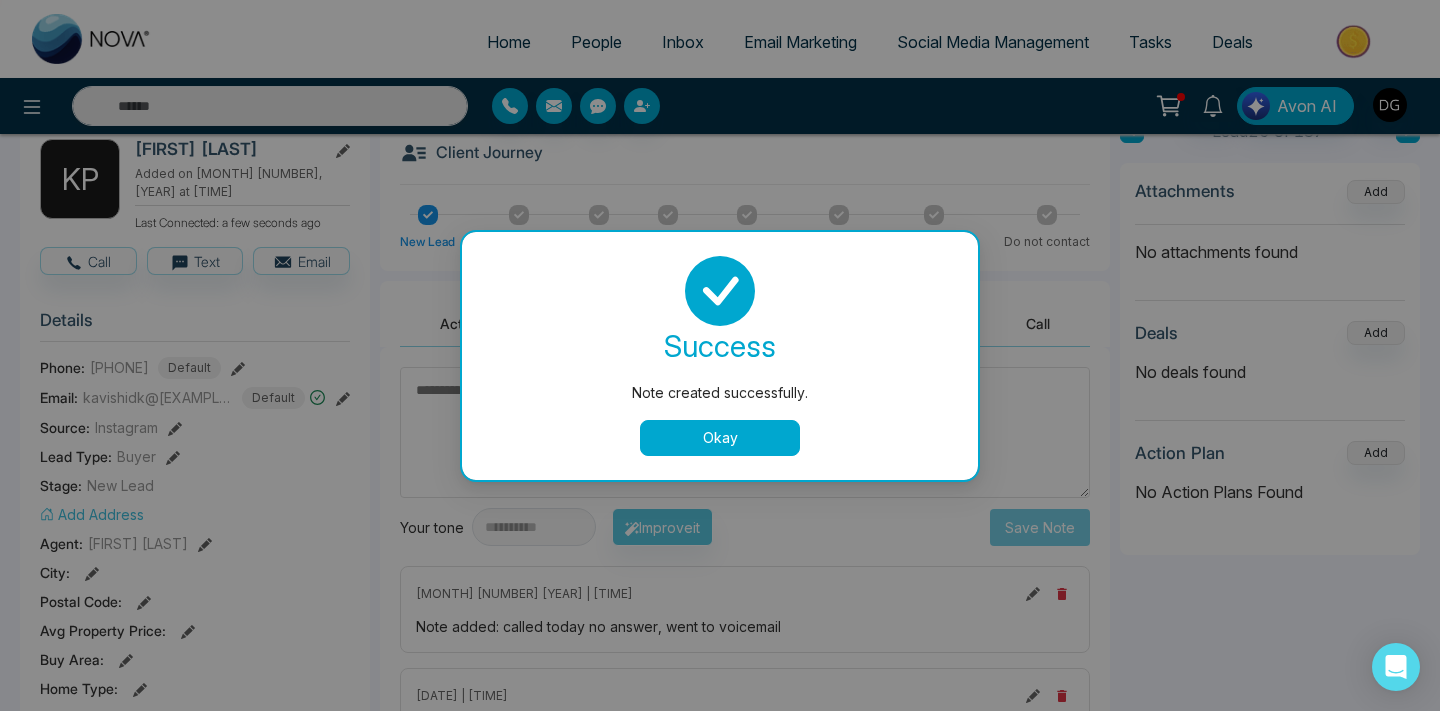 click on "Okay" at bounding box center [720, 438] 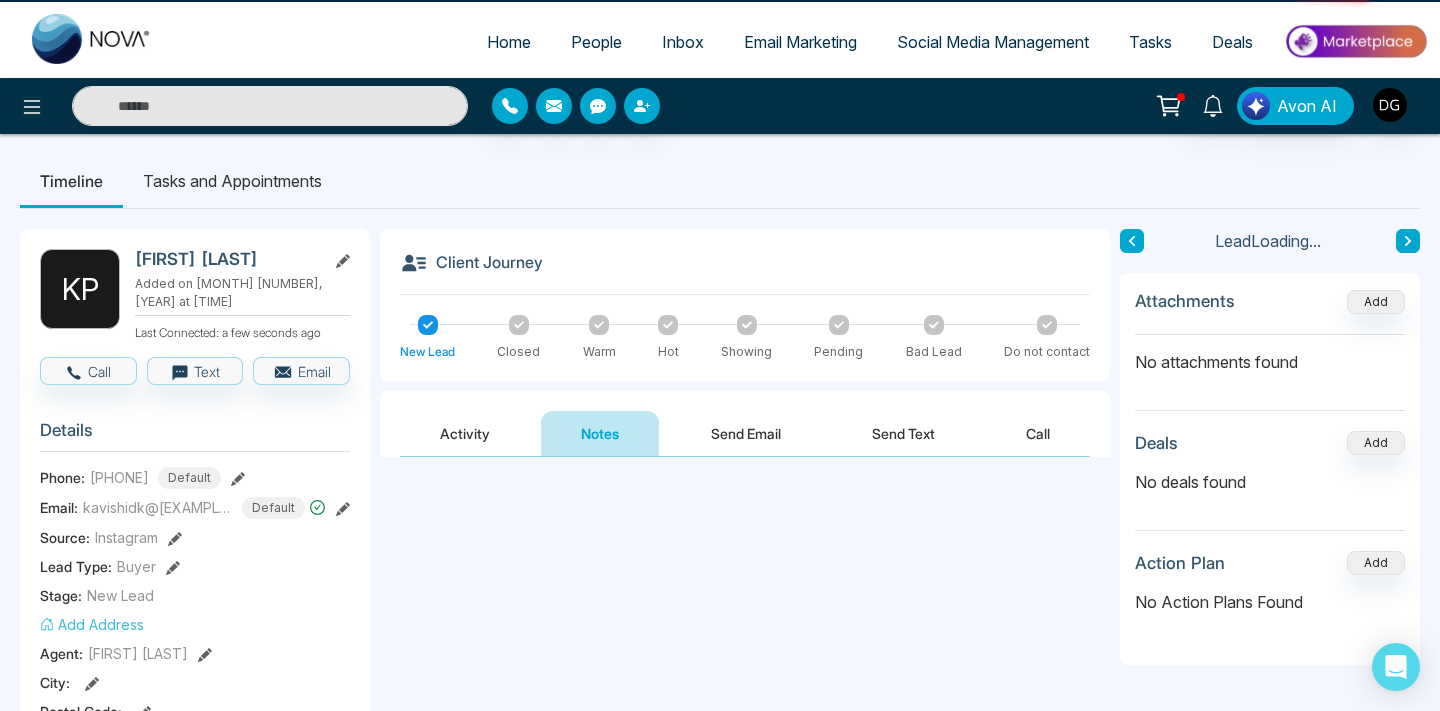 scroll, scrollTop: 0, scrollLeft: 0, axis: both 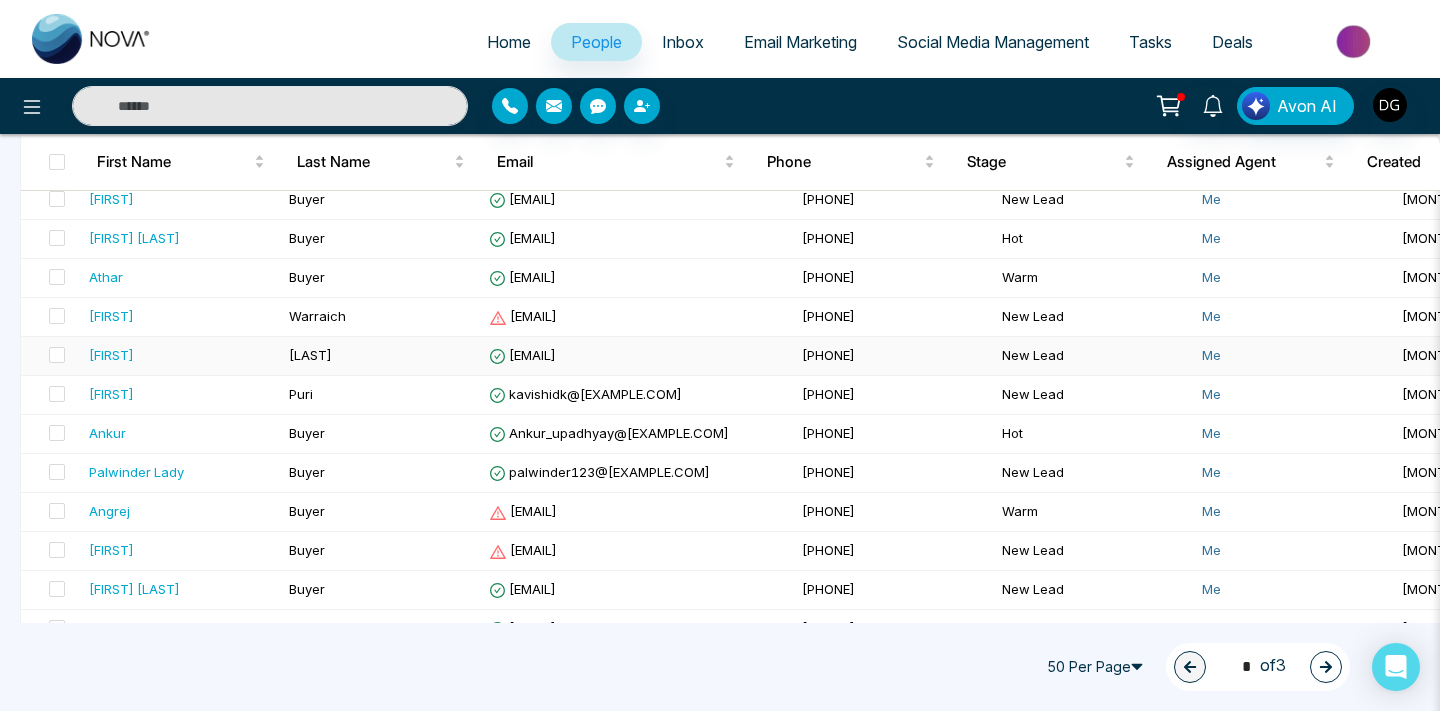 click on "[FIRST]" at bounding box center [181, 355] 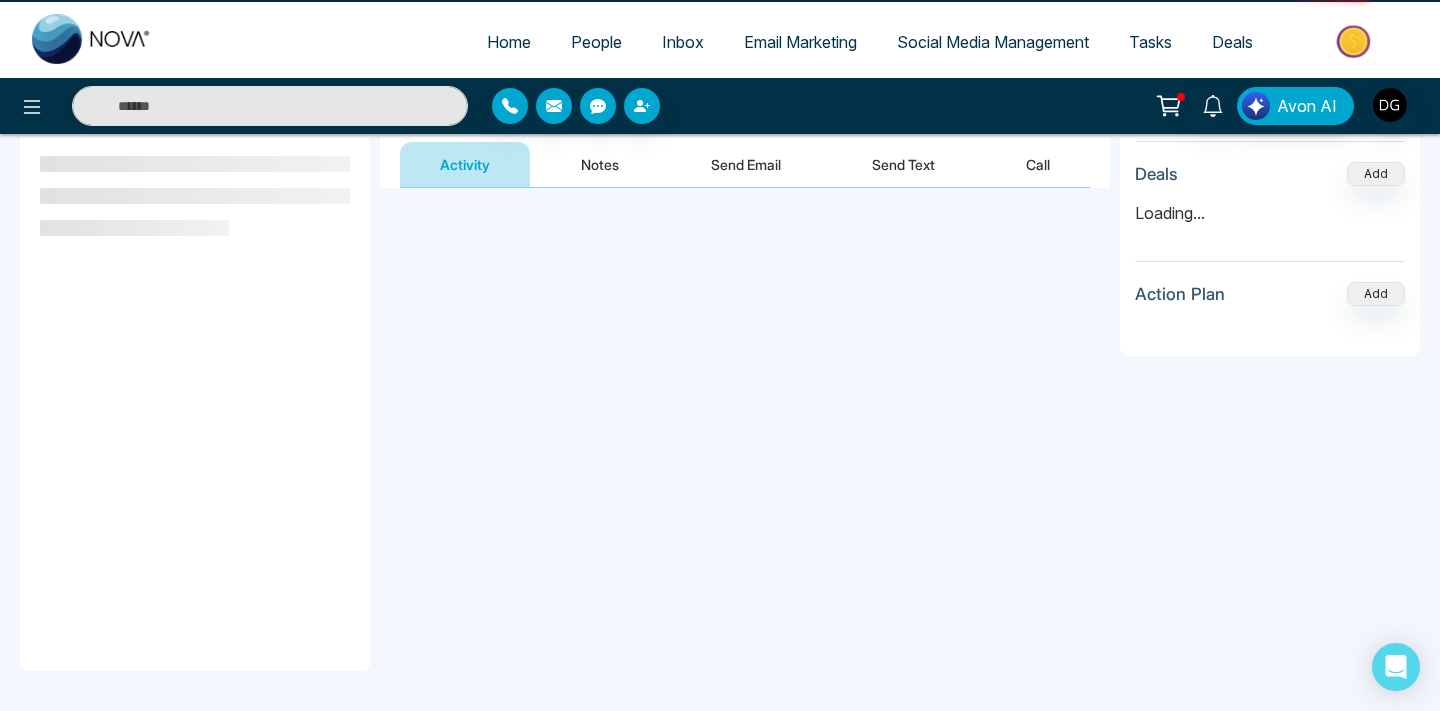 scroll, scrollTop: 0, scrollLeft: 0, axis: both 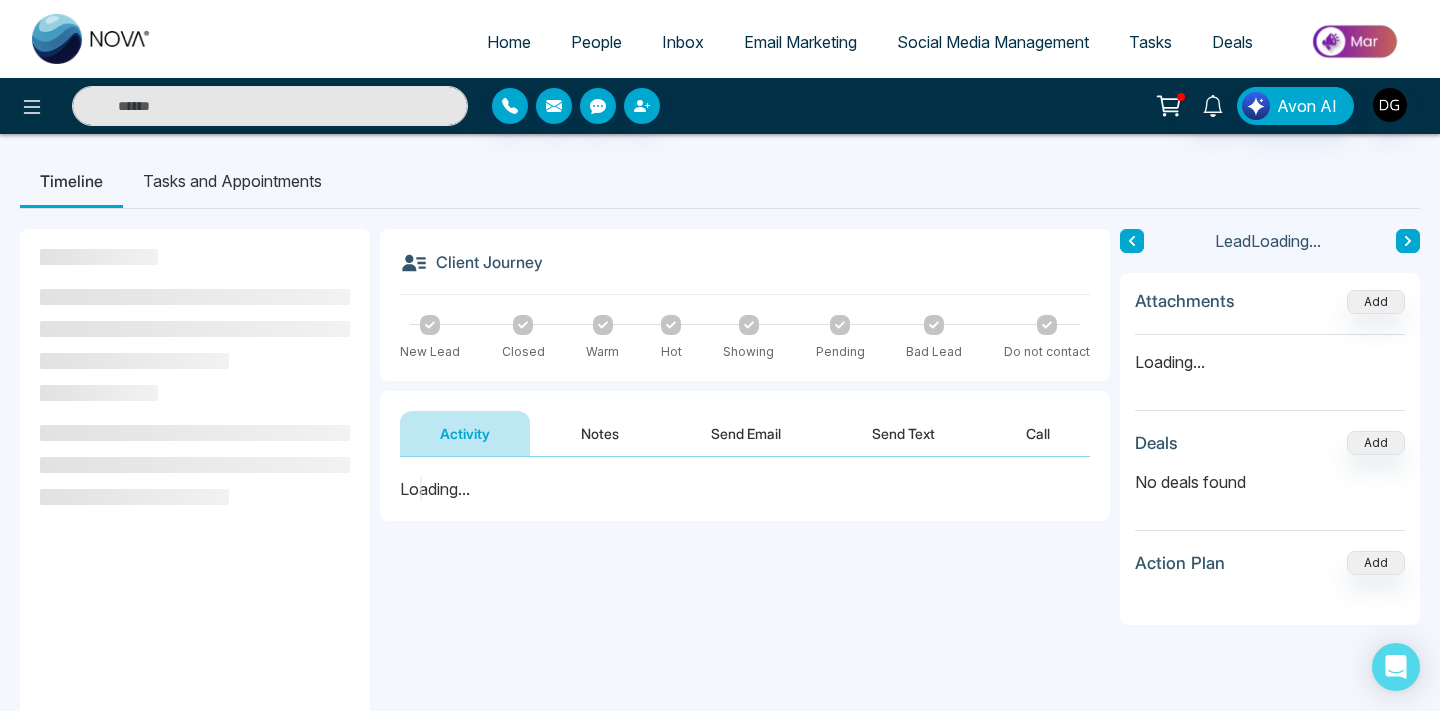 click on "Notes" at bounding box center [600, 433] 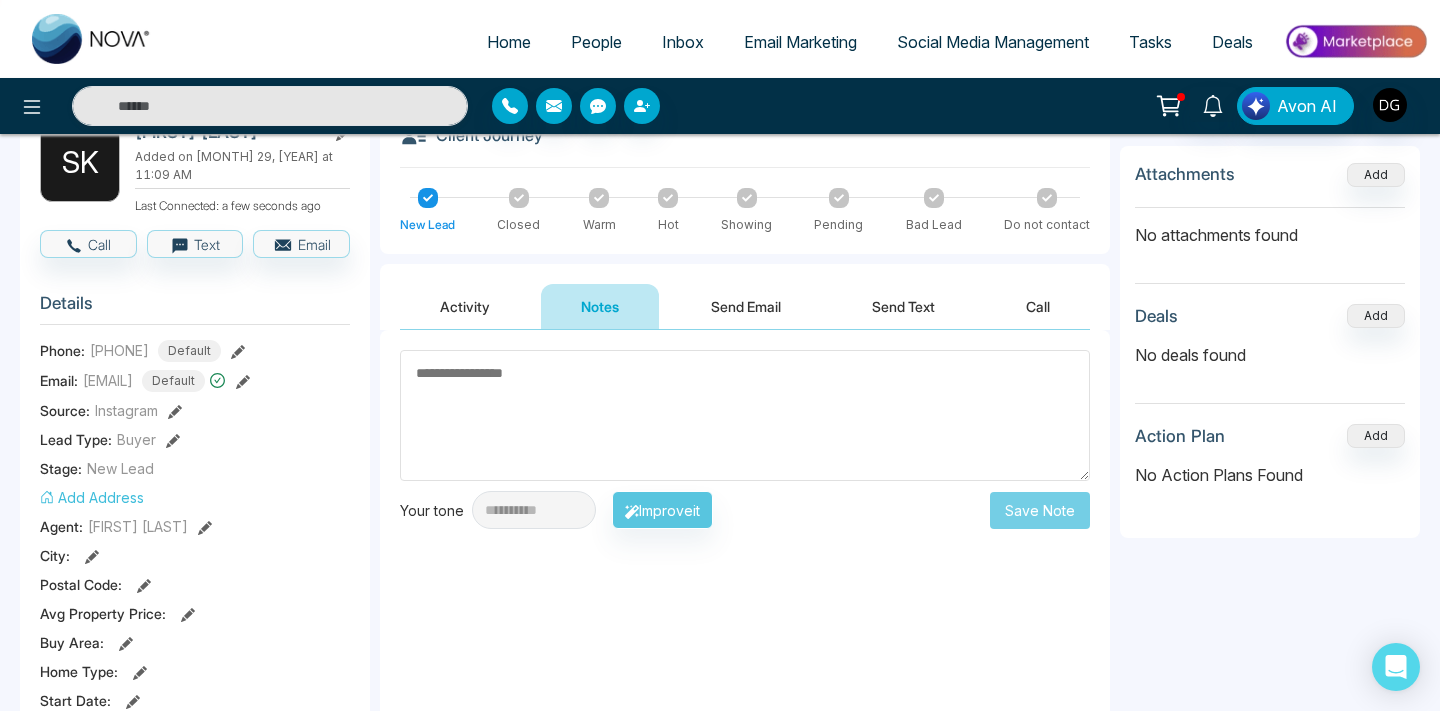 scroll, scrollTop: 197, scrollLeft: 0, axis: vertical 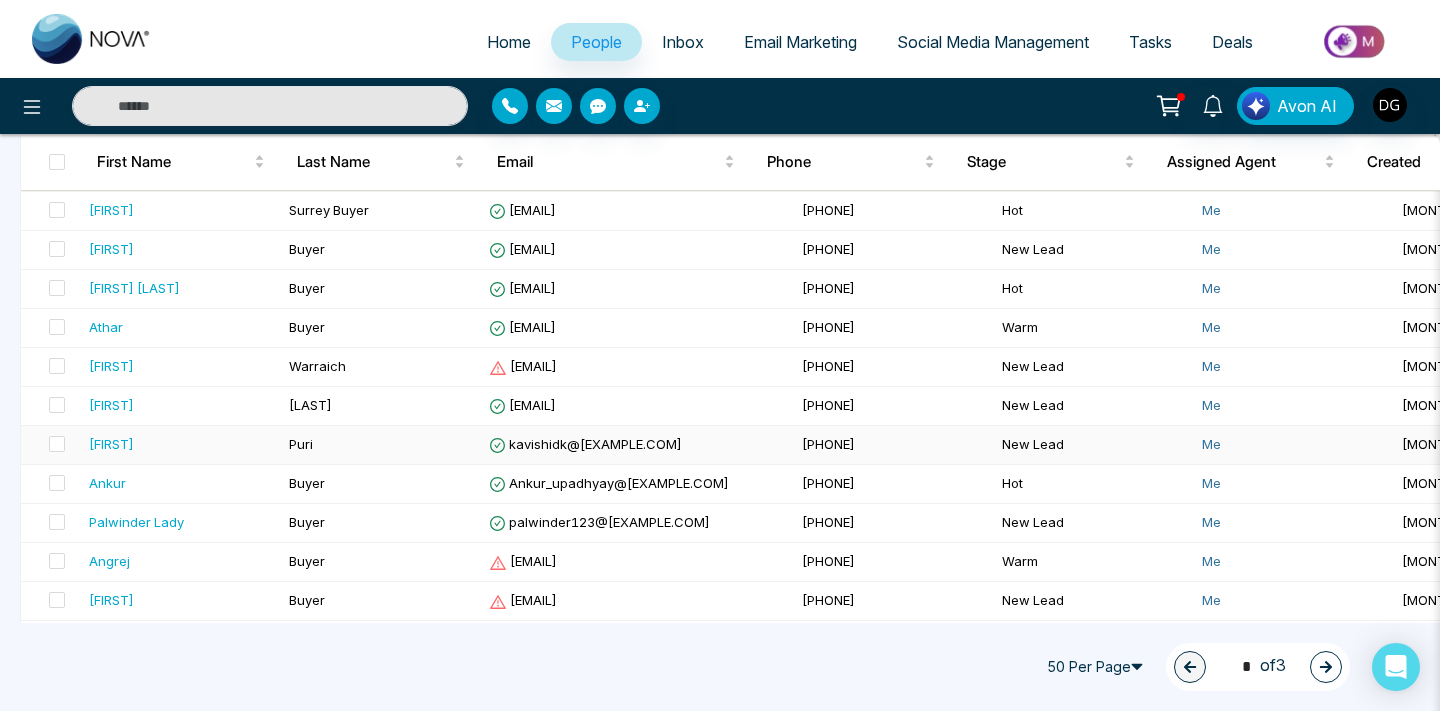 click on "[FIRST]" at bounding box center (181, 444) 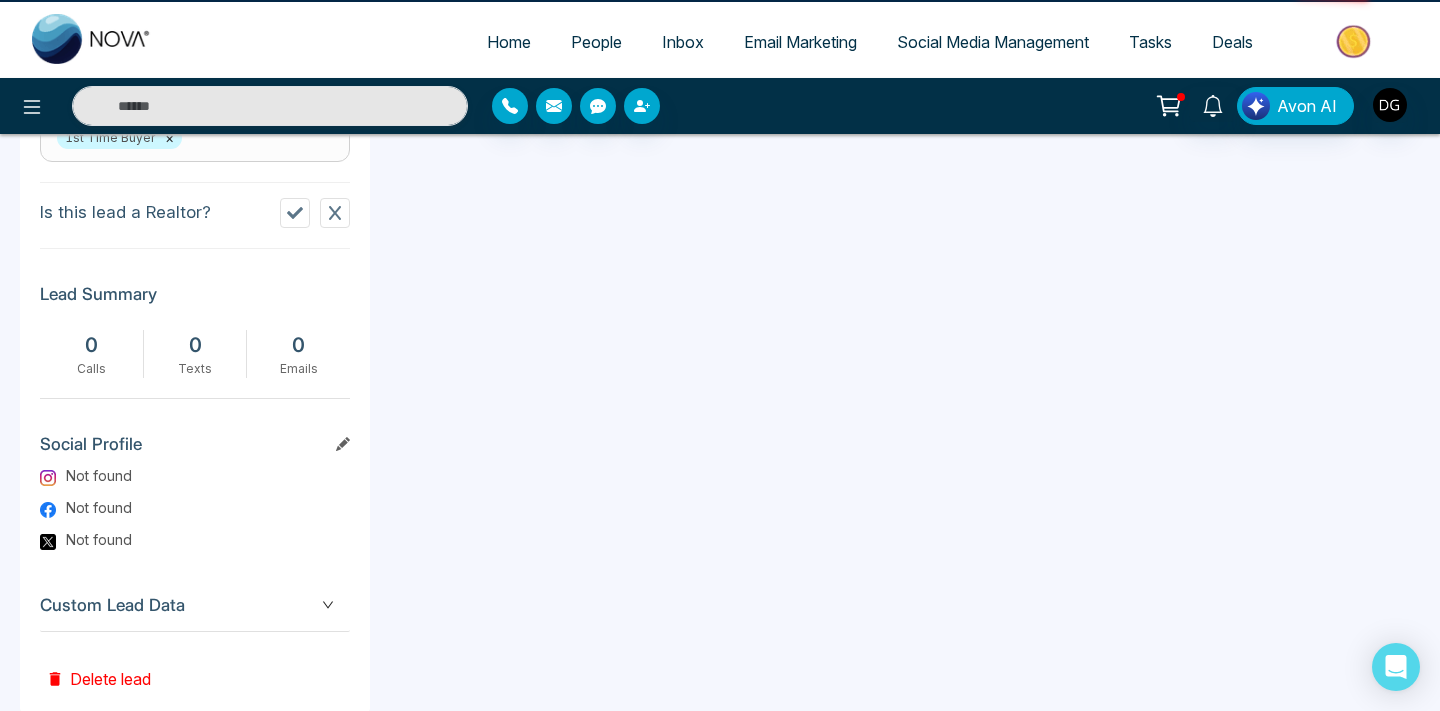 scroll, scrollTop: 0, scrollLeft: 0, axis: both 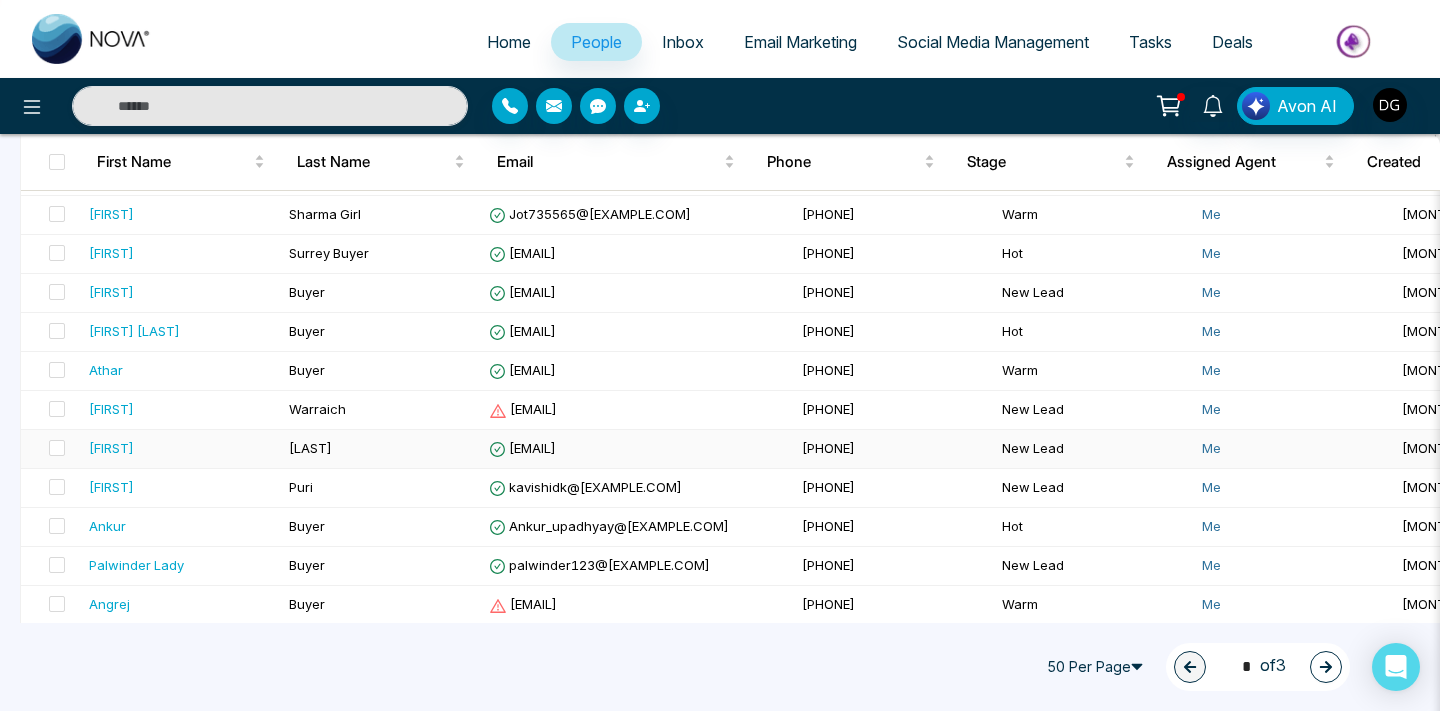 click on "[FIRST]" at bounding box center (181, 448) 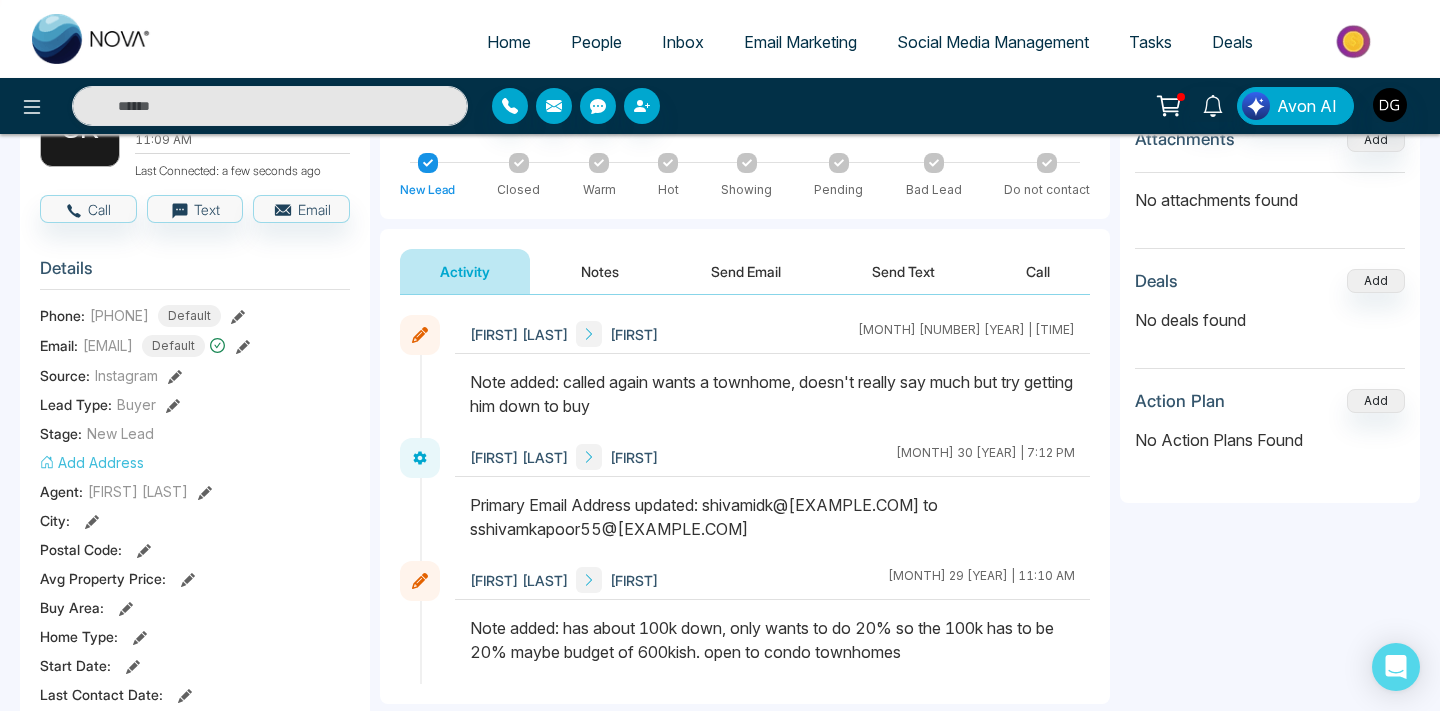 scroll, scrollTop: 164, scrollLeft: 0, axis: vertical 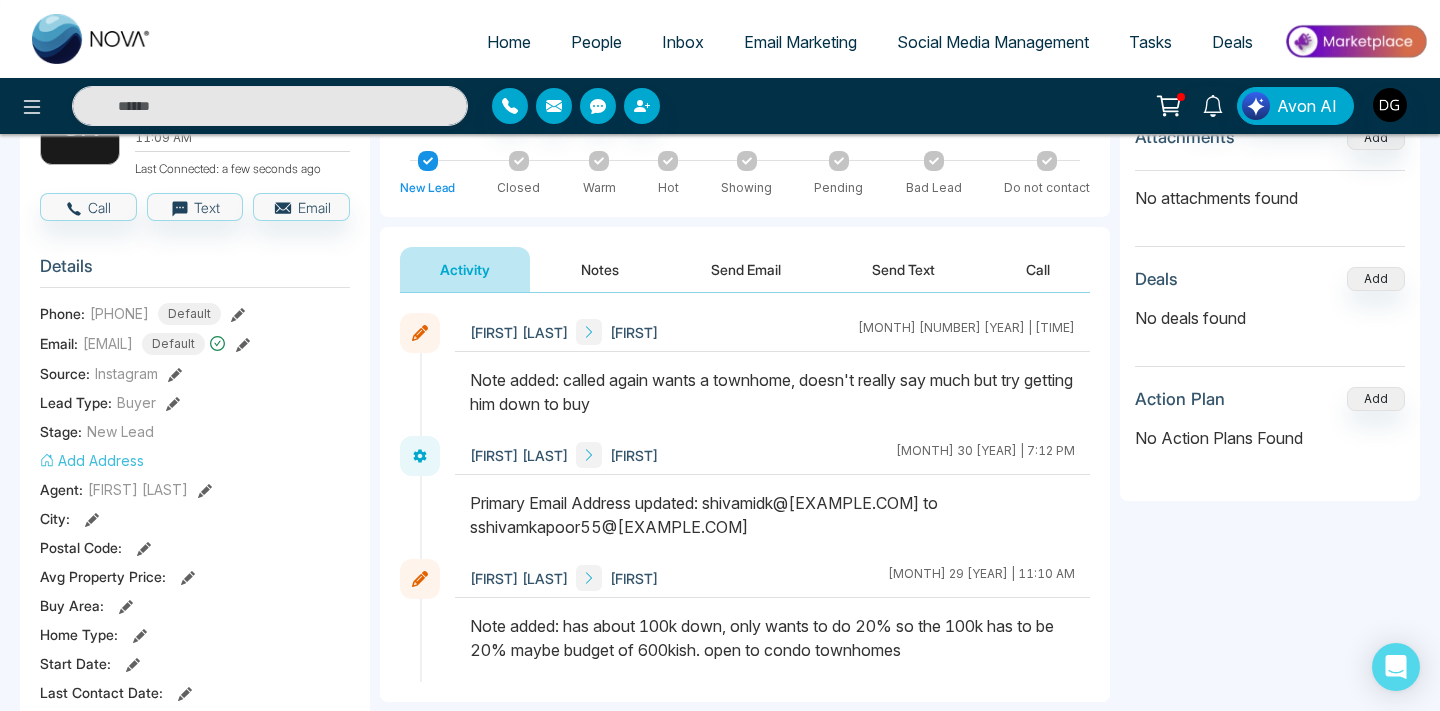 click on "Notes" at bounding box center (600, 269) 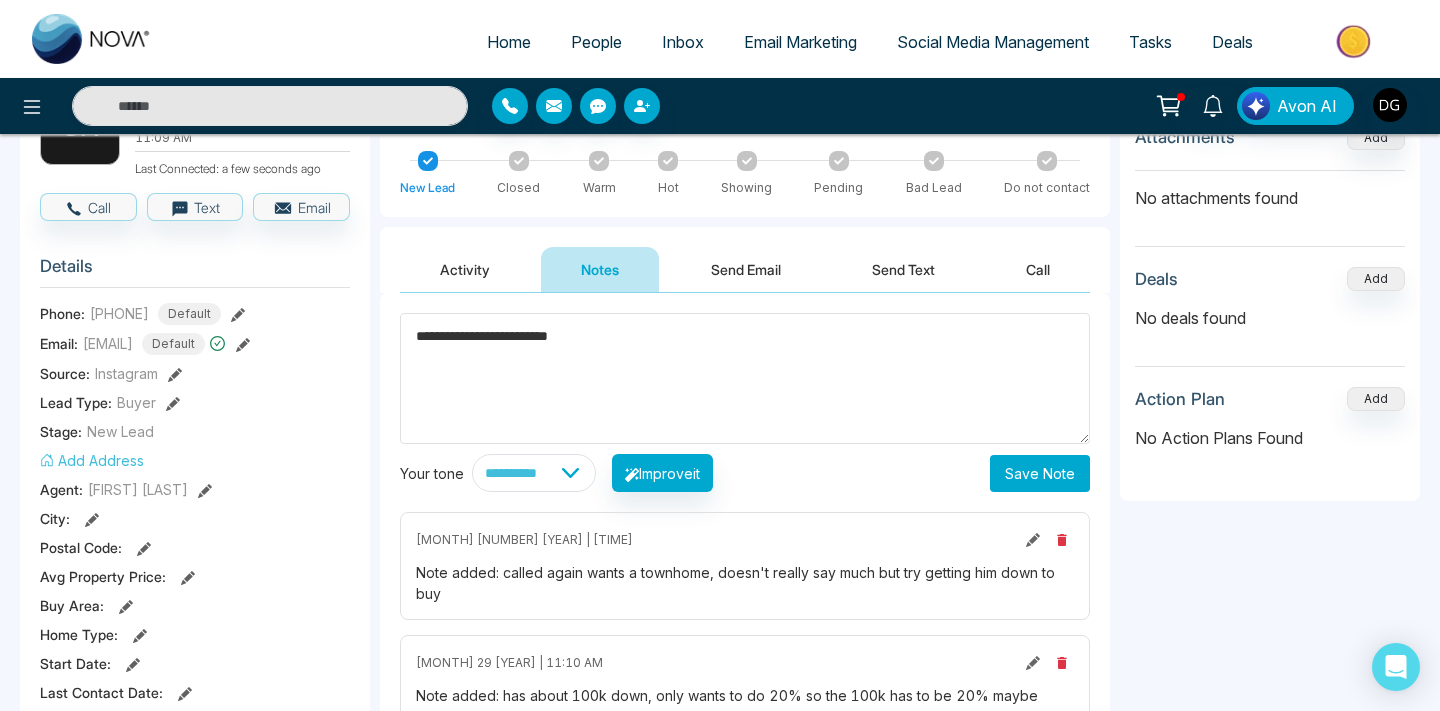 type on "**********" 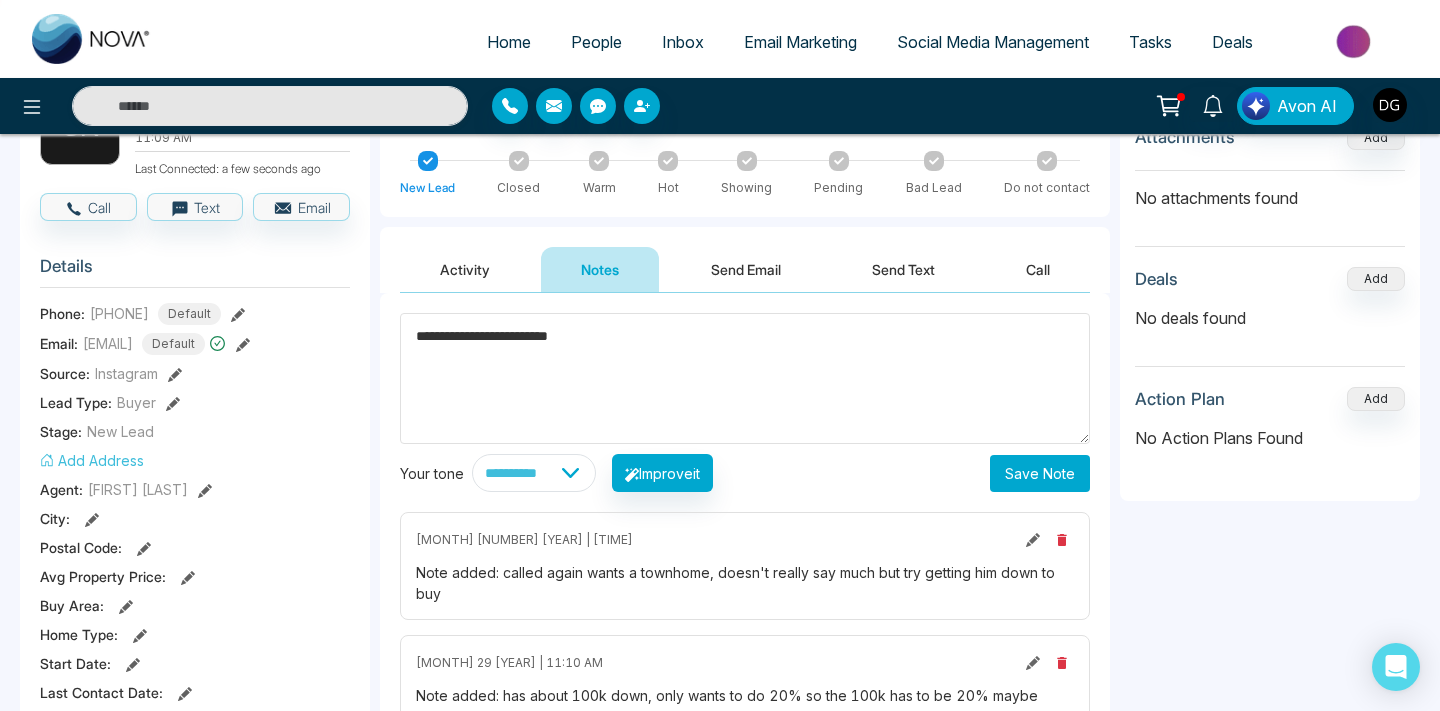 click on "Save Note" at bounding box center (1040, 473) 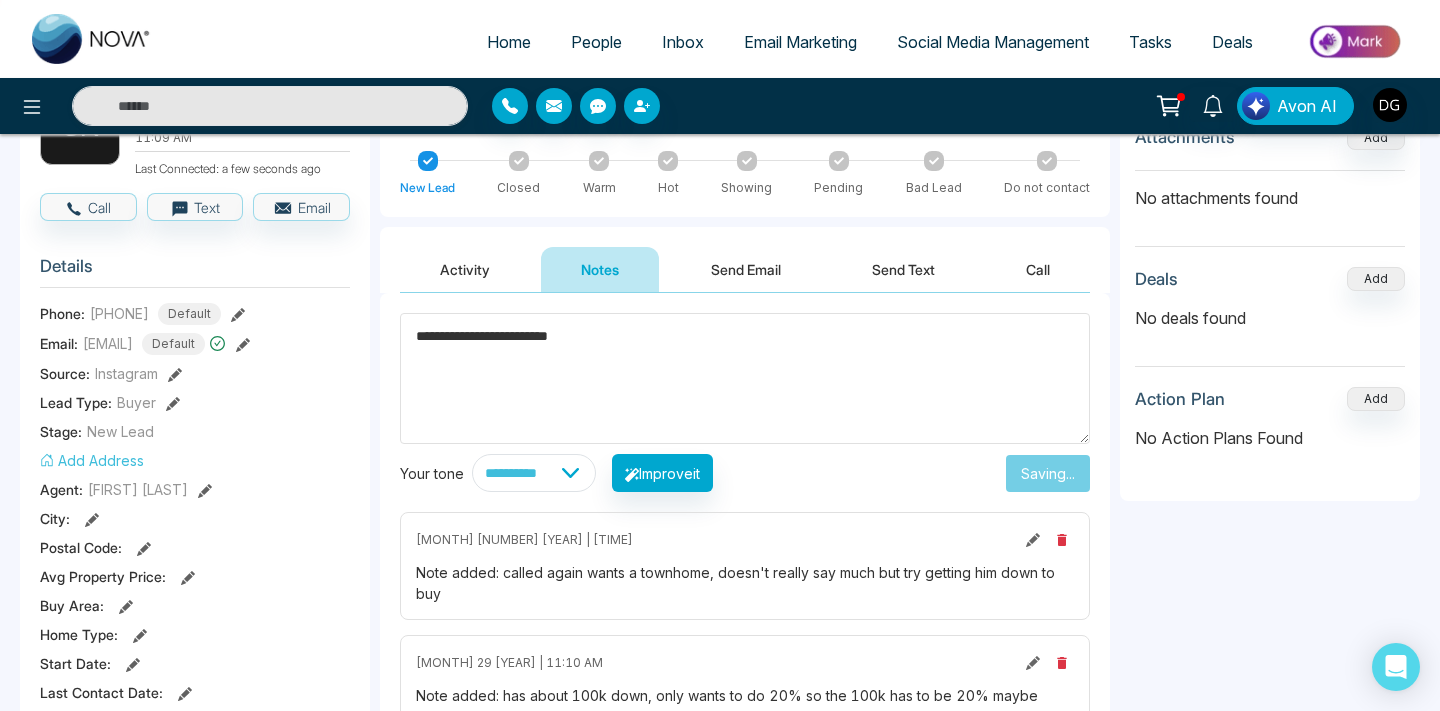 type 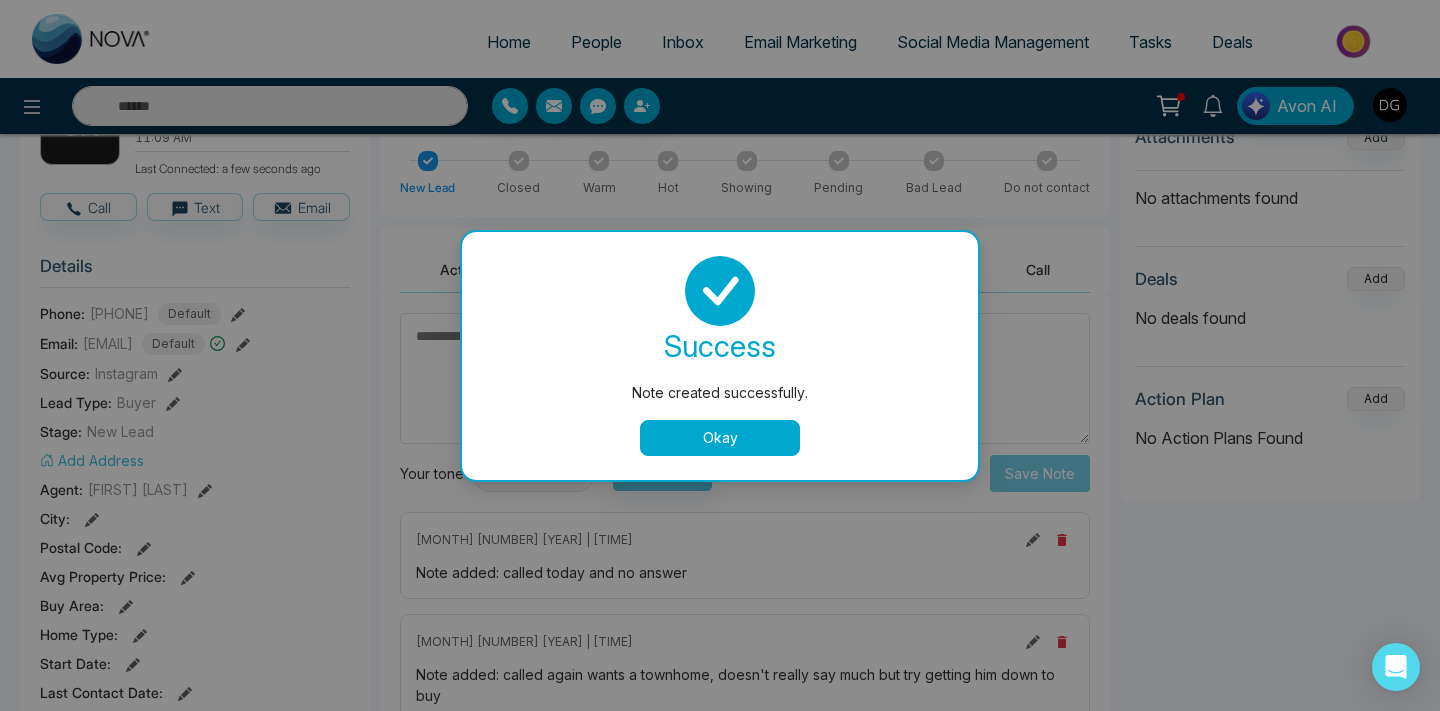 click on "Okay" at bounding box center (720, 438) 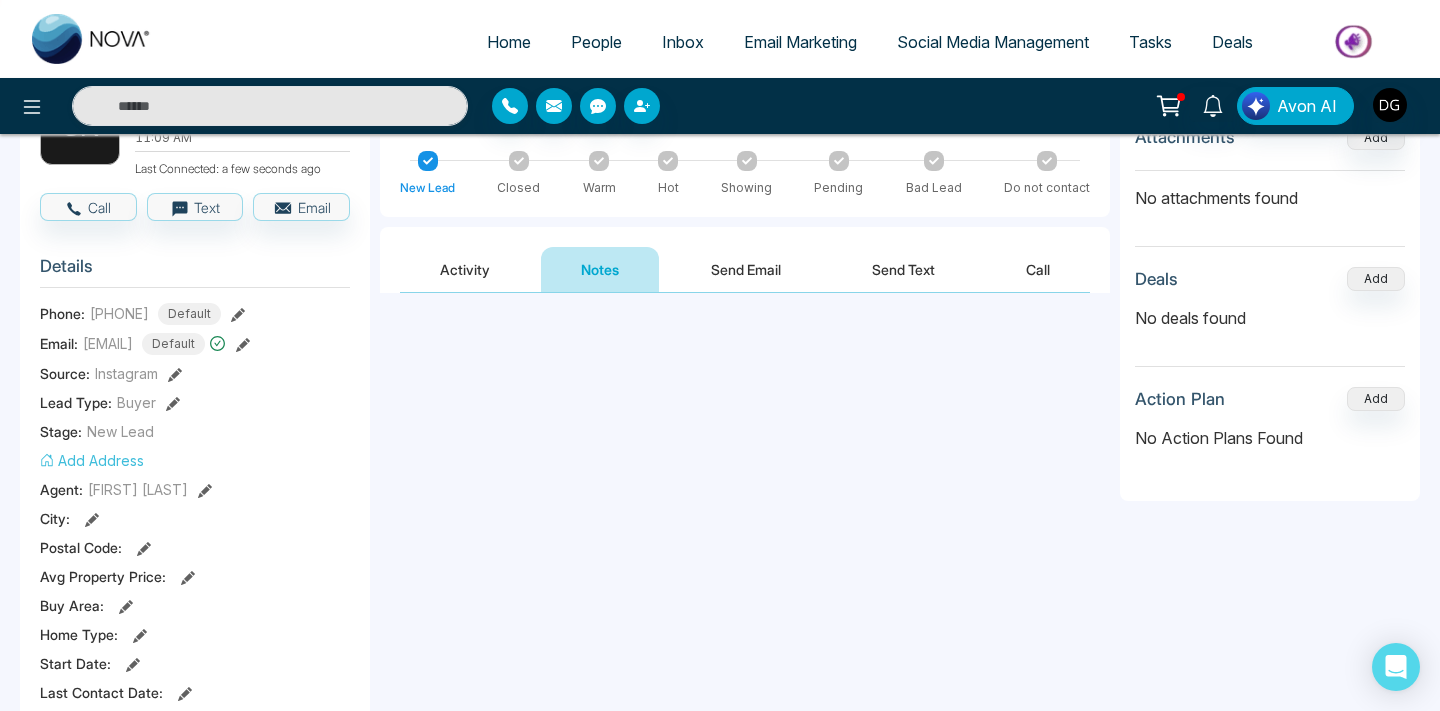 scroll, scrollTop: 0, scrollLeft: 0, axis: both 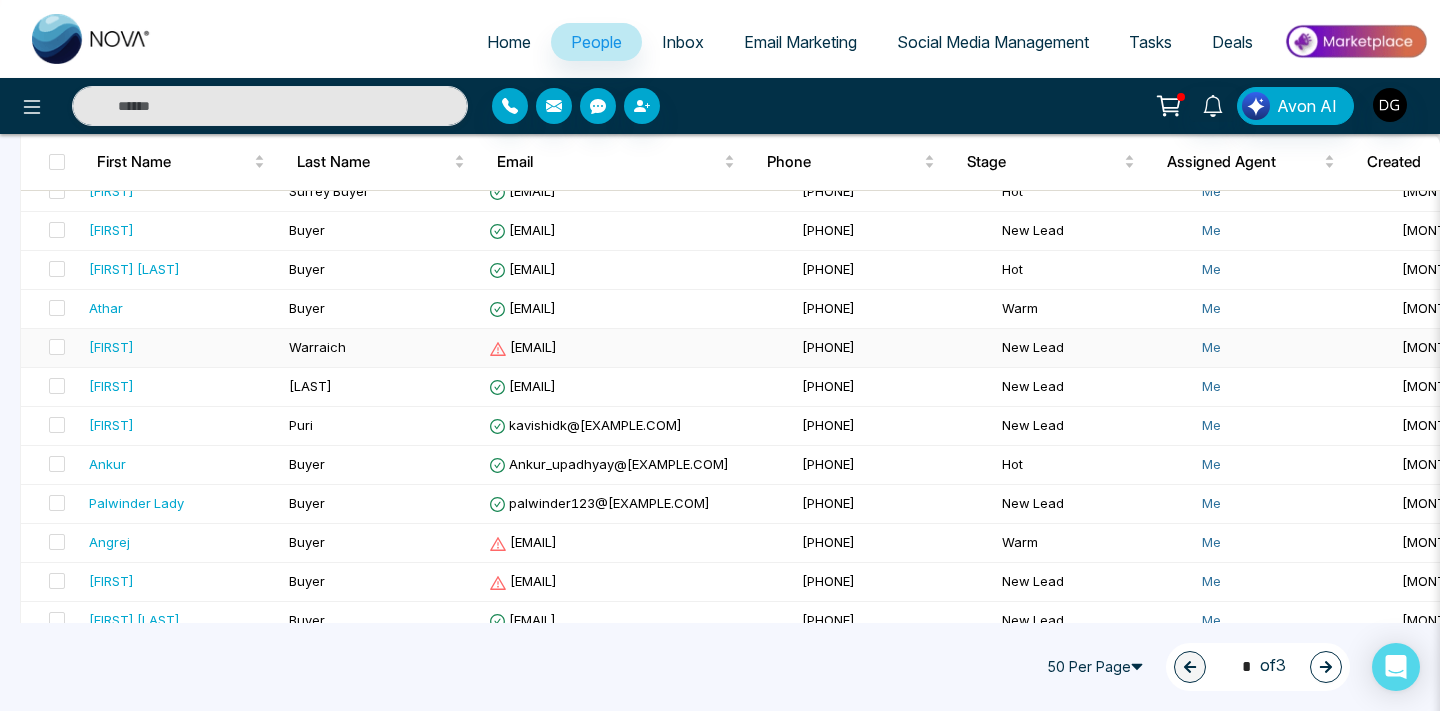 click on "[FIRST]" at bounding box center (181, 347) 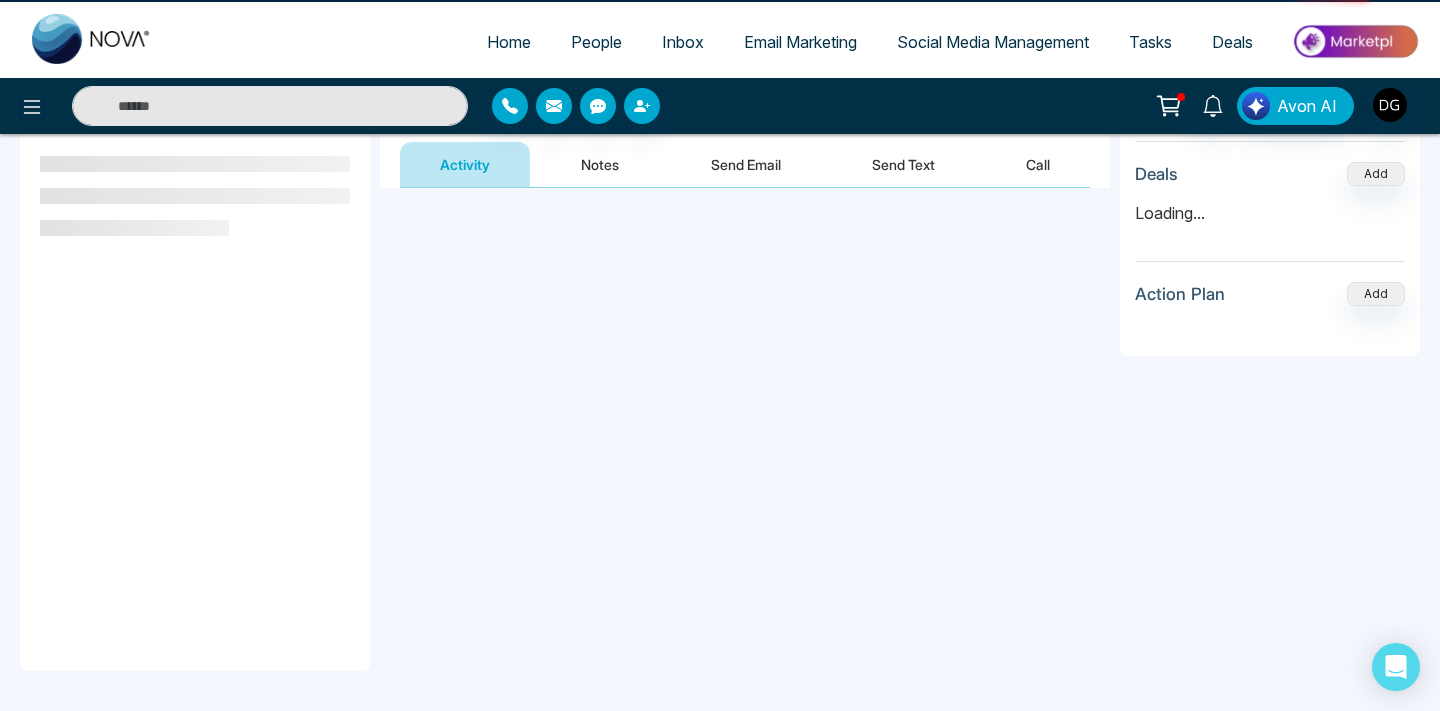 scroll, scrollTop: 0, scrollLeft: 0, axis: both 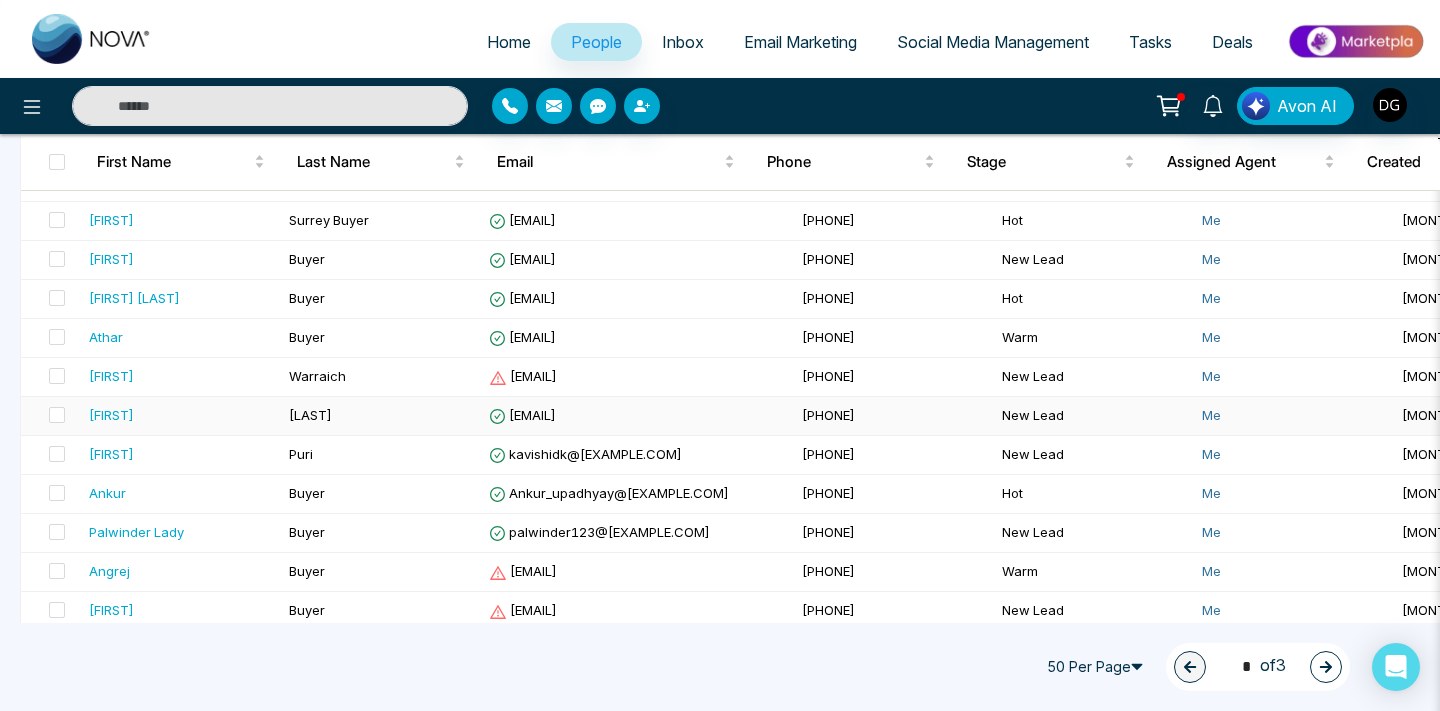 click on "[LAST]" at bounding box center [381, 416] 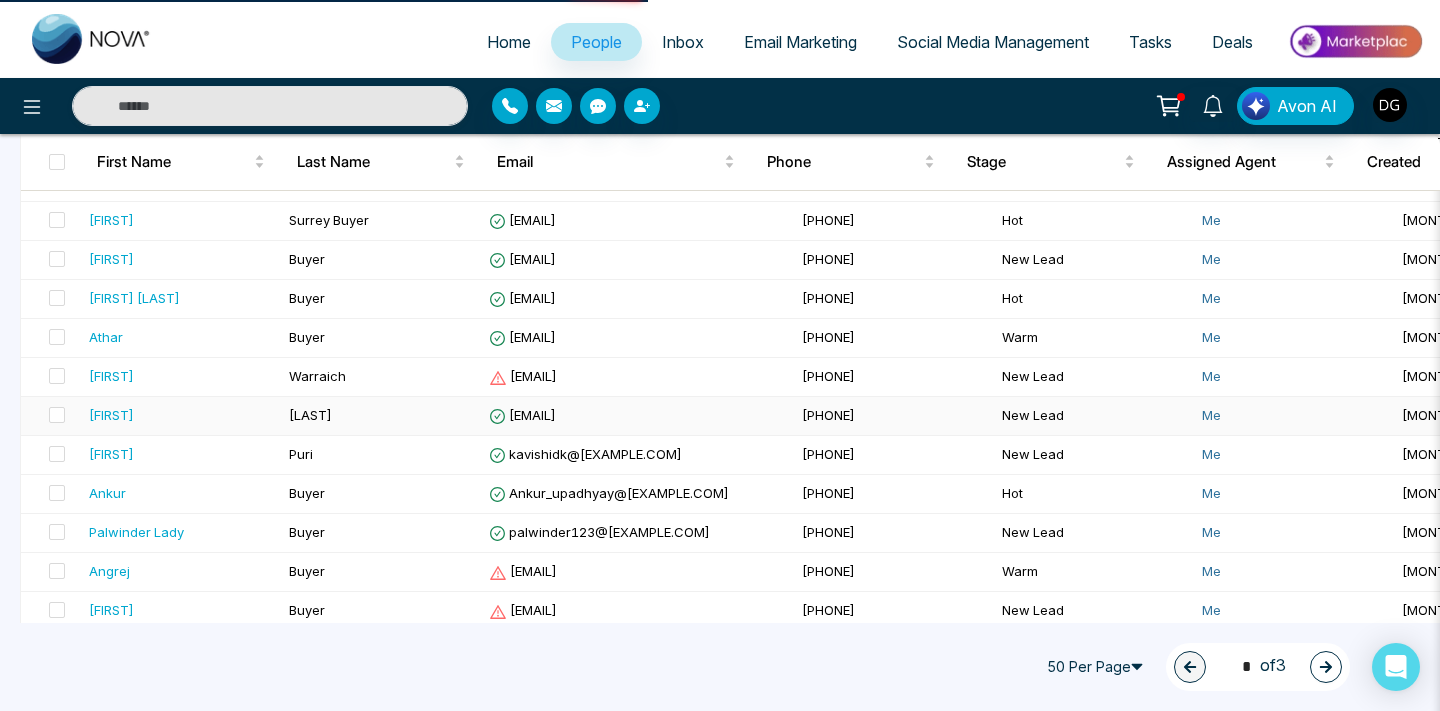 scroll, scrollTop: 0, scrollLeft: 0, axis: both 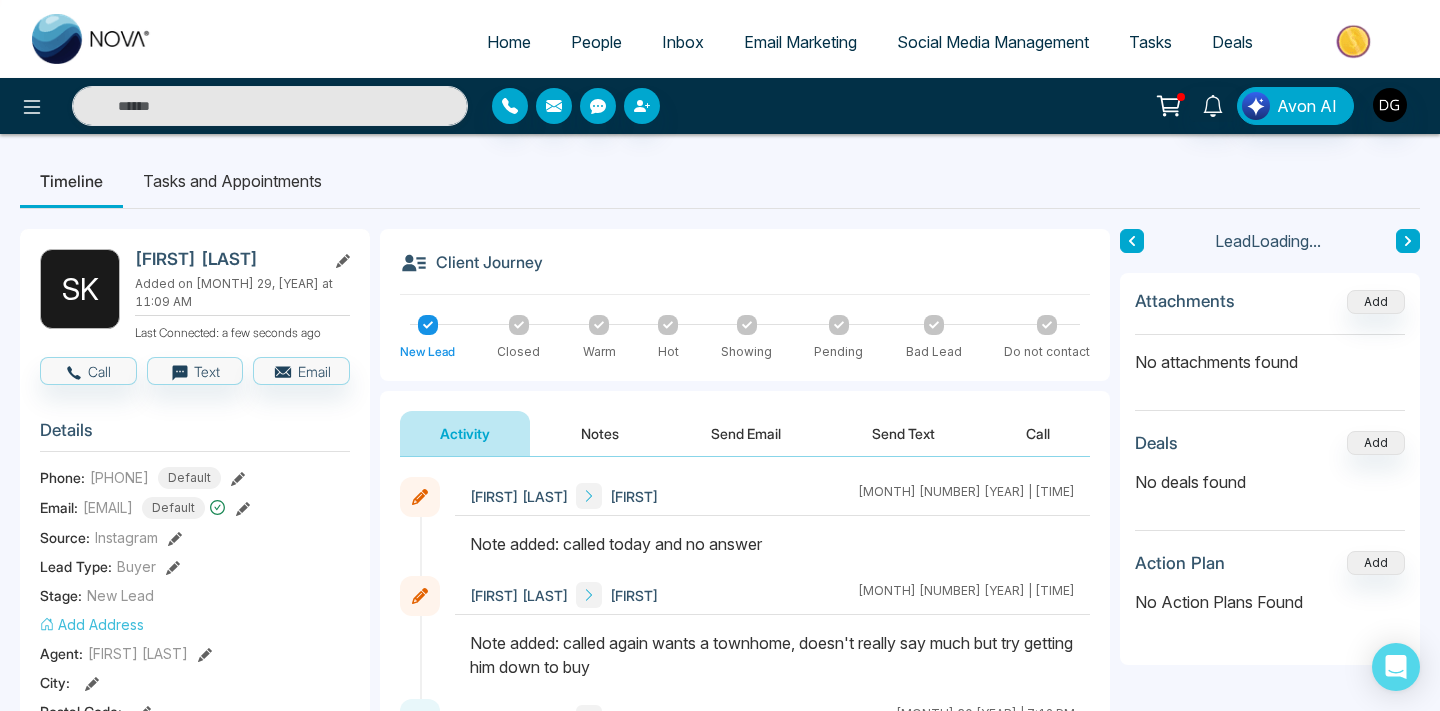 click on "Notes" at bounding box center [600, 433] 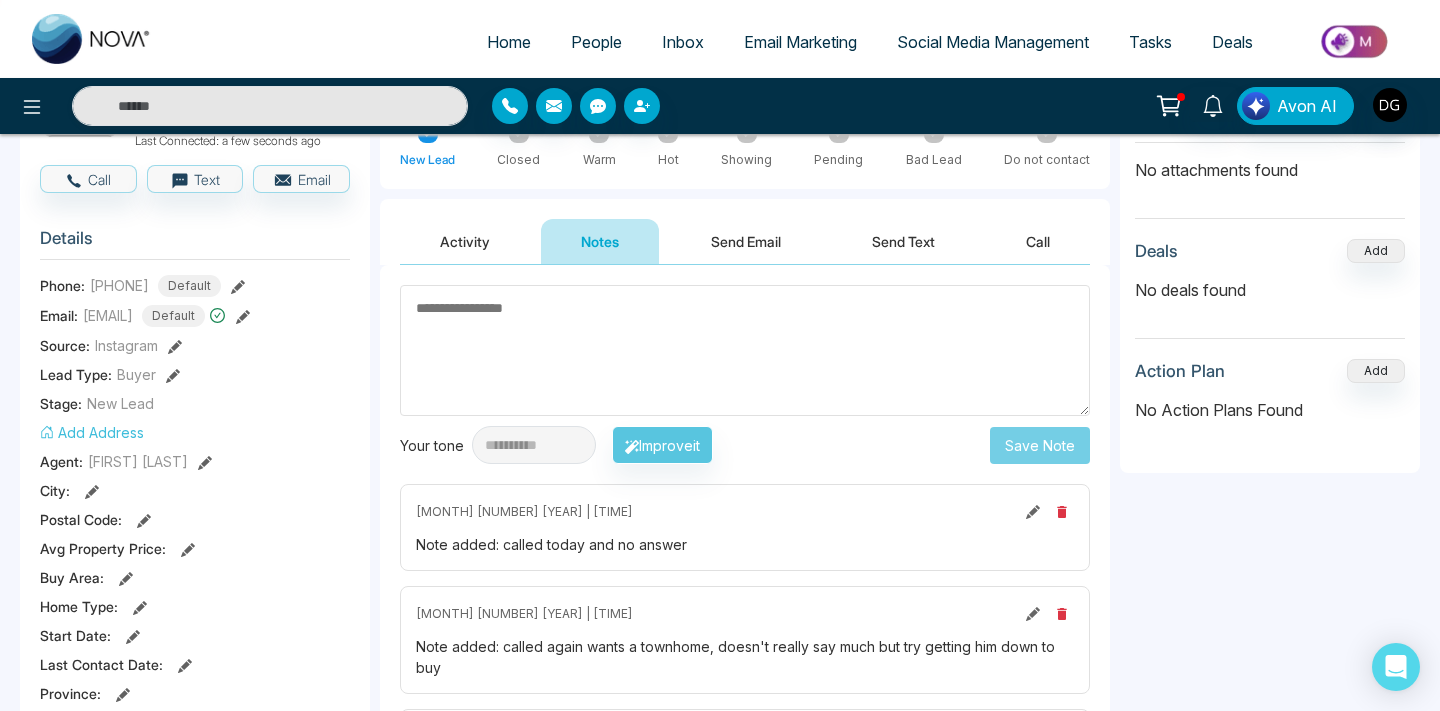 scroll, scrollTop: 195, scrollLeft: 0, axis: vertical 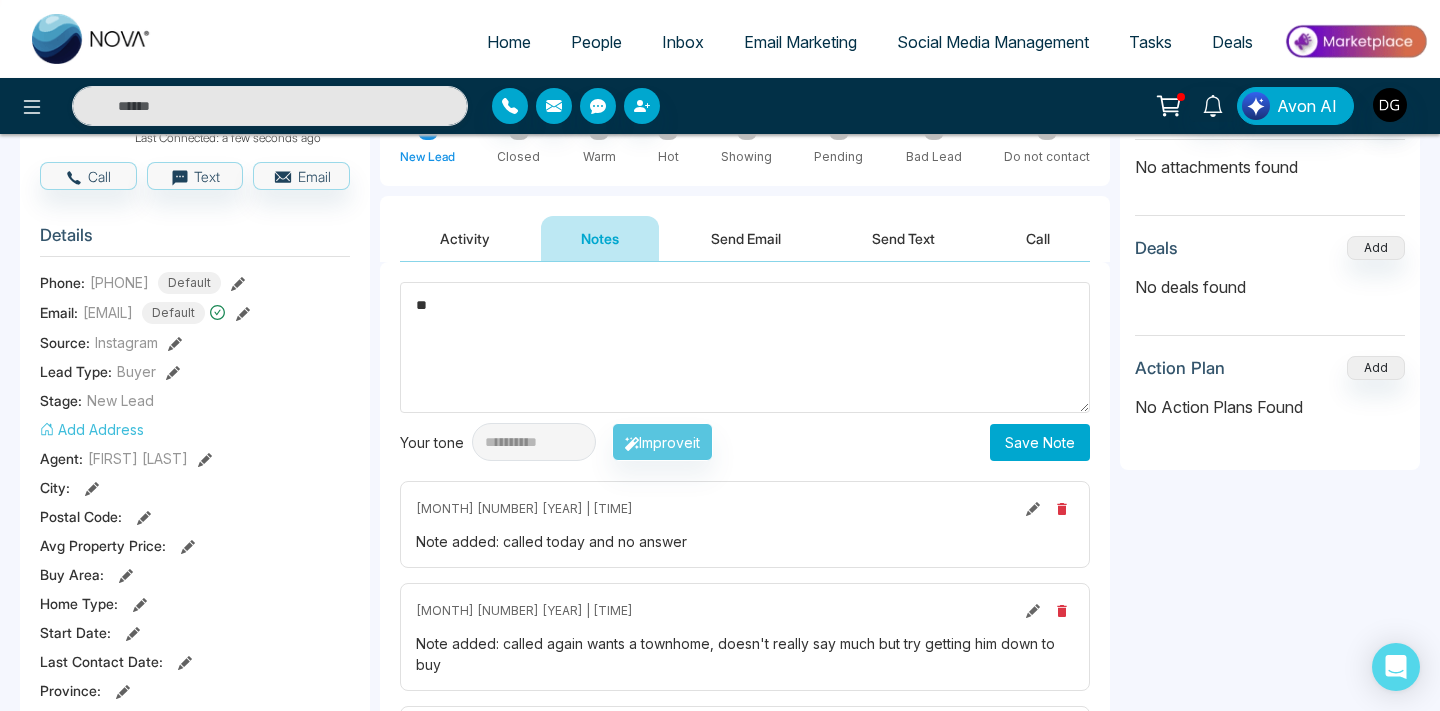 type on "*" 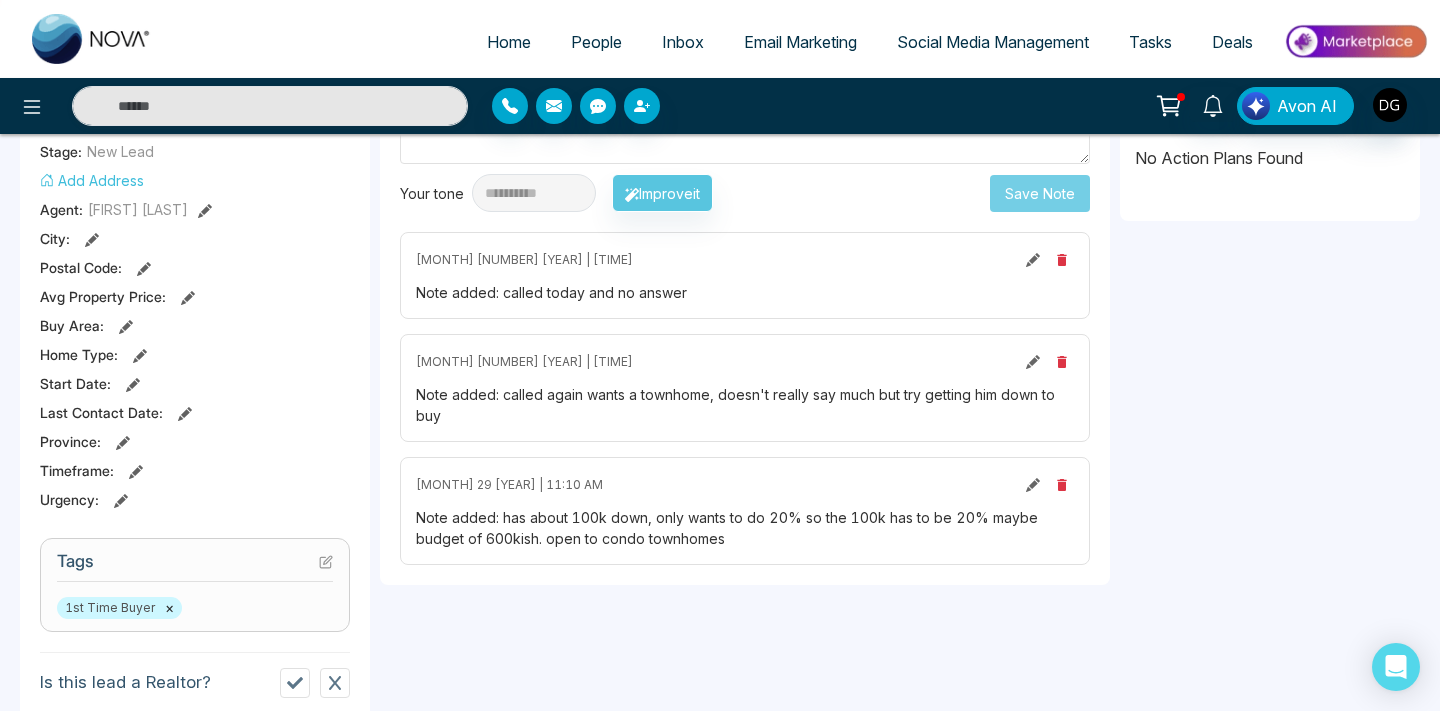 scroll, scrollTop: 448, scrollLeft: 0, axis: vertical 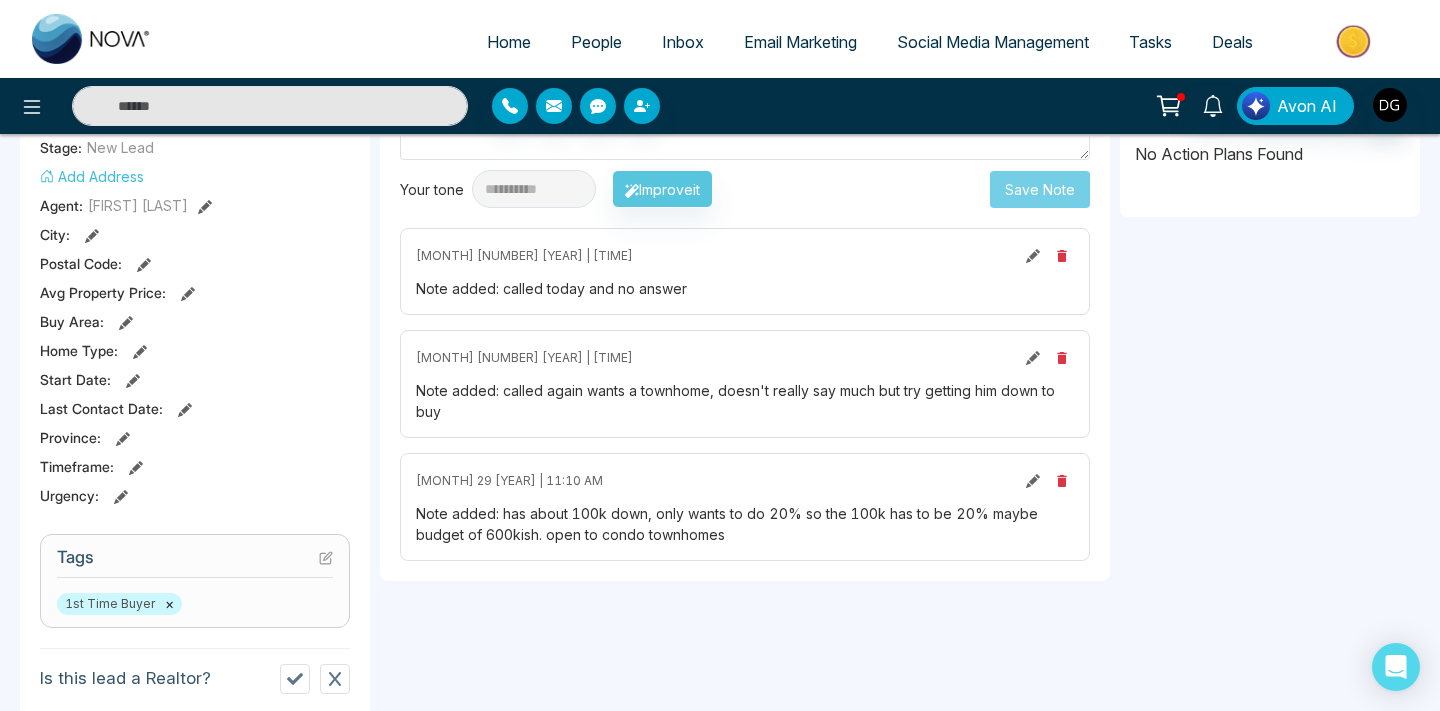 click 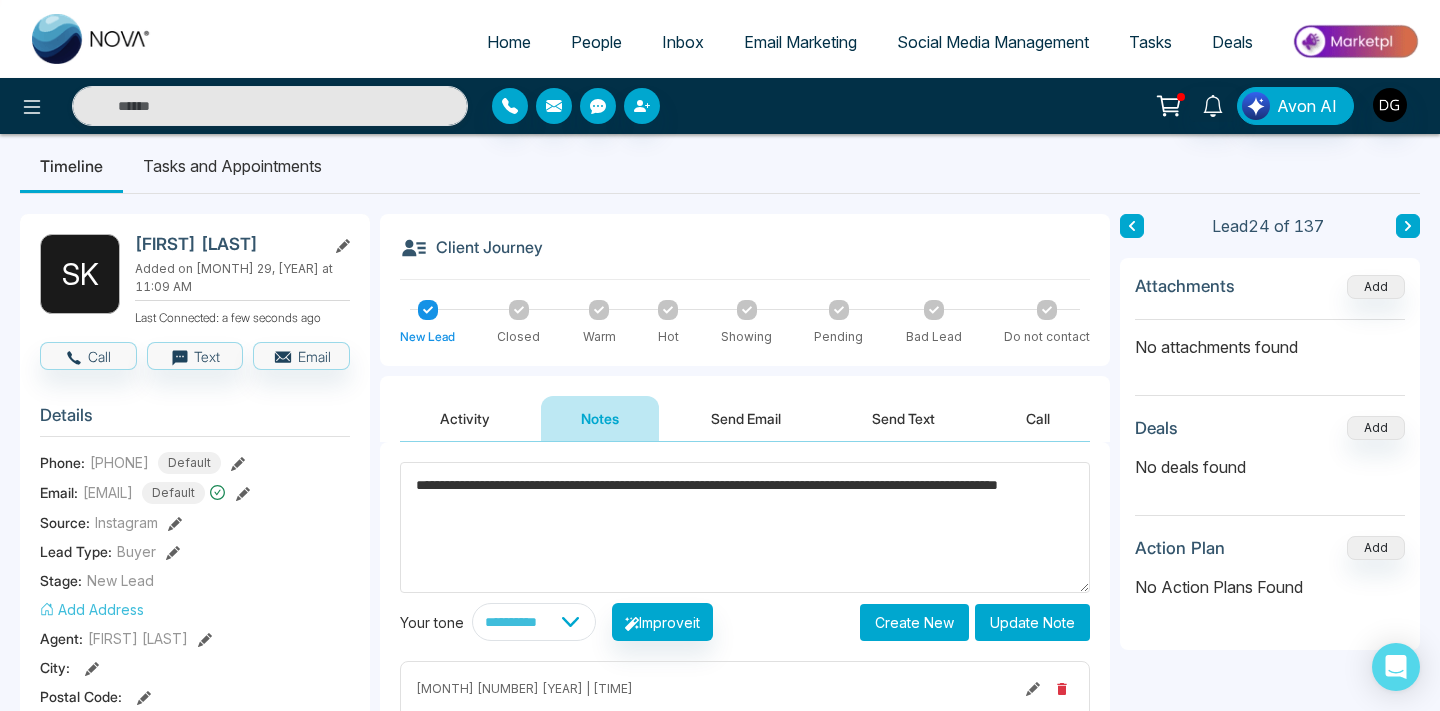 scroll, scrollTop: 0, scrollLeft: 0, axis: both 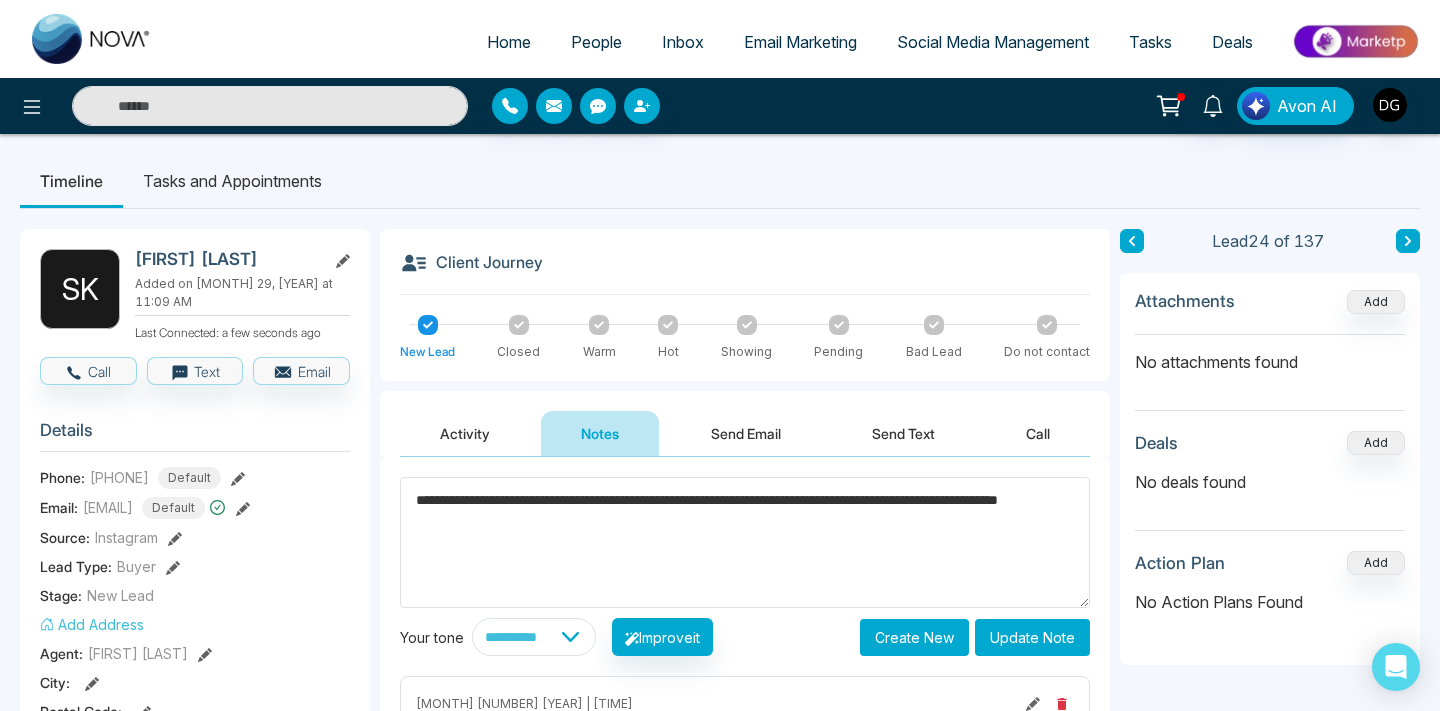click on "**********" at bounding box center [745, 542] 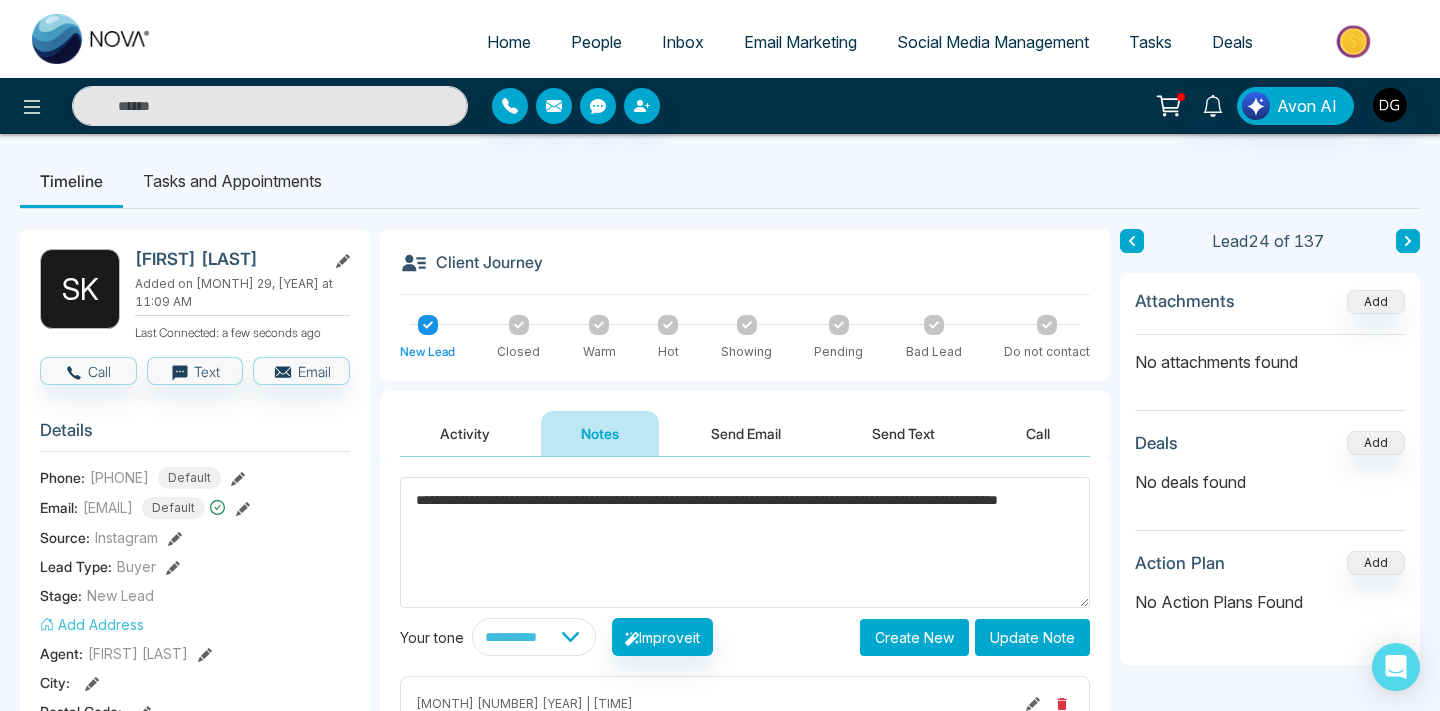 type on "**********" 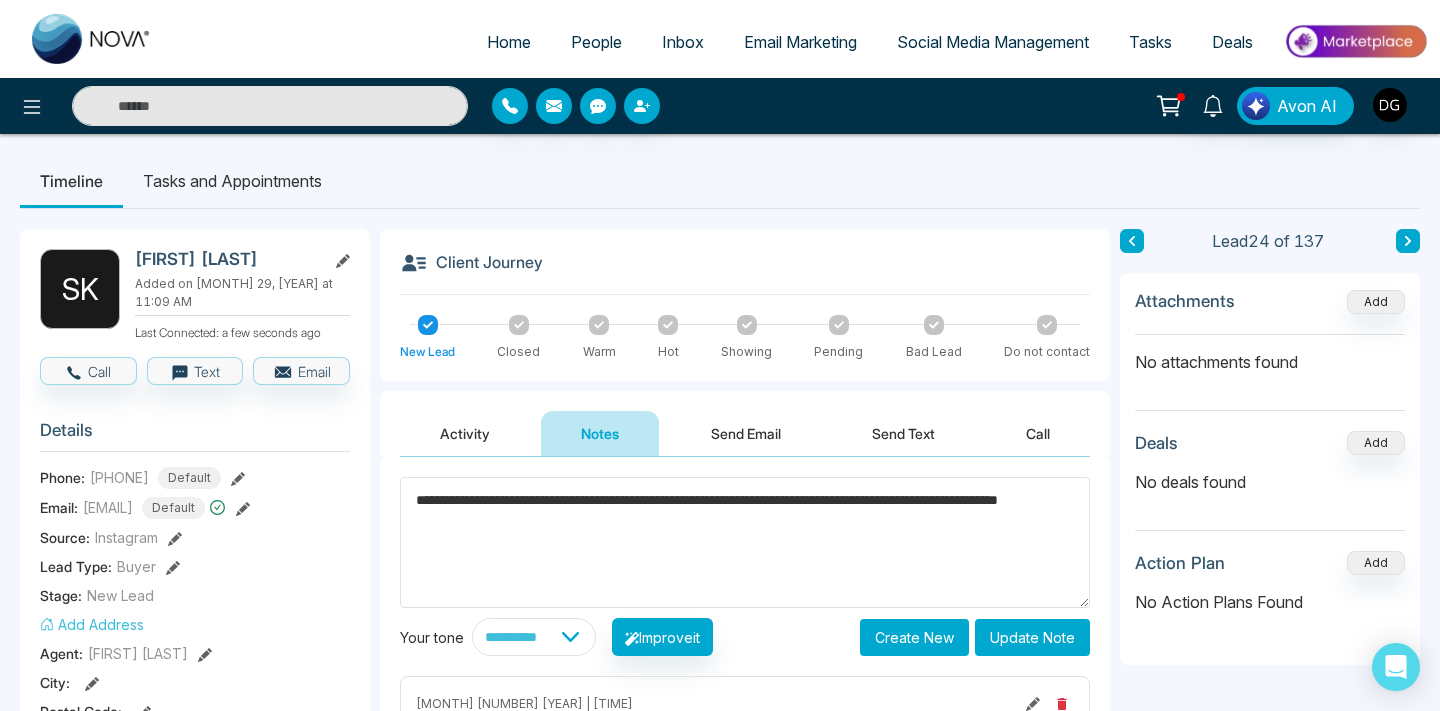 click on "Update Note" at bounding box center [1032, 637] 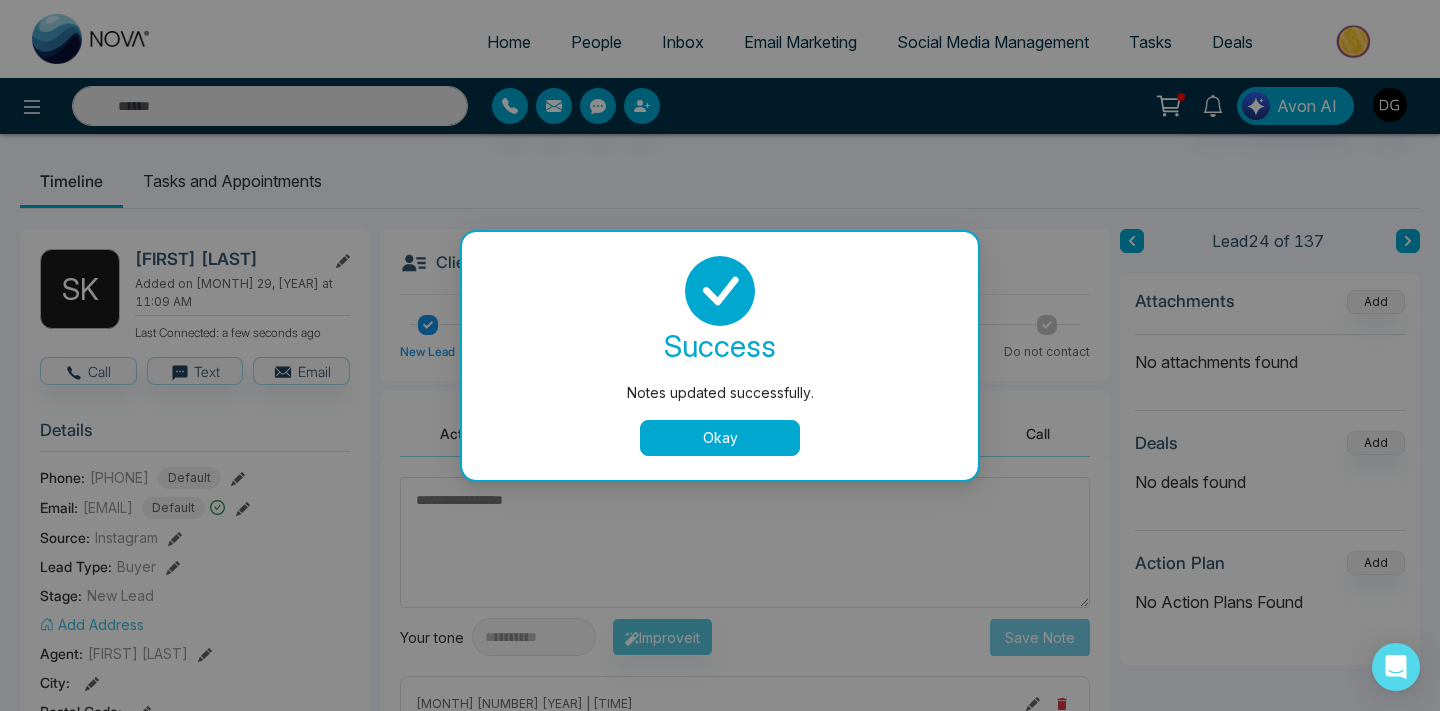 click on "success Notes updated successfully.   Okay" at bounding box center (720, 356) 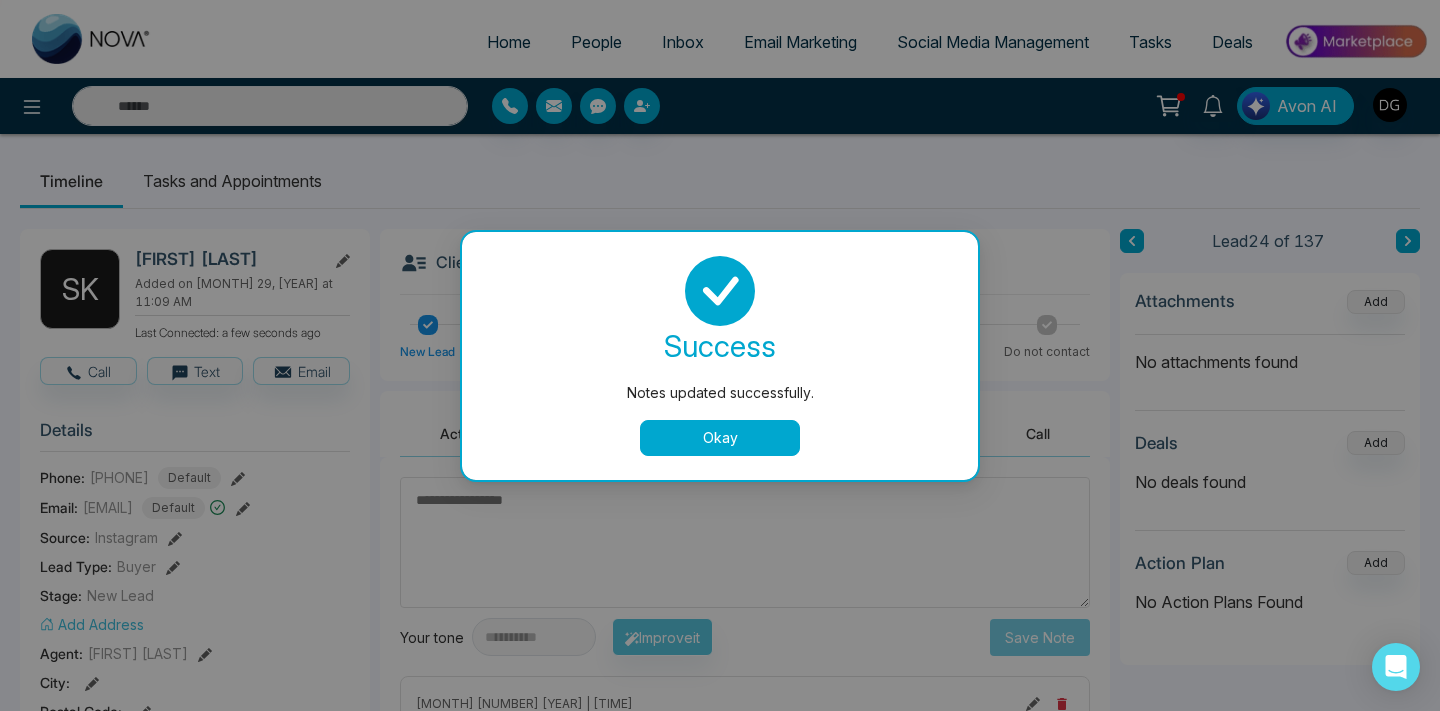 click on "Okay" at bounding box center [720, 438] 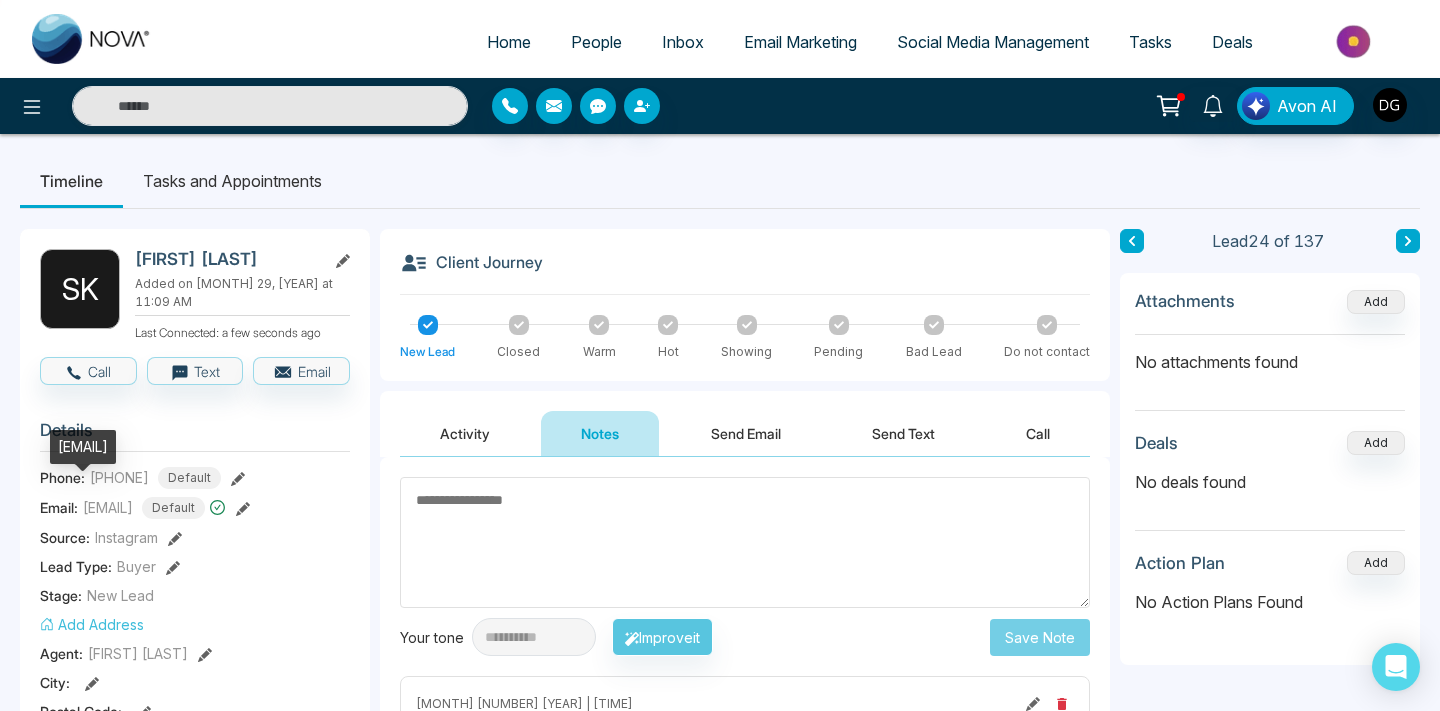 click on "[EMAIL]" at bounding box center (108, 507) 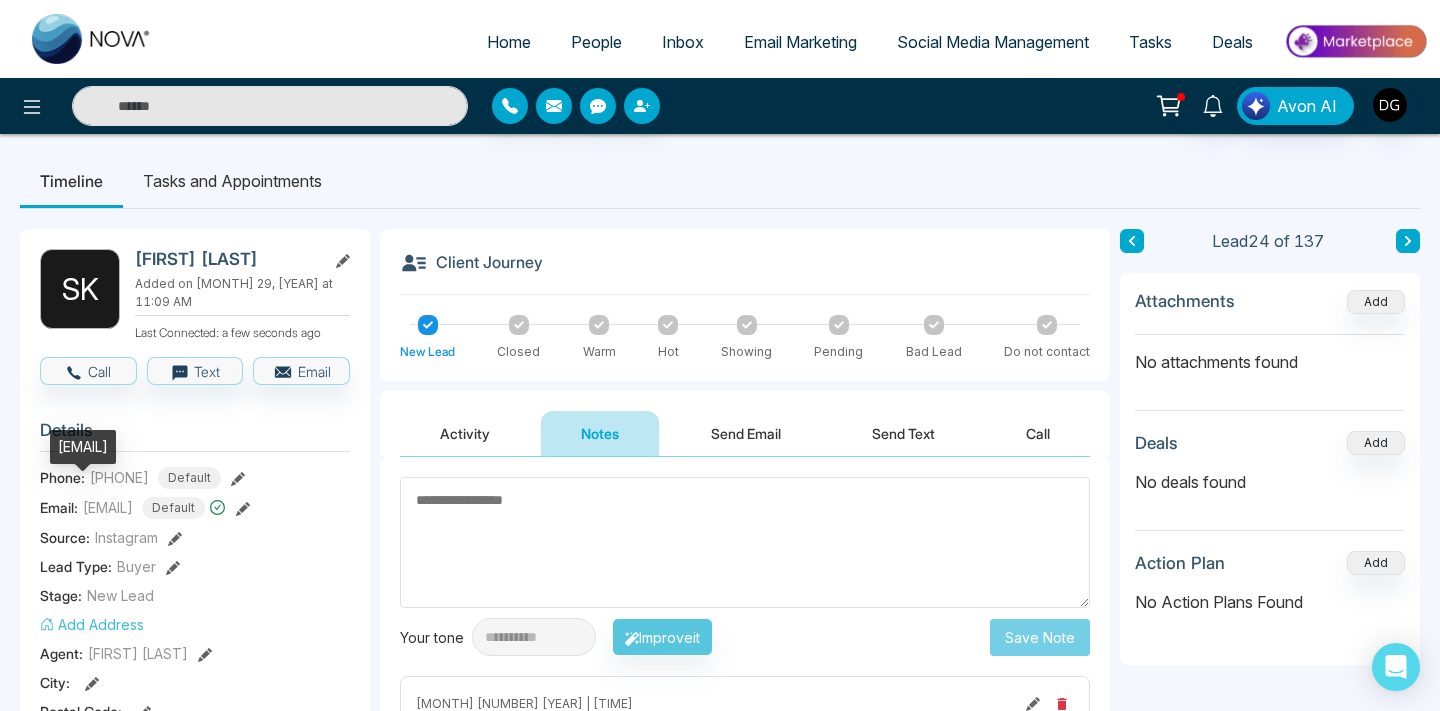 click on "[EMAIL]" at bounding box center [108, 507] 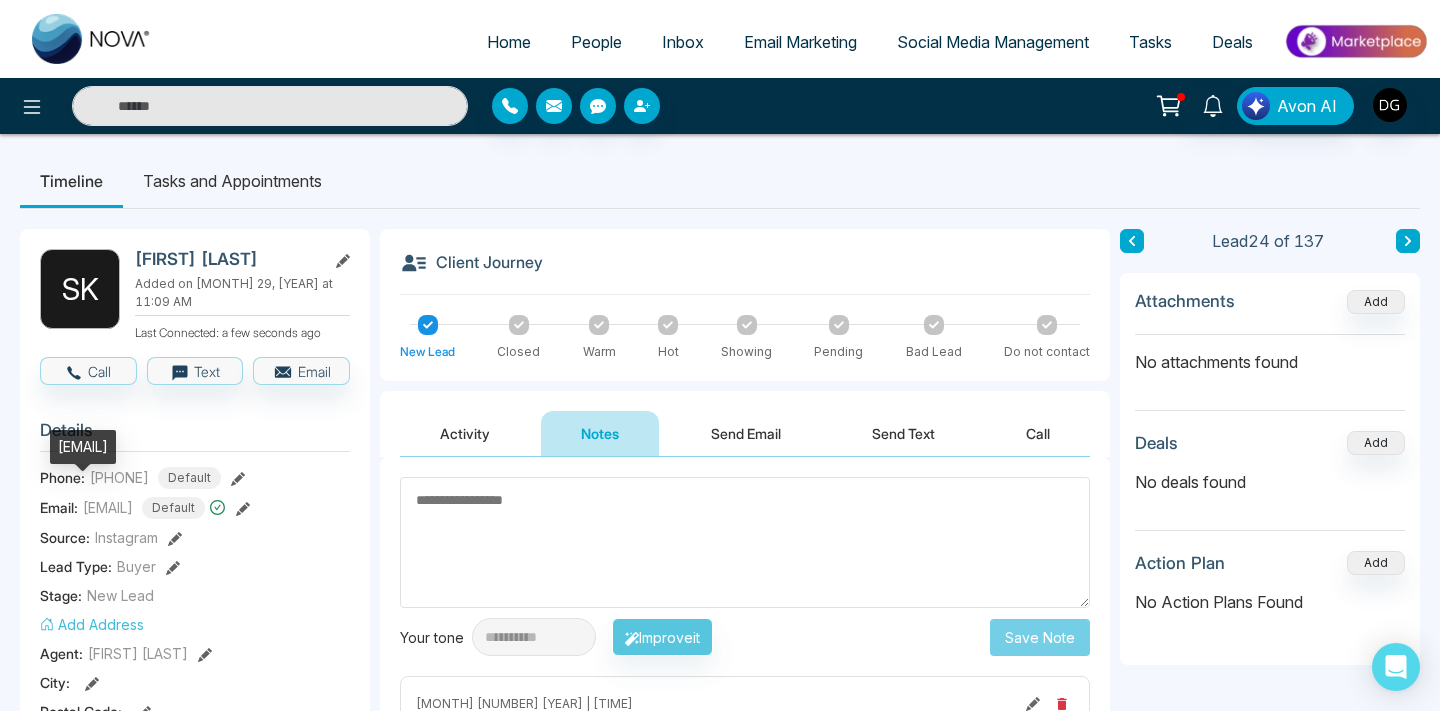 click on "[EMAIL]" at bounding box center (108, 507) 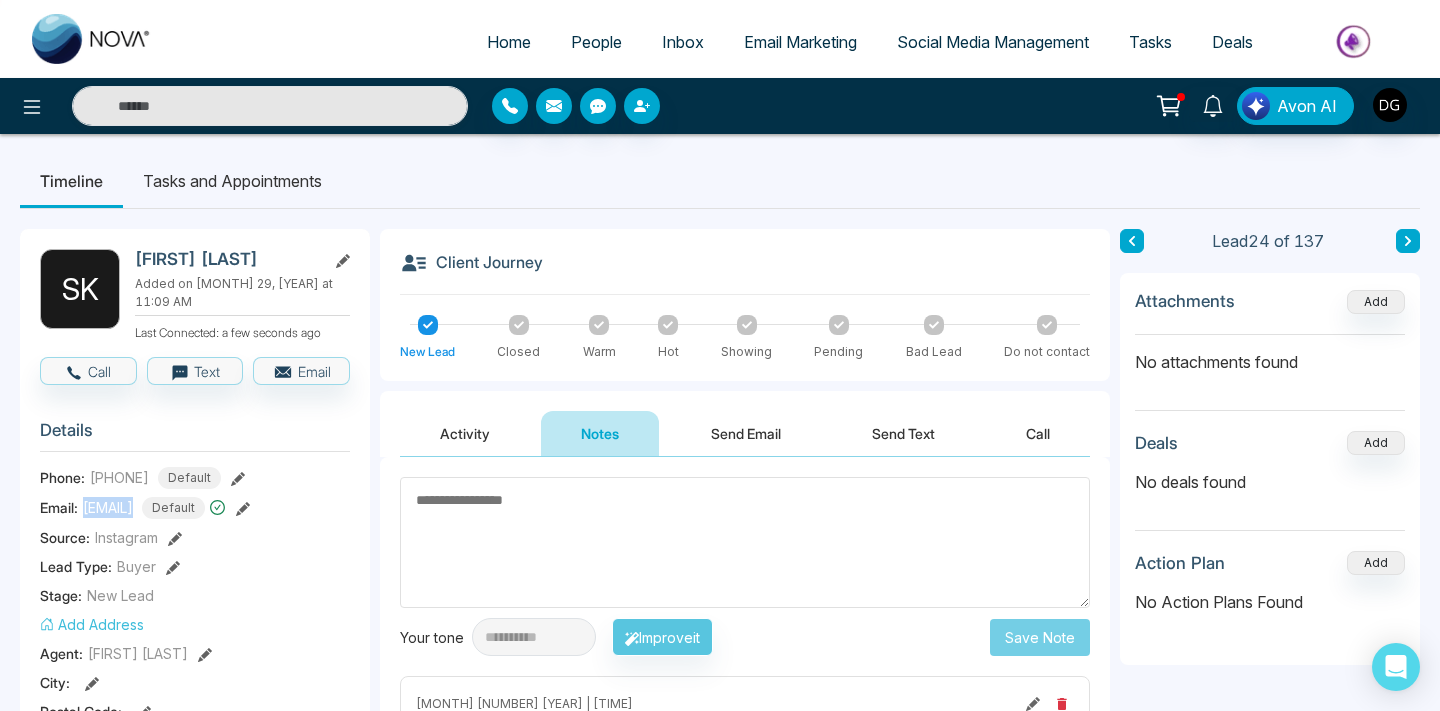 click at bounding box center [745, 542] 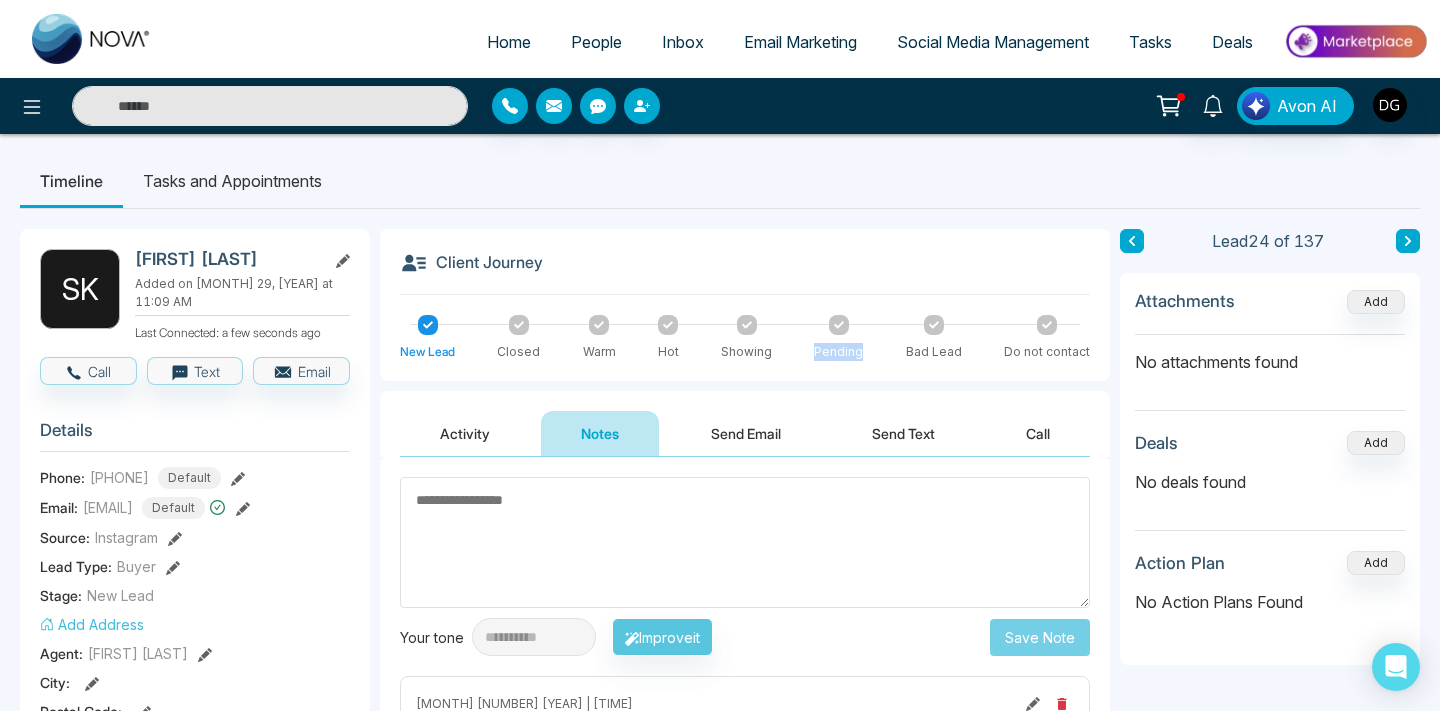drag, startPoint x: 794, startPoint y: 364, endPoint x: 809, endPoint y: 387, distance: 27.45906 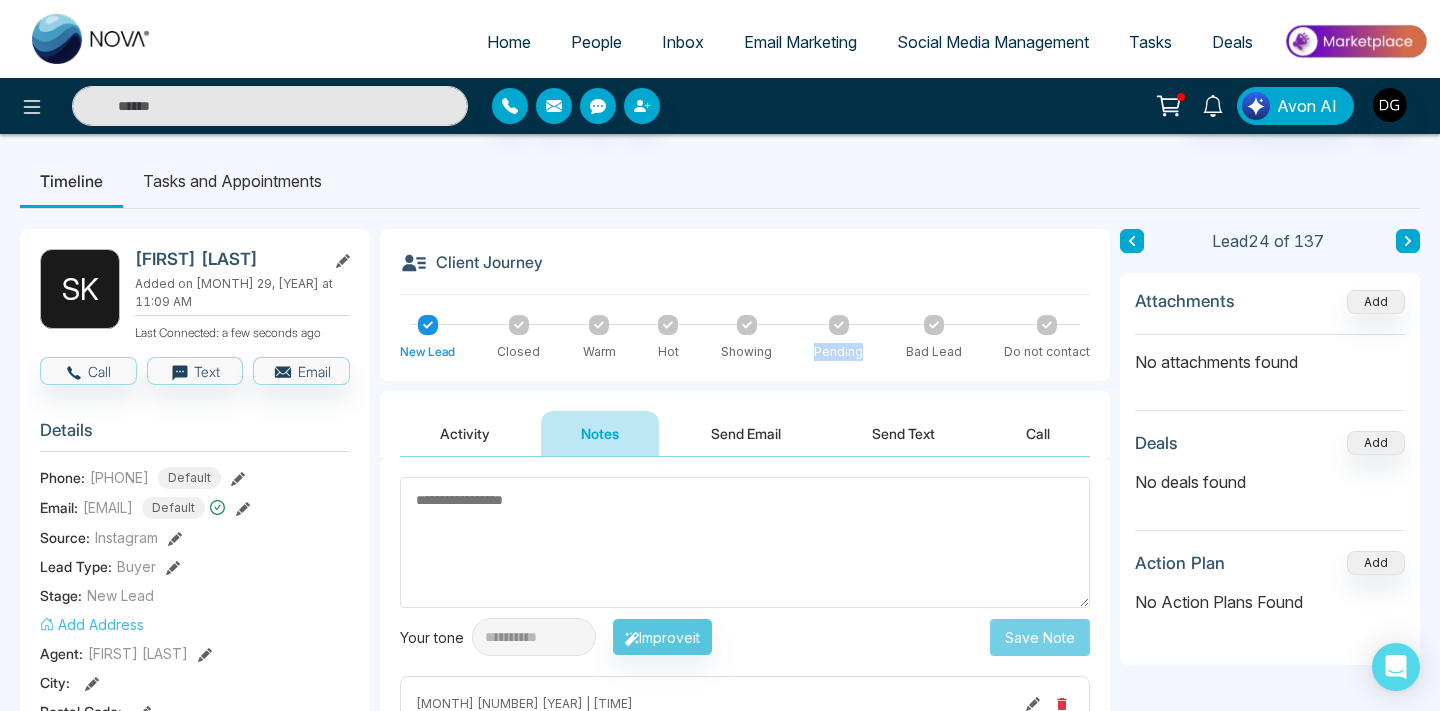 click on "**********" at bounding box center (745, 922) 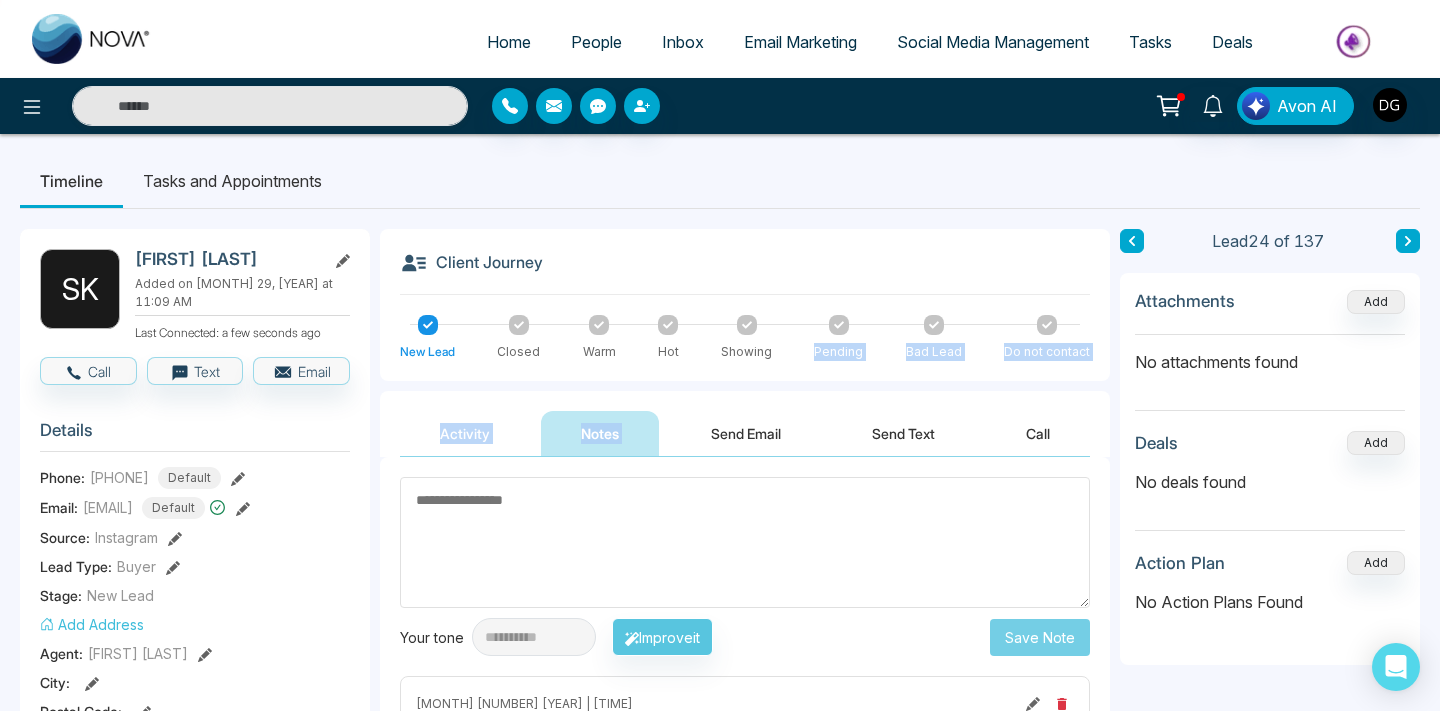 click at bounding box center (745, 542) 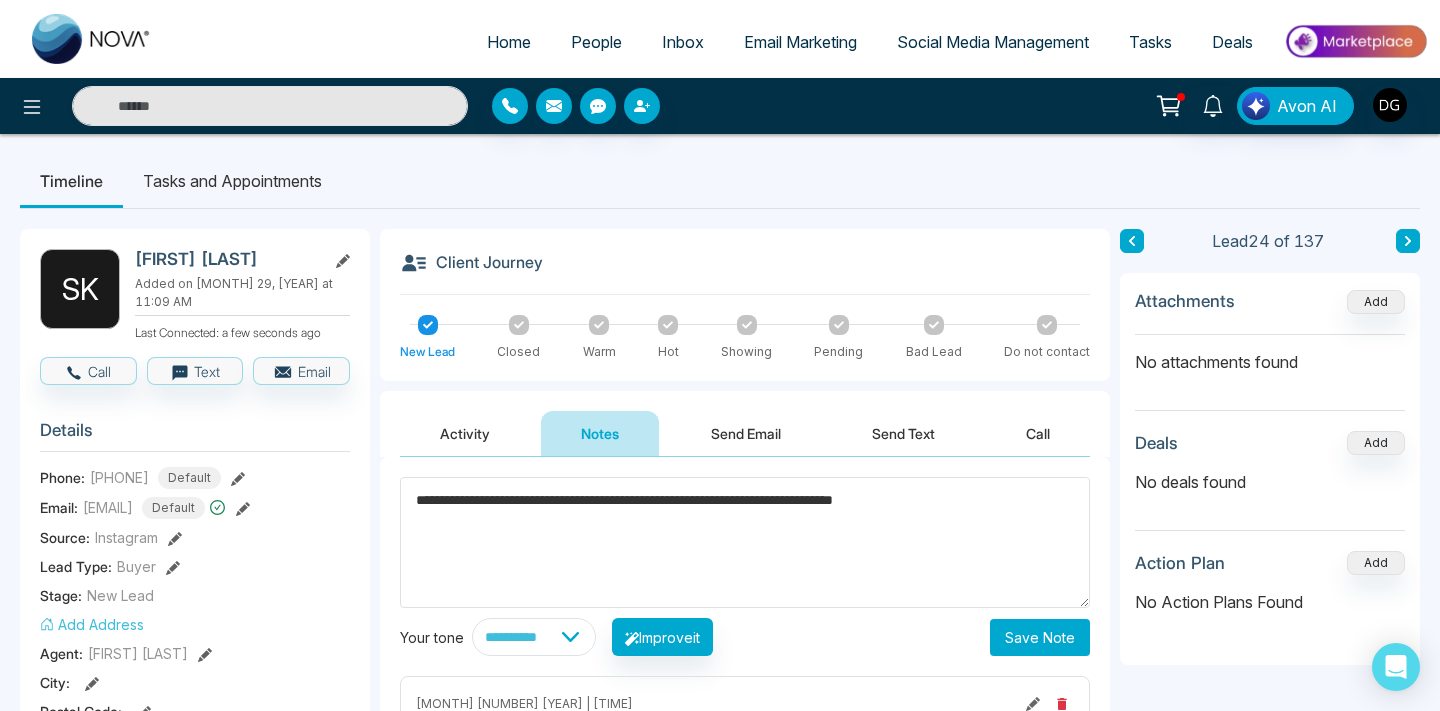 type on "**********" 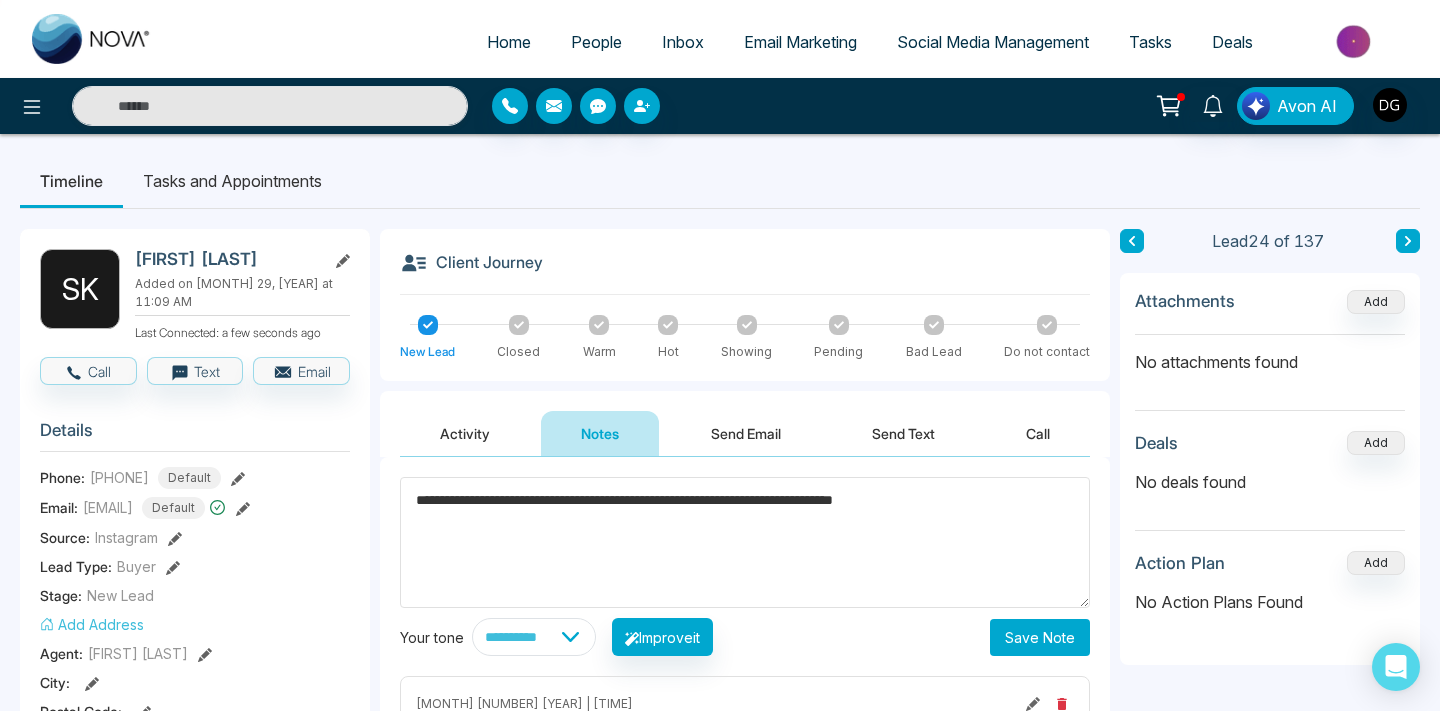 click on "Save Note" at bounding box center (1040, 637) 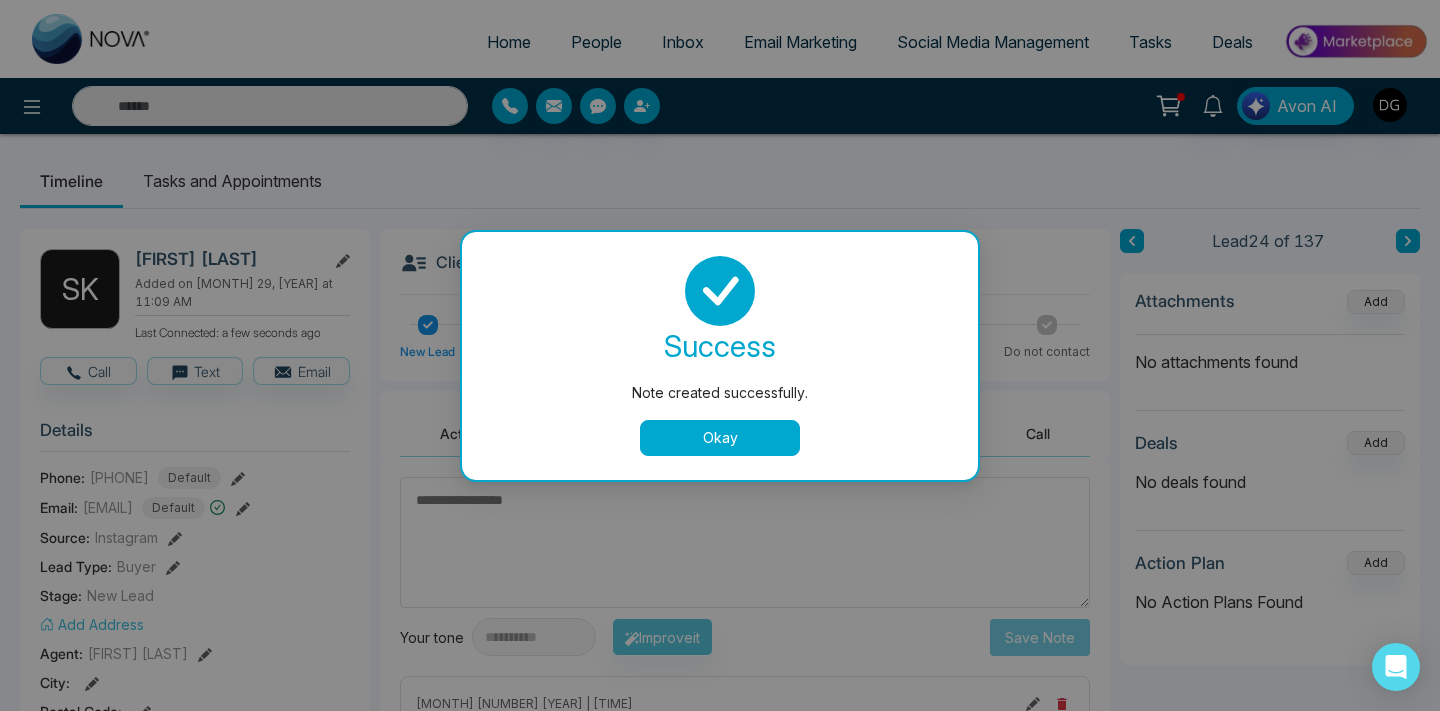 click on "Okay" at bounding box center (720, 438) 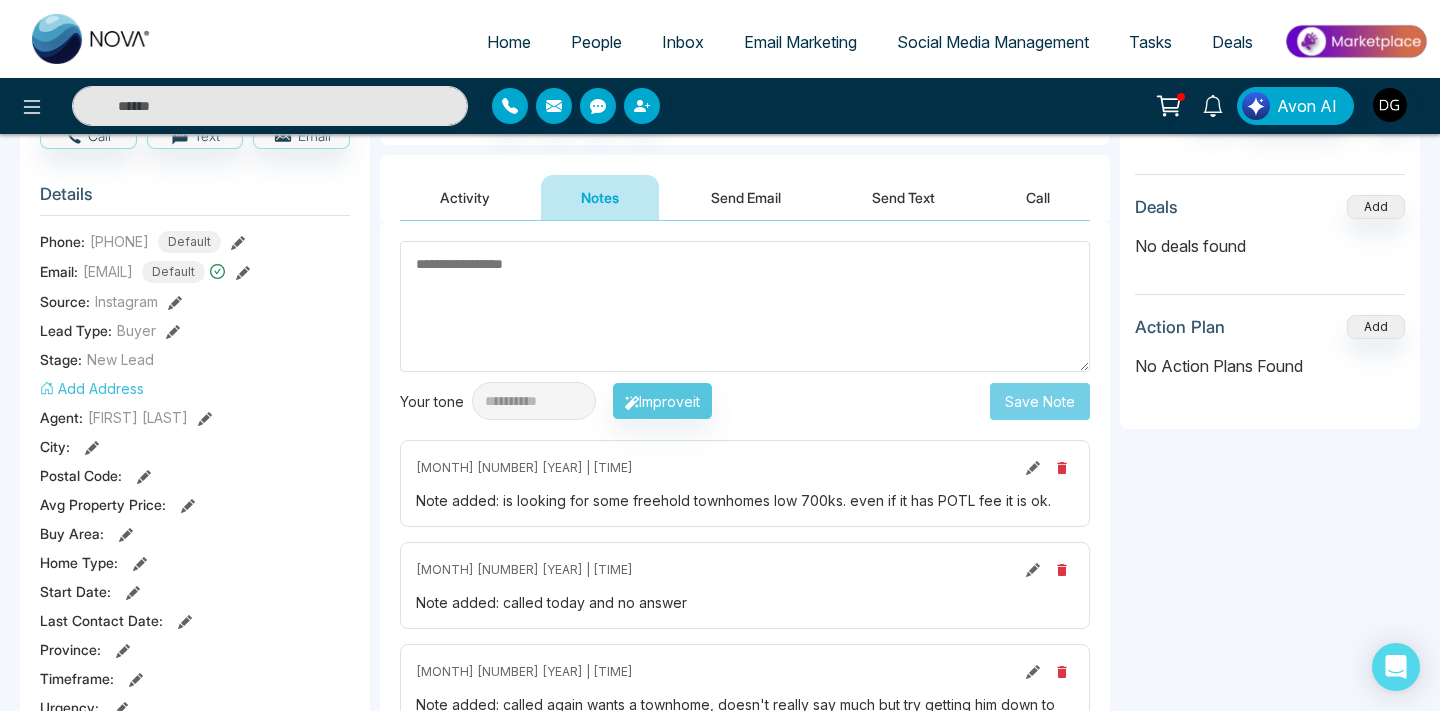 scroll, scrollTop: 260, scrollLeft: 0, axis: vertical 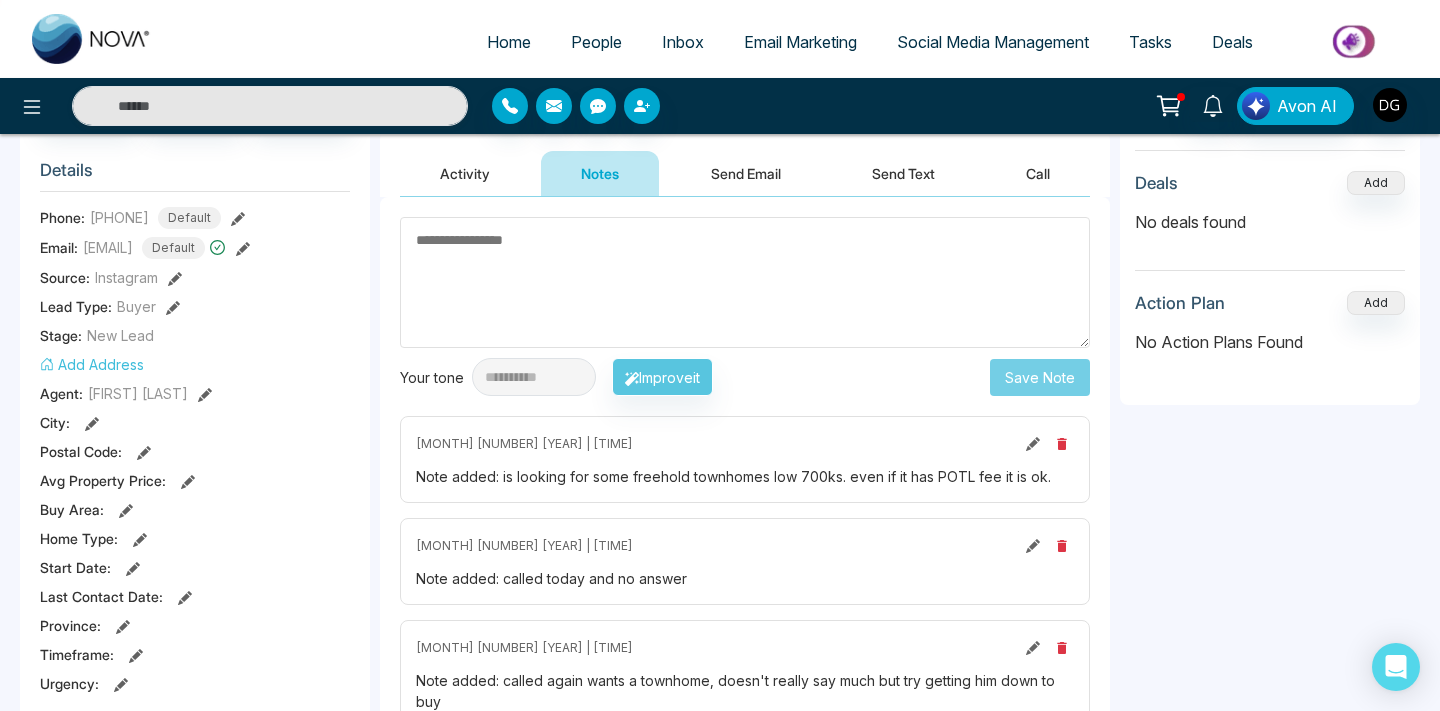 click 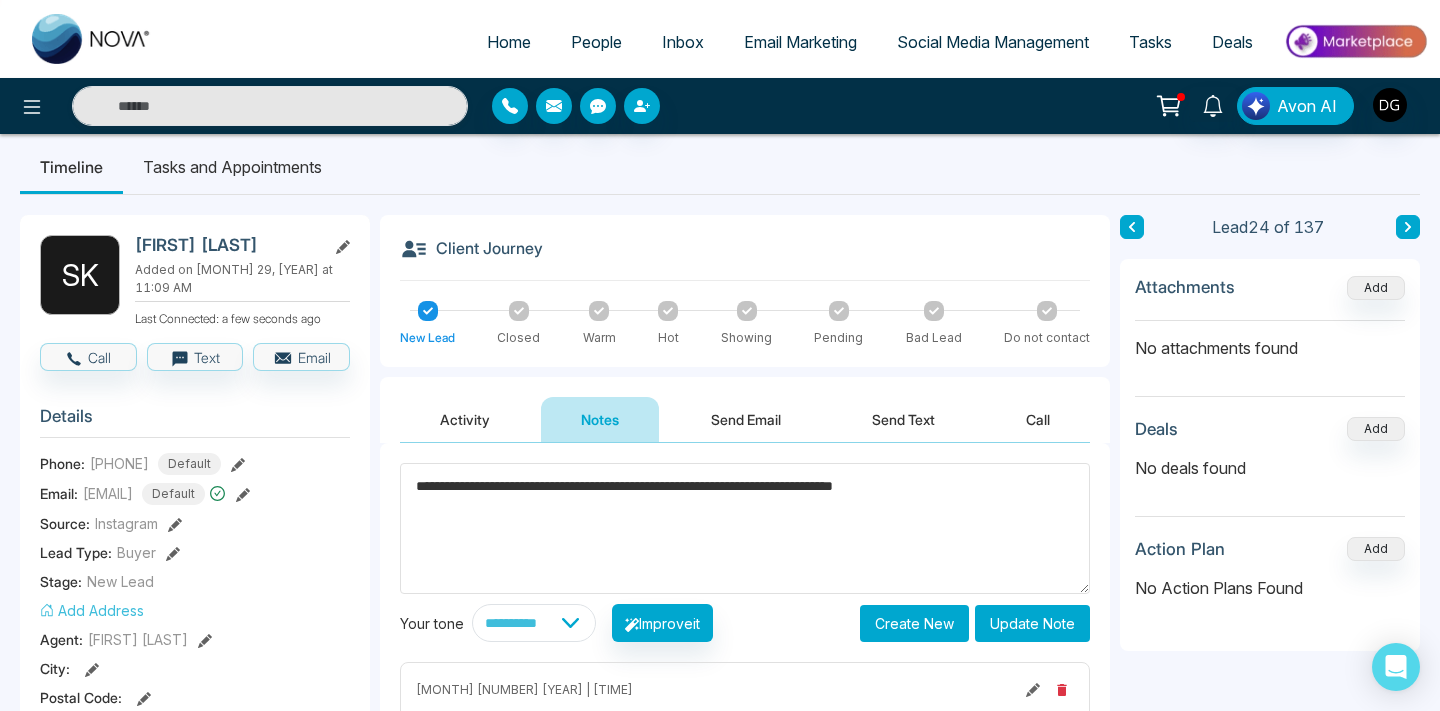 scroll, scrollTop: 0, scrollLeft: 0, axis: both 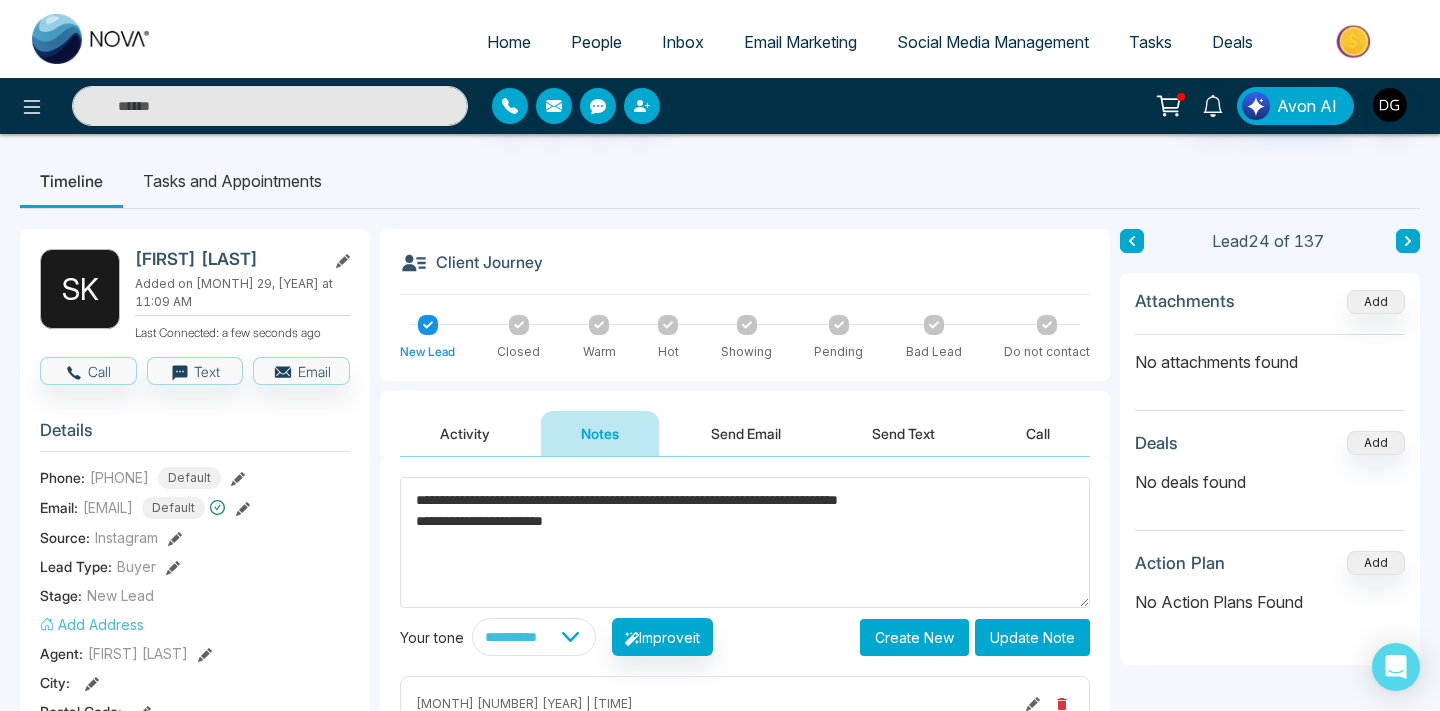 type on "**********" 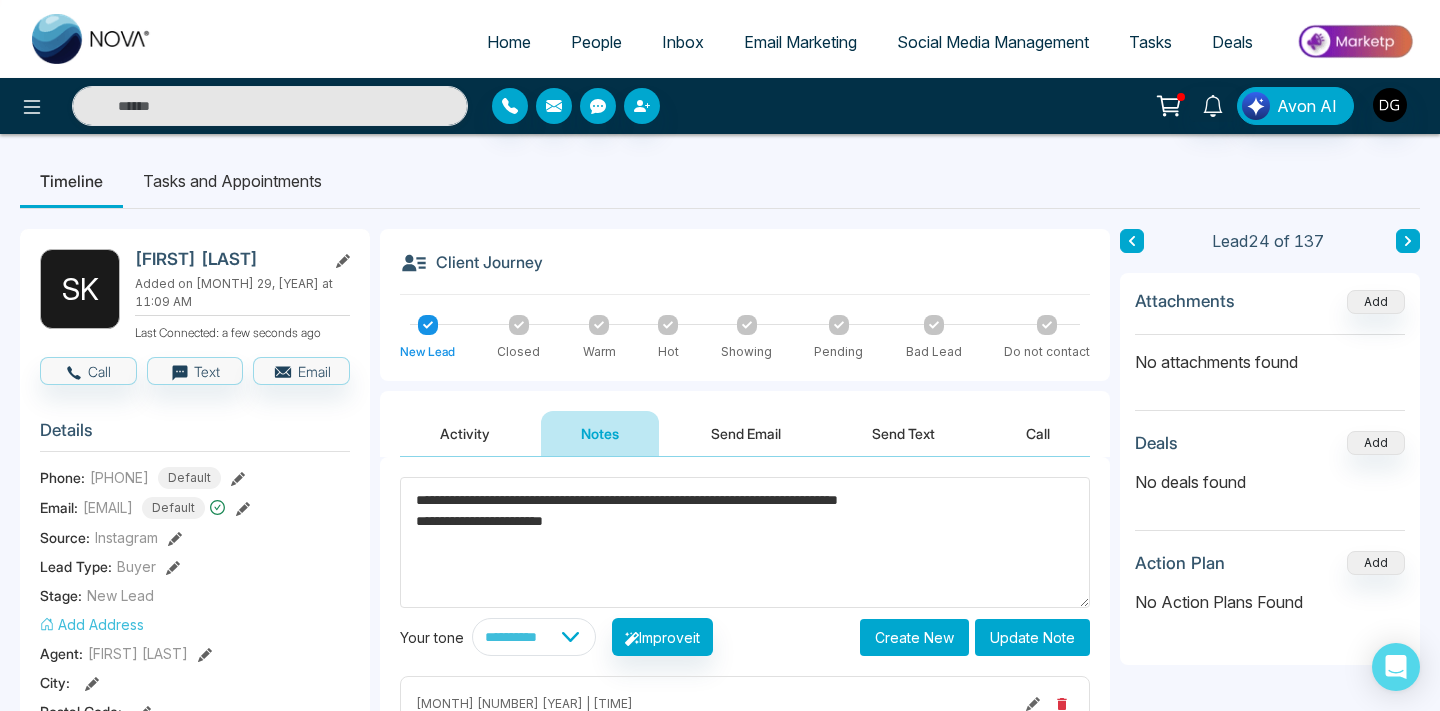 click on "Update Note" at bounding box center (1032, 637) 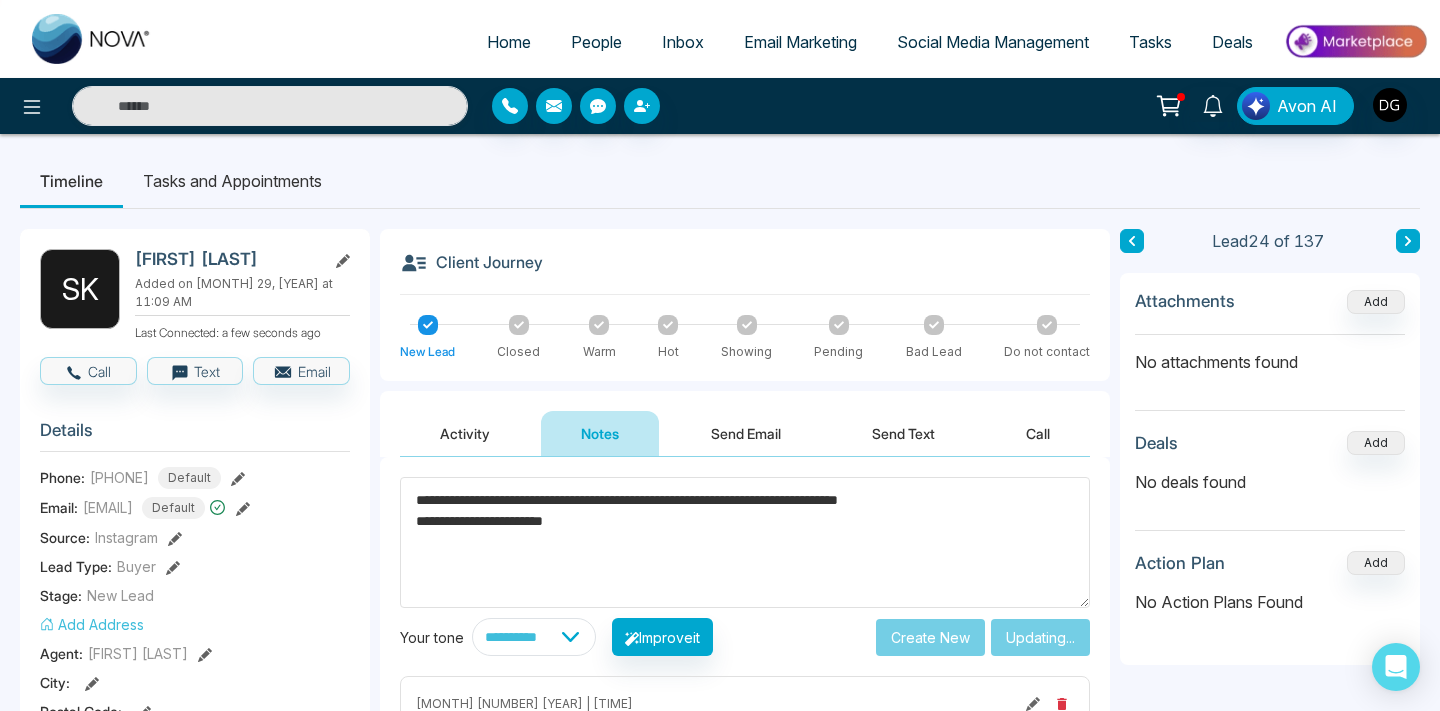 type 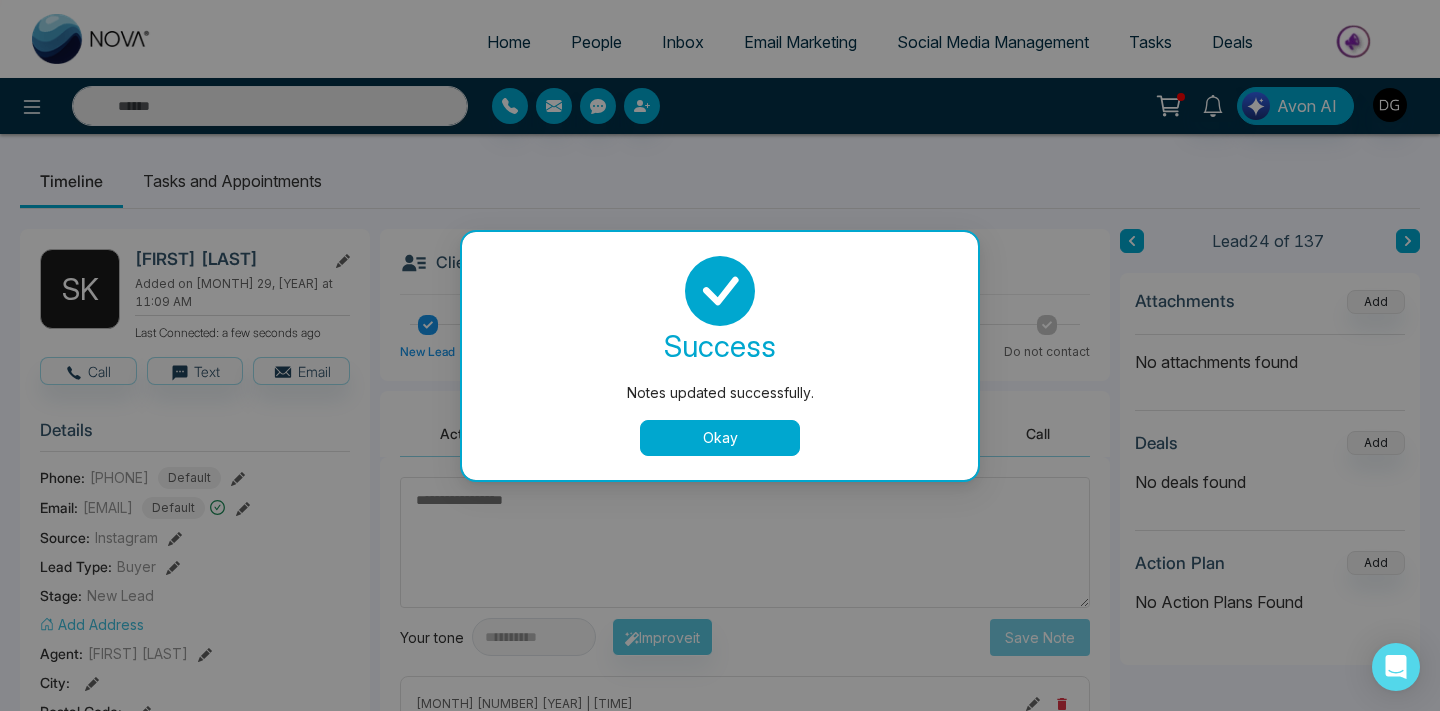 click on "Okay" at bounding box center (720, 438) 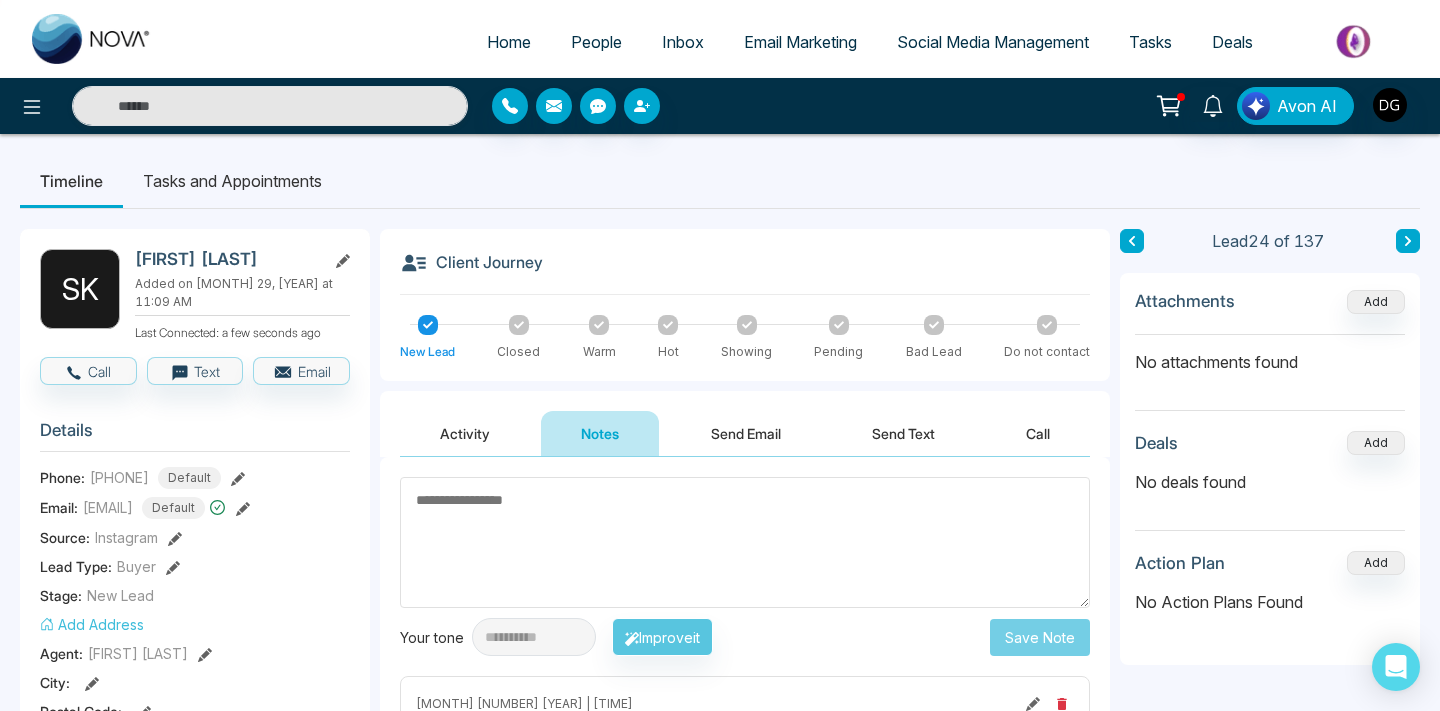 click on "People" at bounding box center [596, 42] 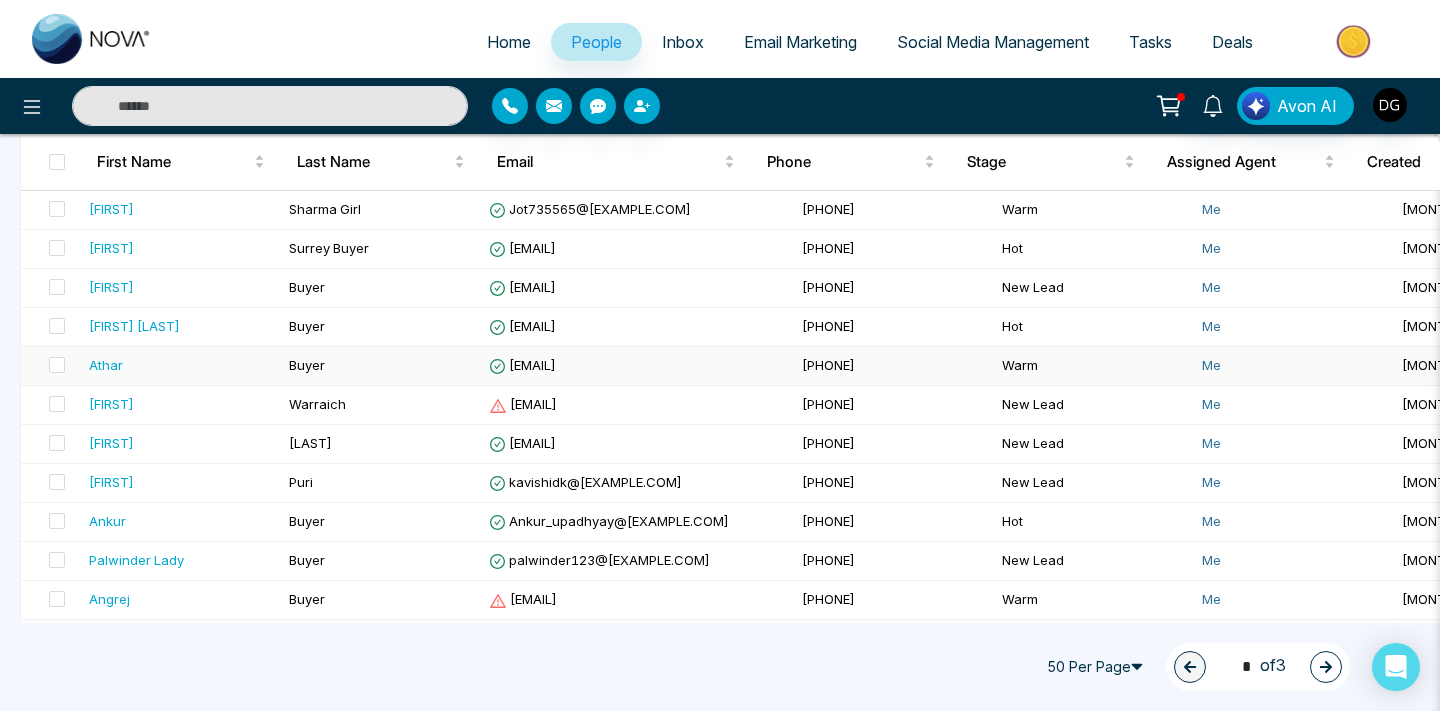 scroll, scrollTop: 877, scrollLeft: 0, axis: vertical 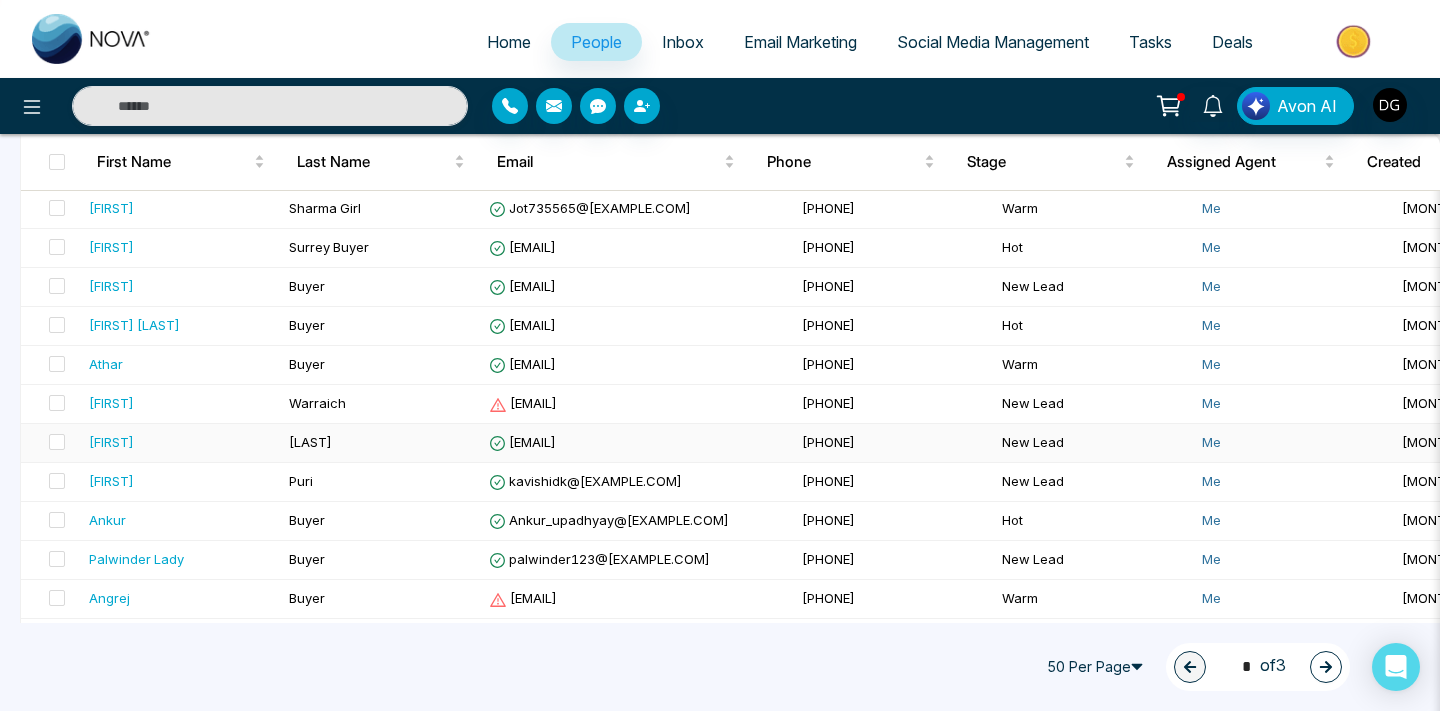 click on "[FIRST]" at bounding box center (181, 442) 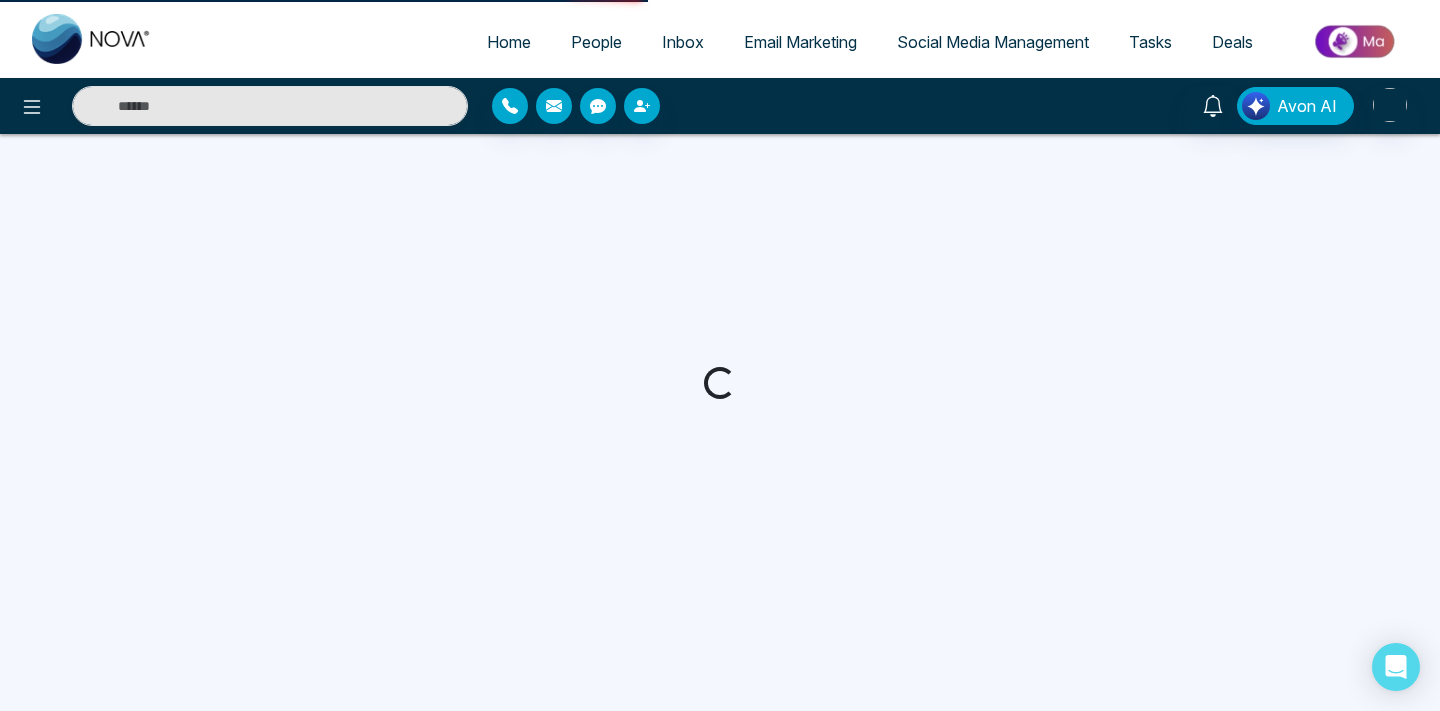 scroll, scrollTop: 0, scrollLeft: 0, axis: both 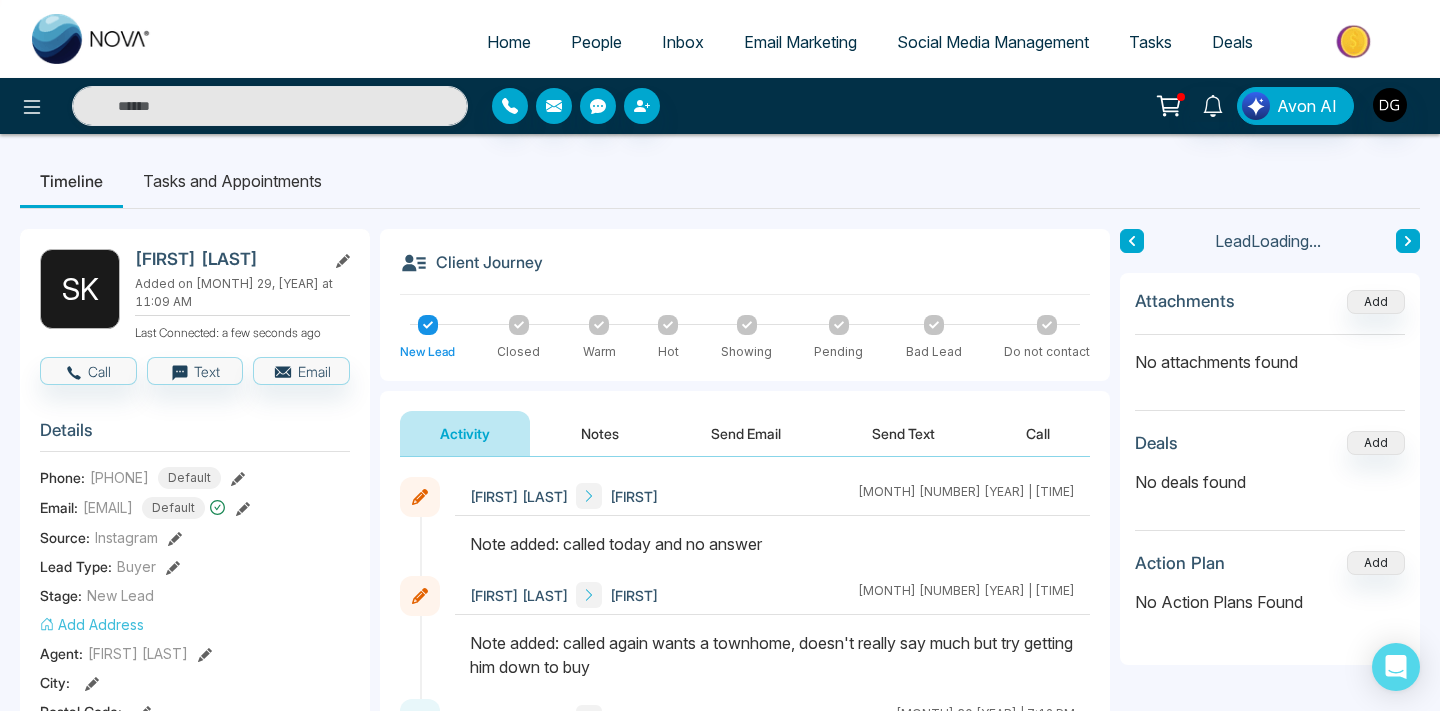 click at bounding box center (599, 325) 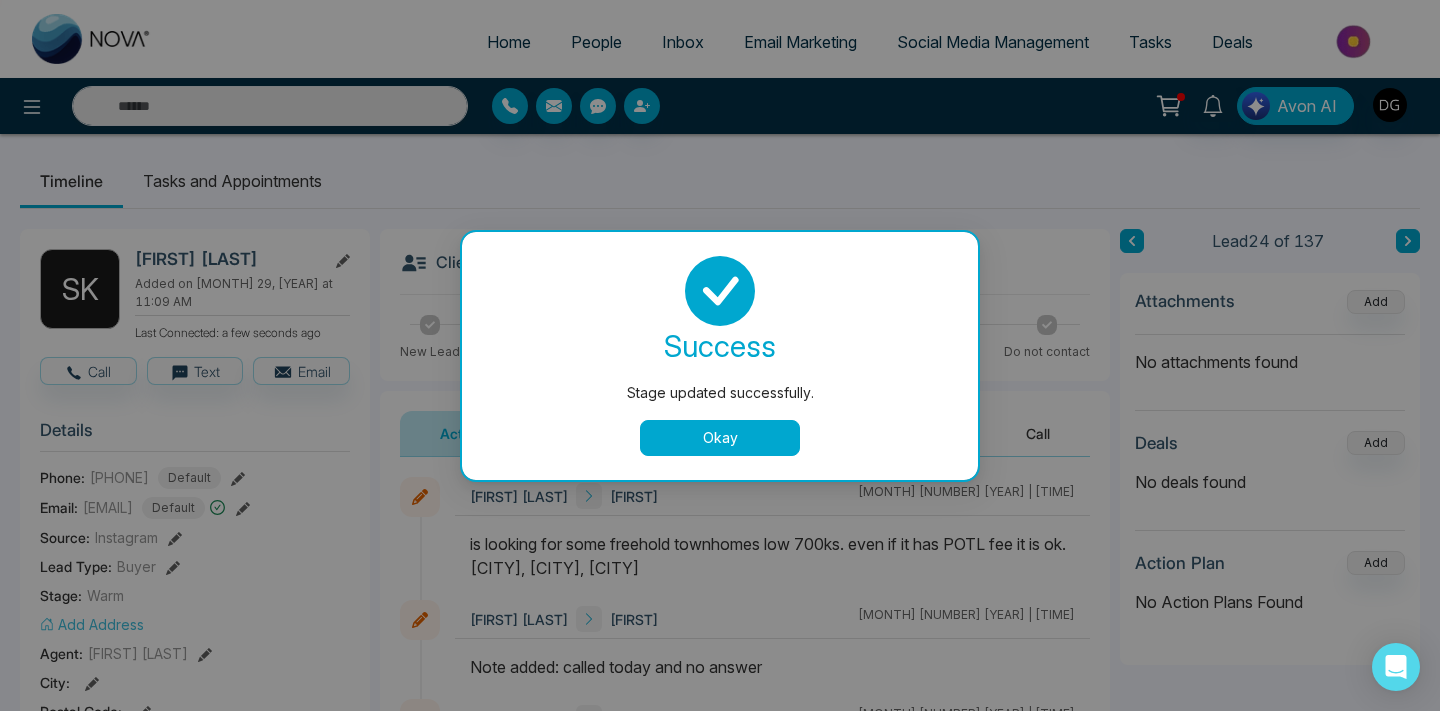 click on "Okay" at bounding box center (720, 438) 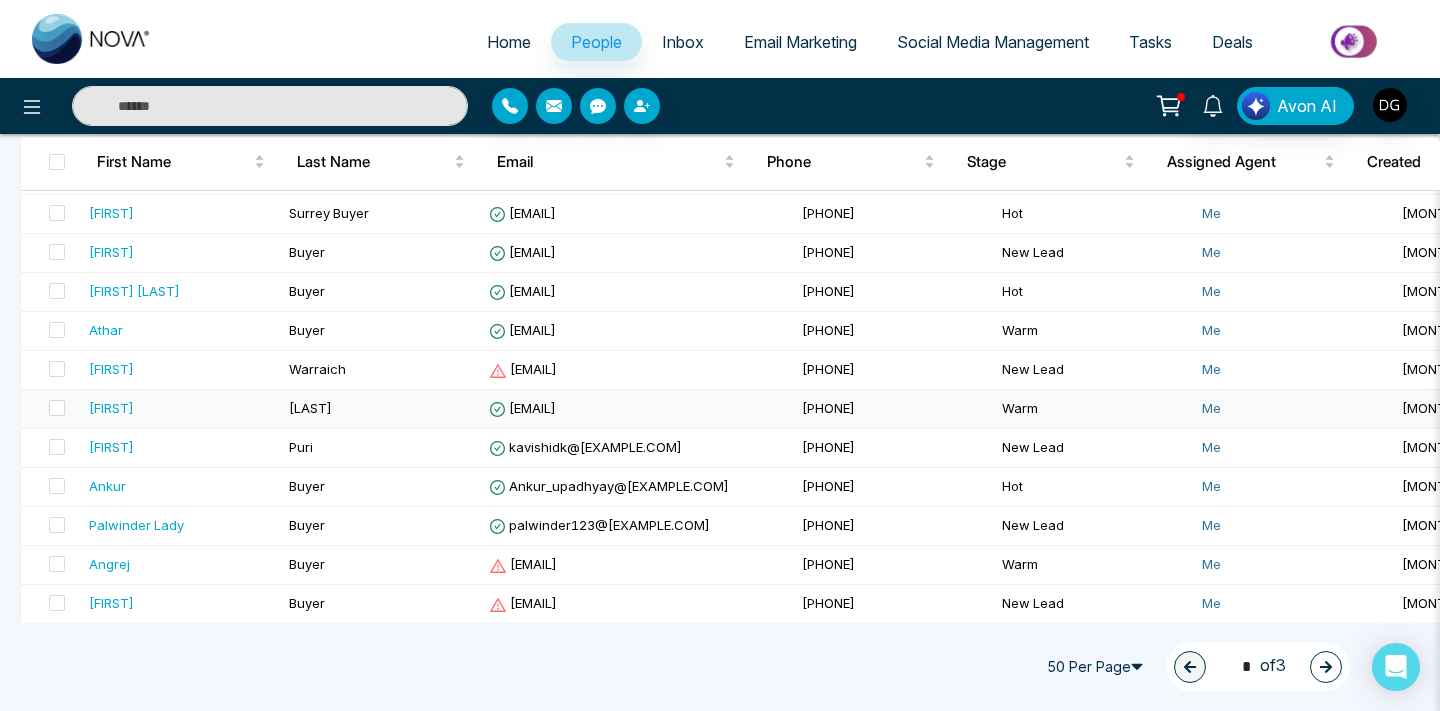 scroll, scrollTop: 909, scrollLeft: 0, axis: vertical 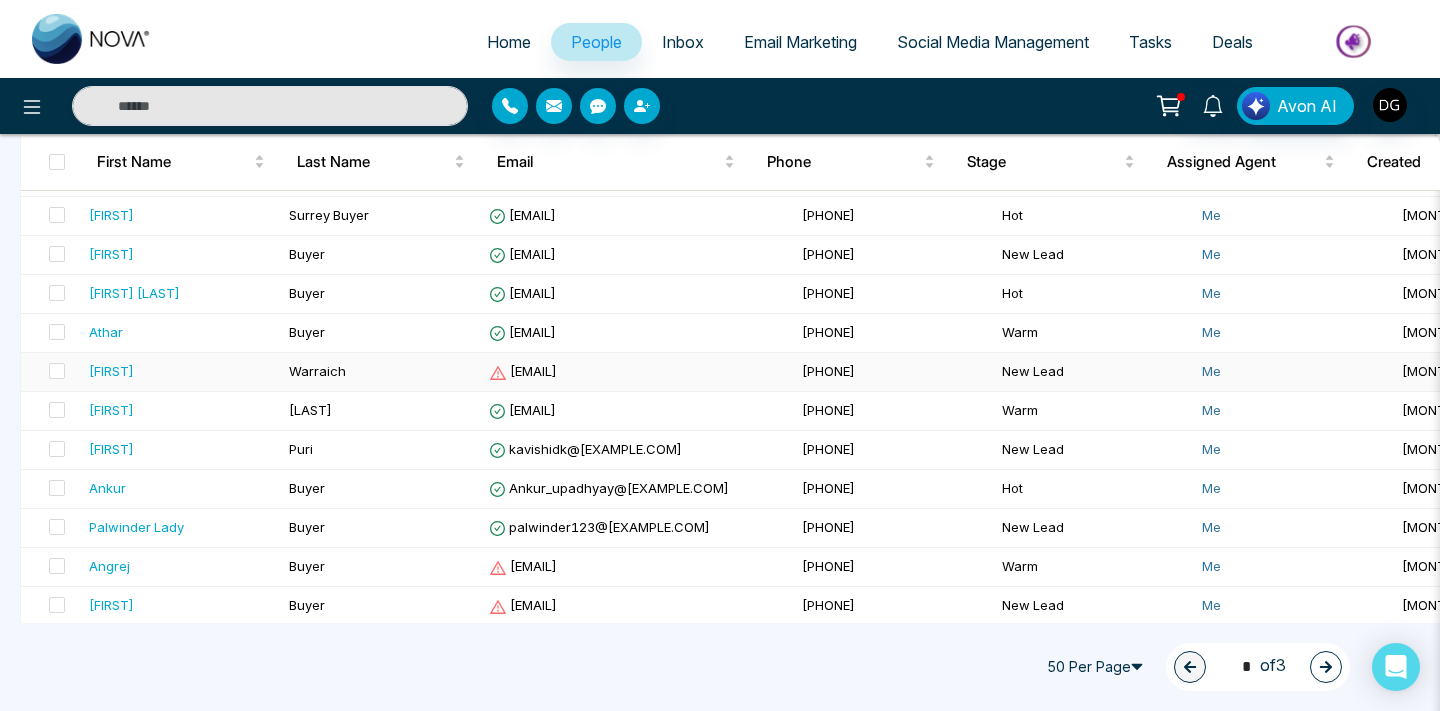 click on "[FIRST]" at bounding box center [181, 371] 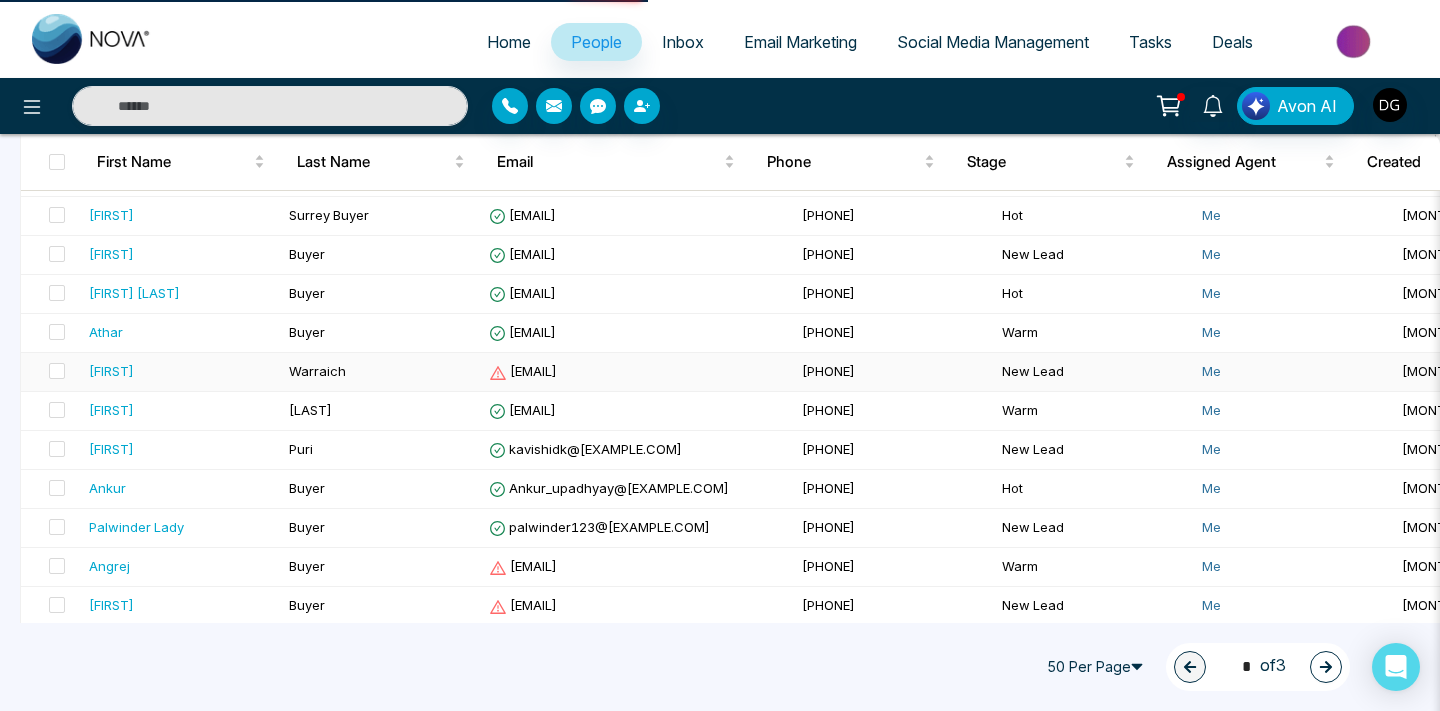 scroll, scrollTop: 0, scrollLeft: 0, axis: both 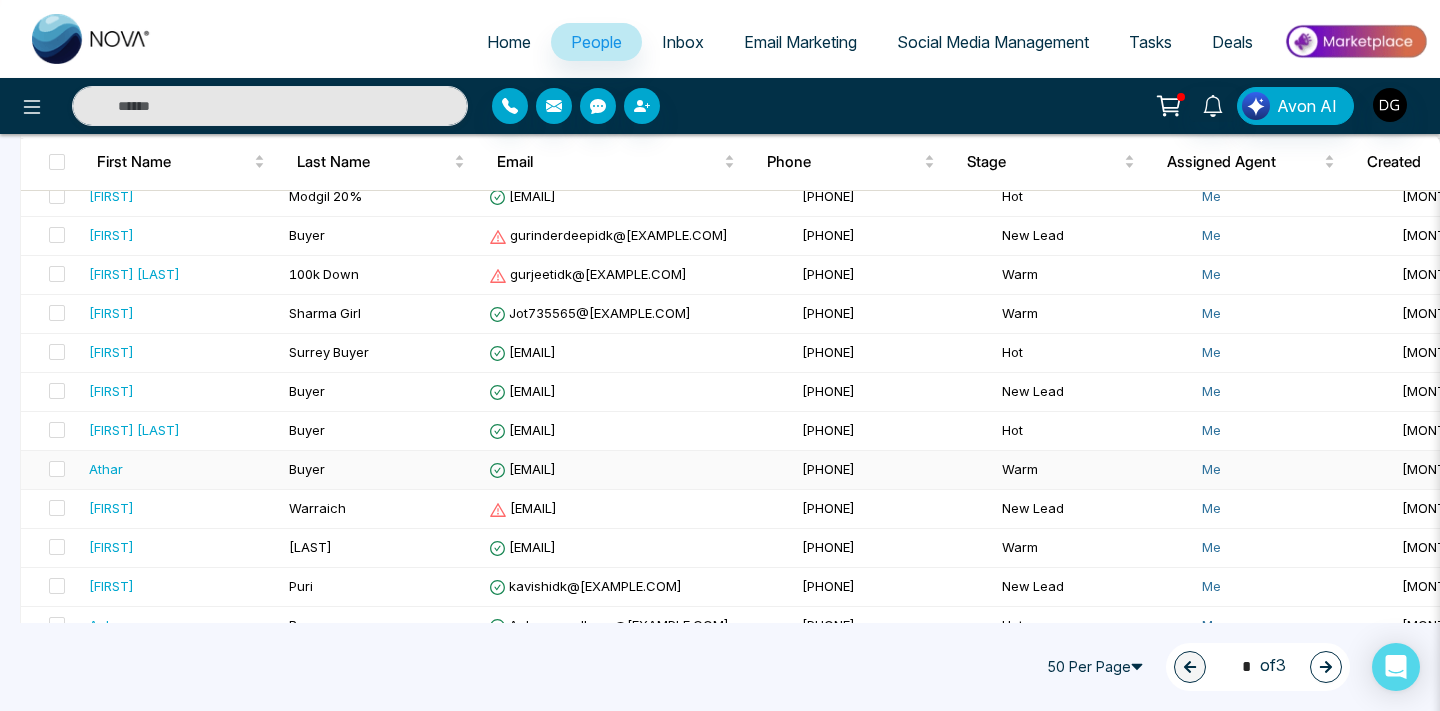 click on "Athar" at bounding box center [181, 470] 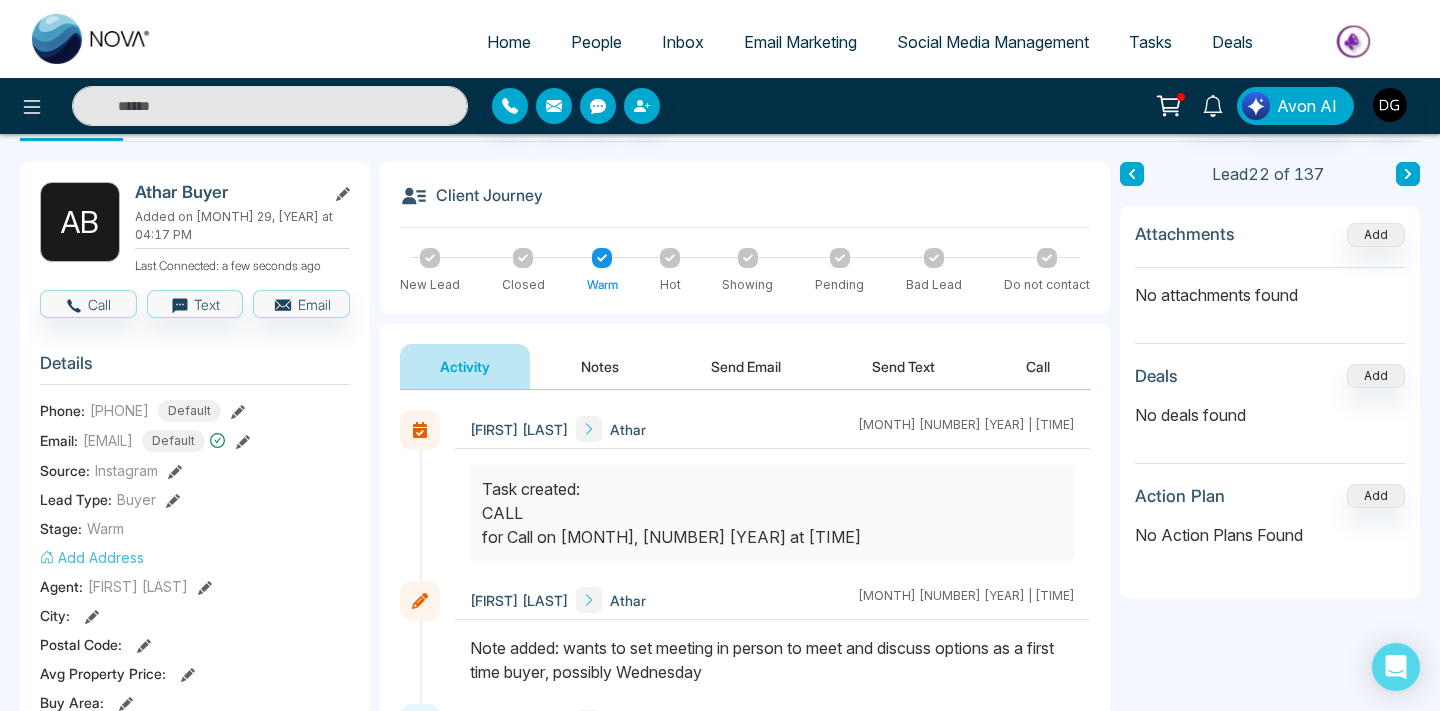 scroll, scrollTop: 47, scrollLeft: 0, axis: vertical 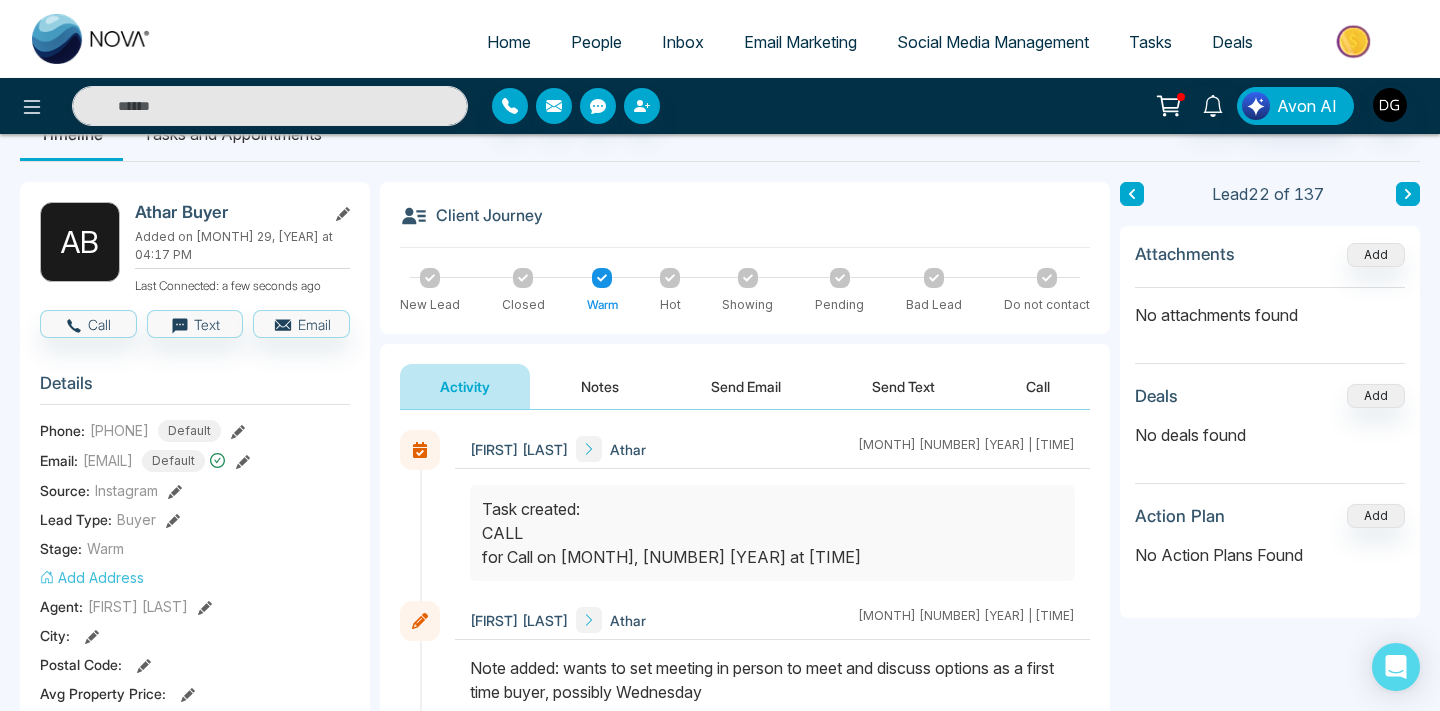click on "Notes" at bounding box center [600, 386] 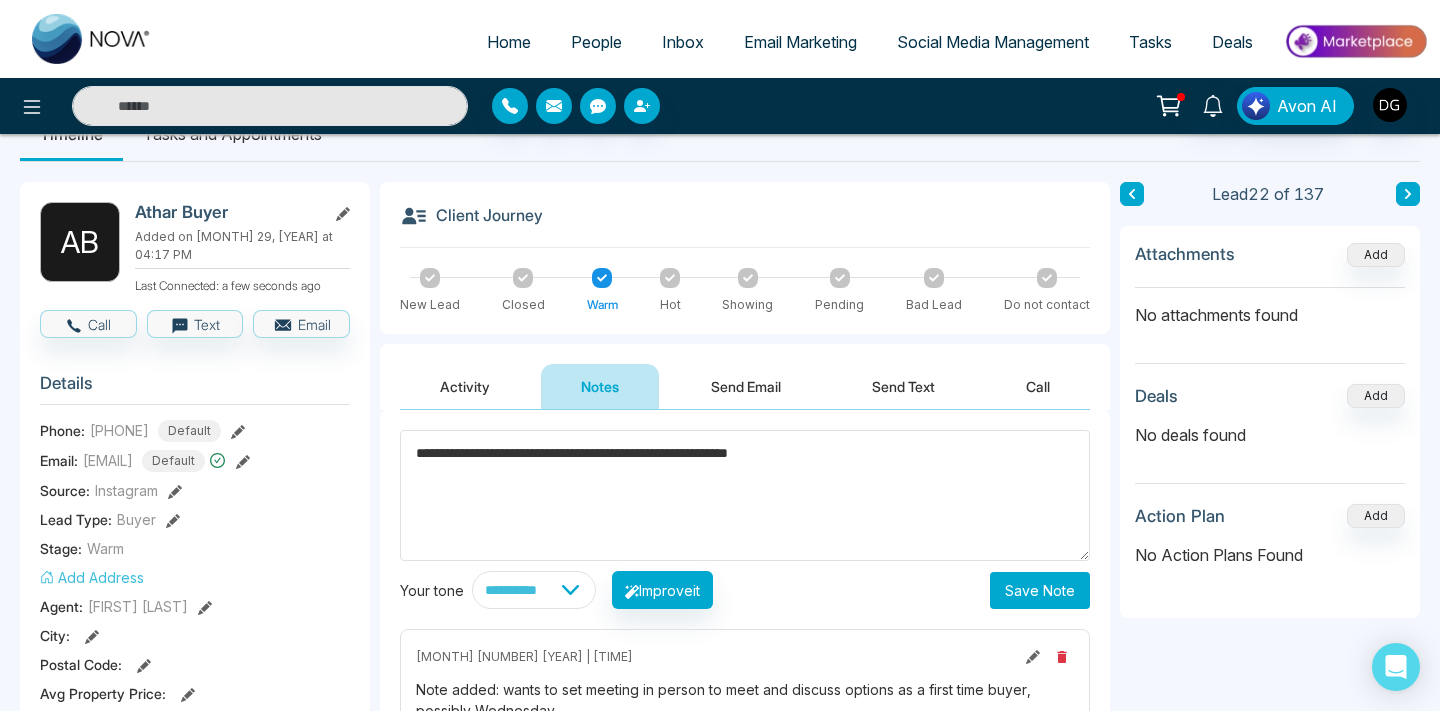 type on "**********" 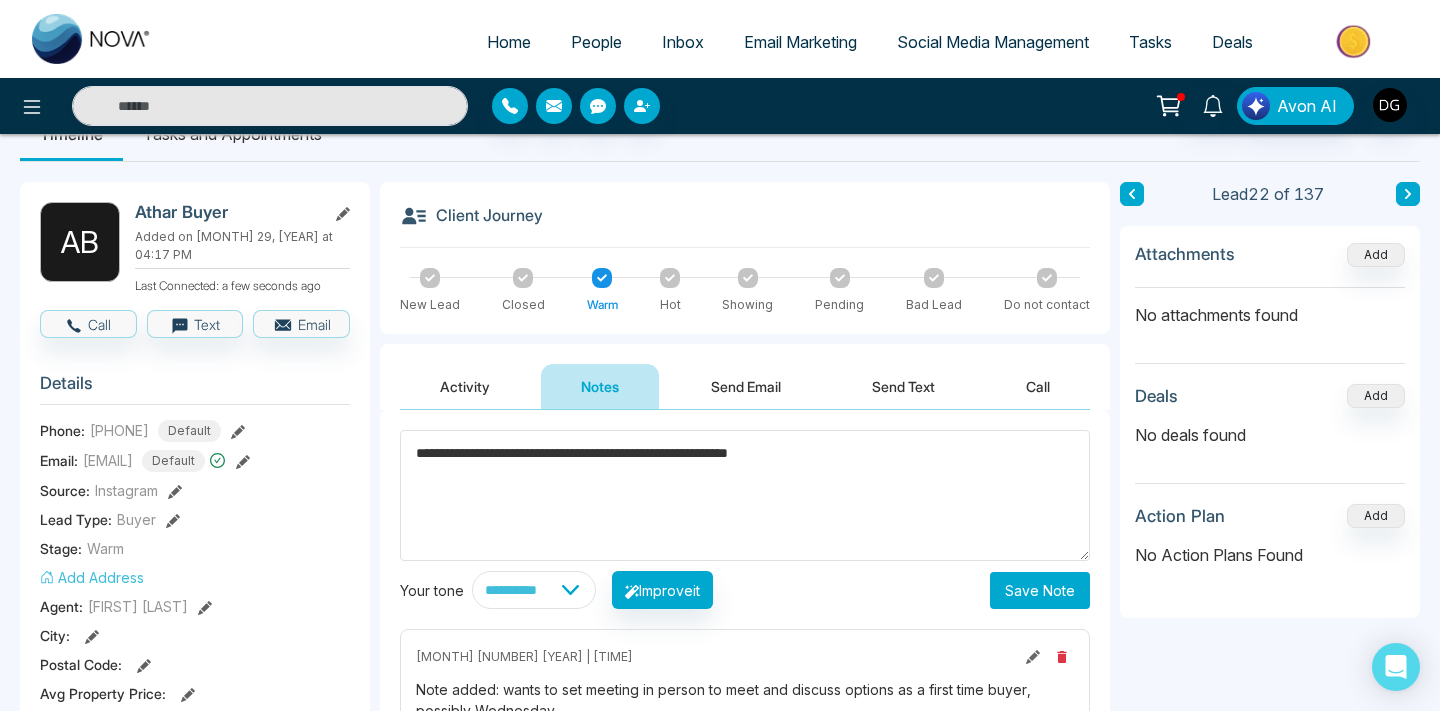 click on "Save Note" at bounding box center [1040, 590] 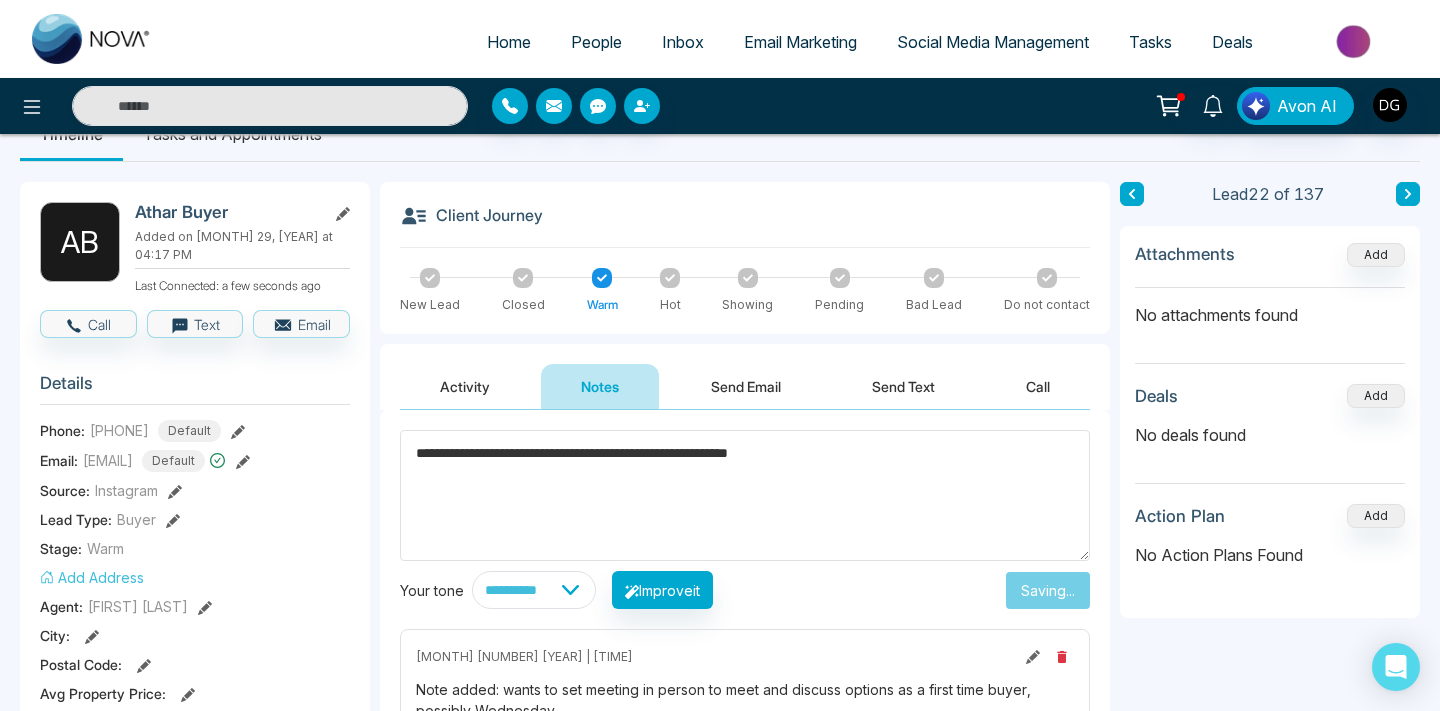 type 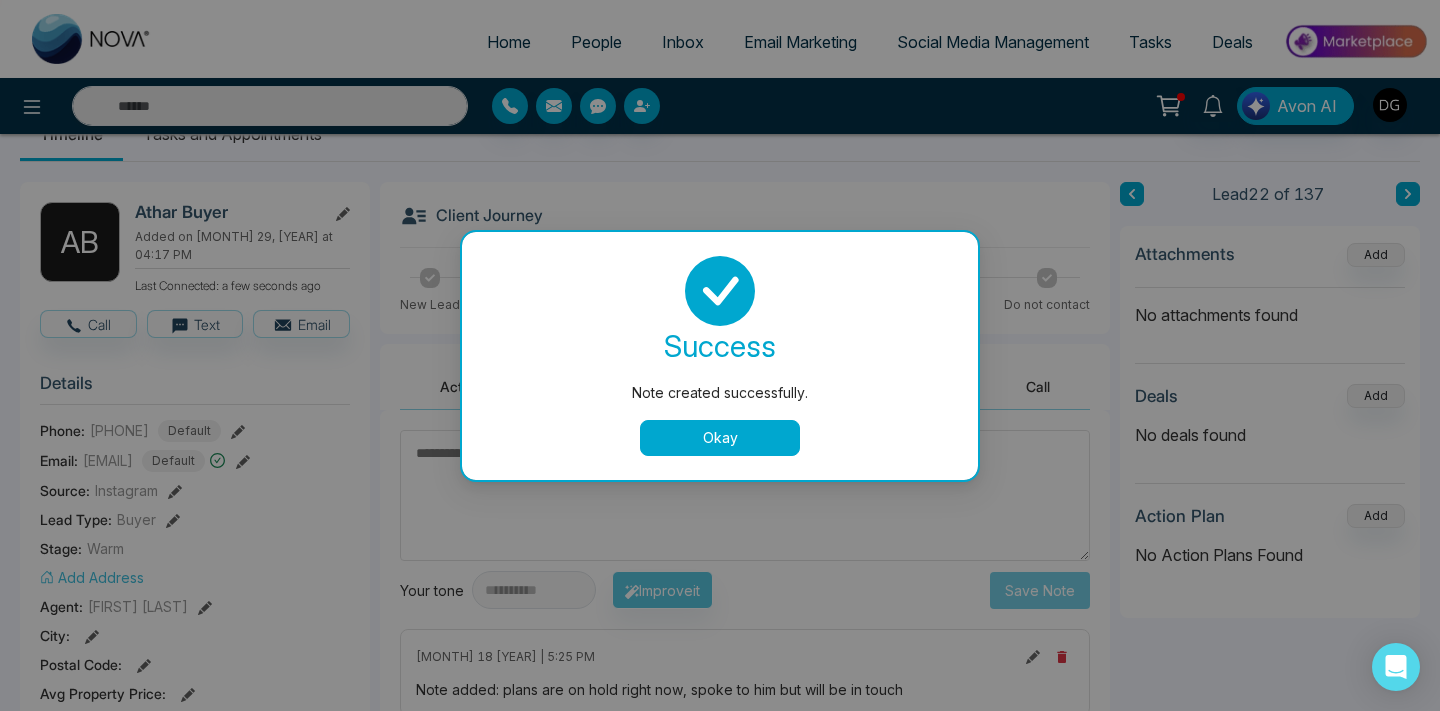 click on "Okay" at bounding box center [720, 438] 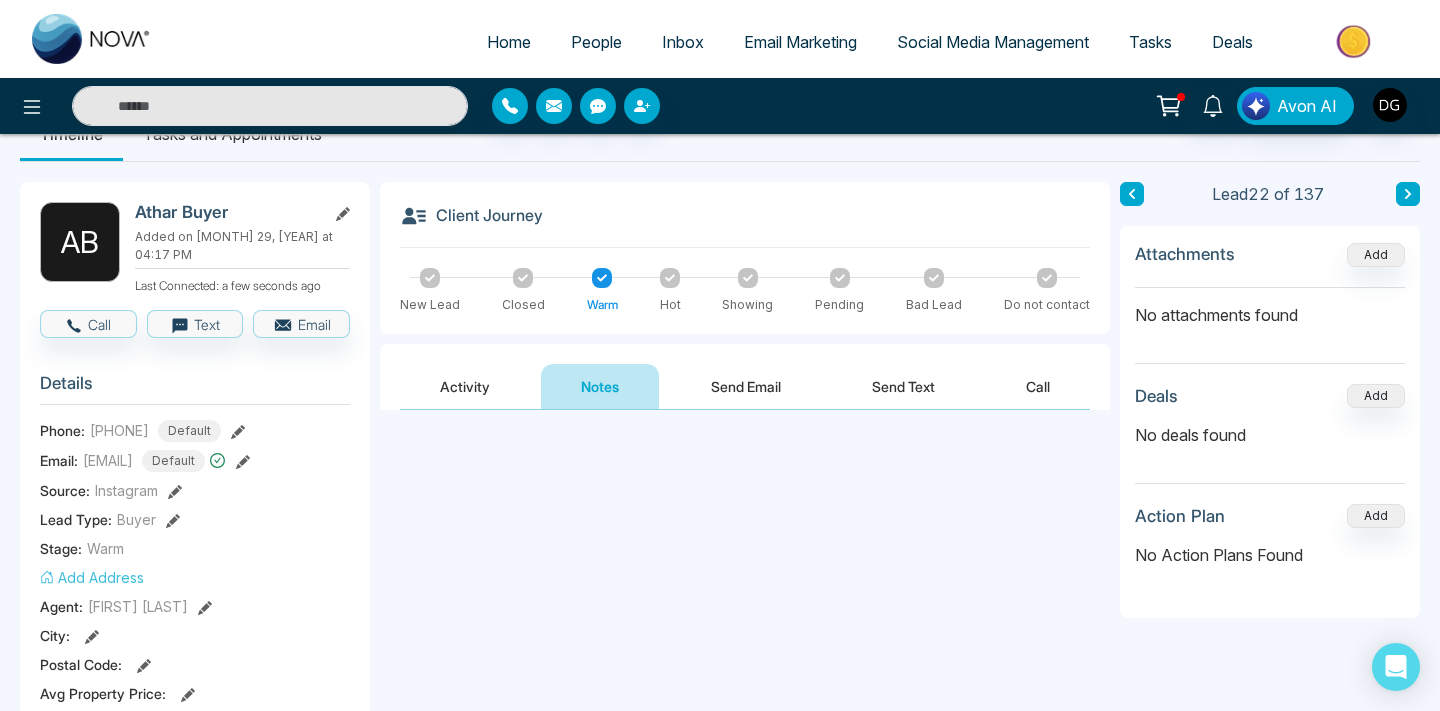 scroll, scrollTop: 0, scrollLeft: 0, axis: both 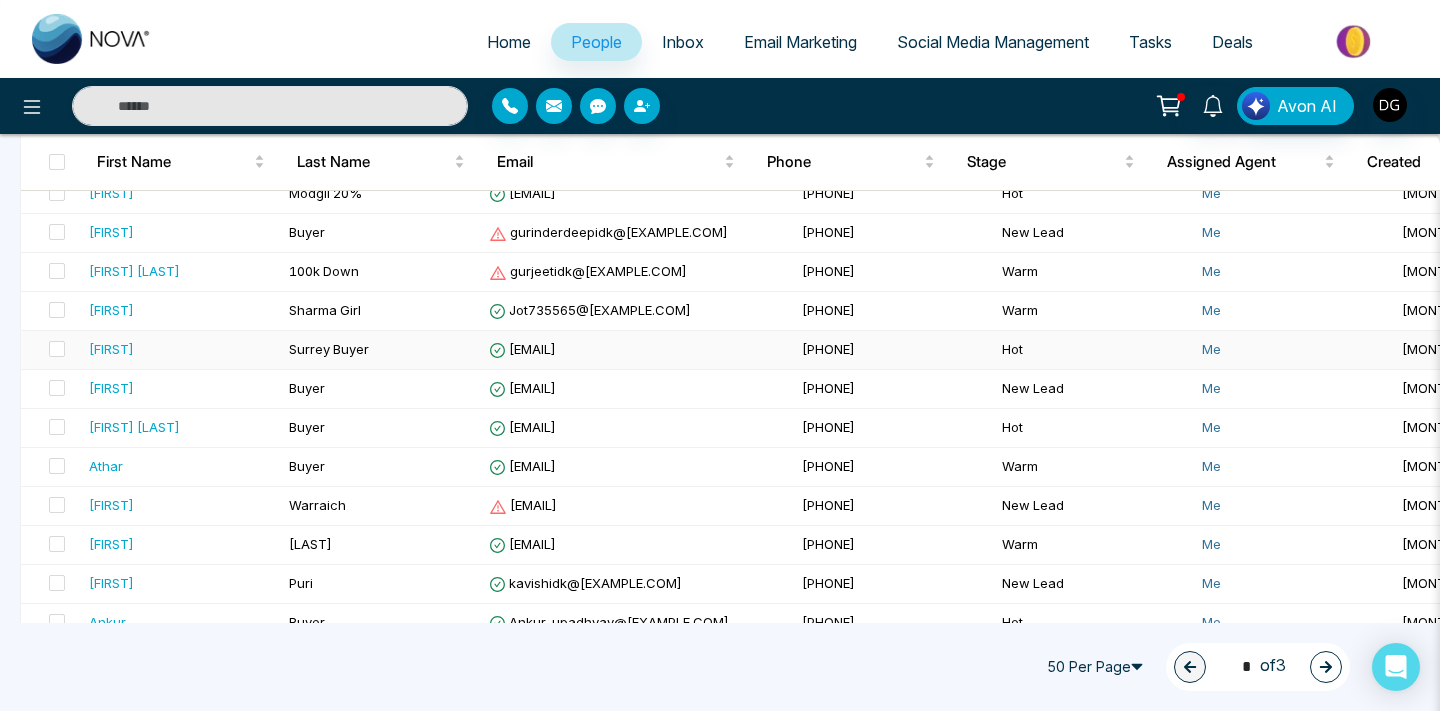 click on "[FIRST]" at bounding box center (111, 349) 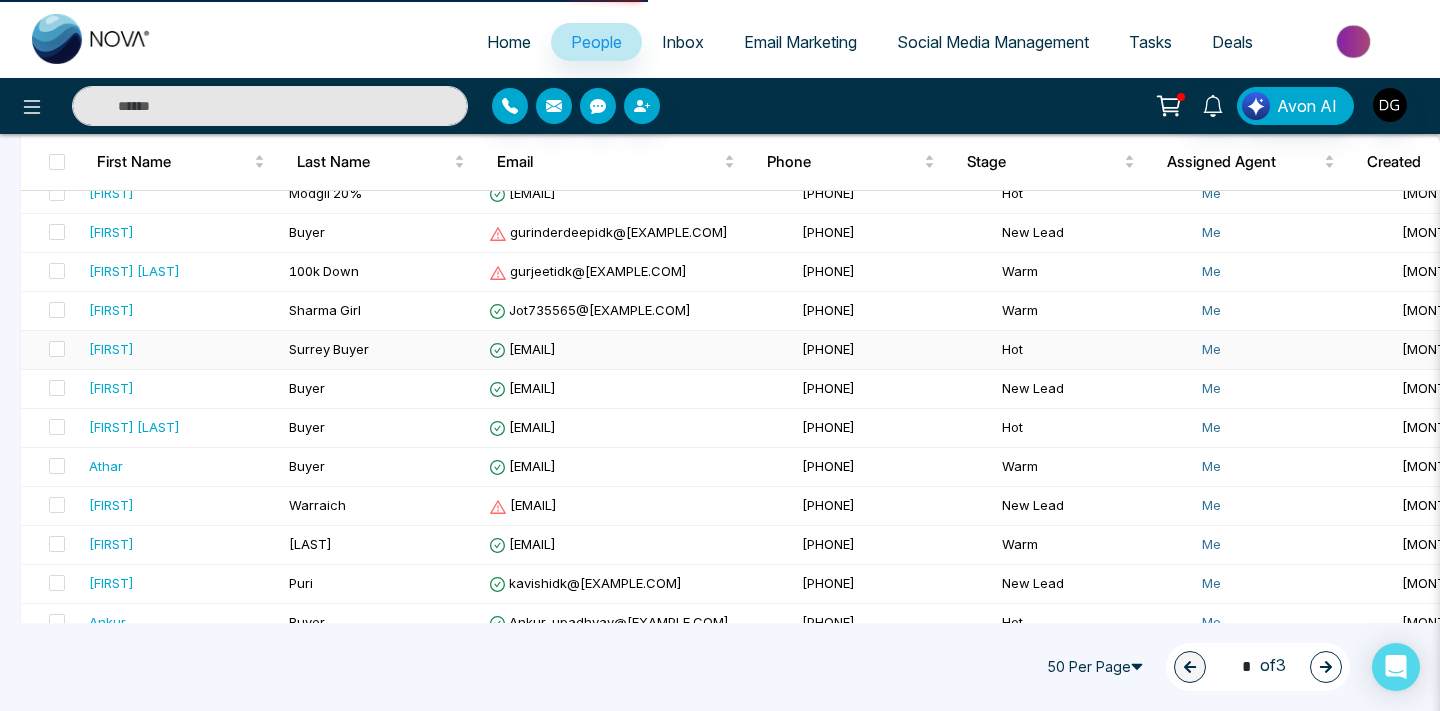 scroll, scrollTop: 0, scrollLeft: 0, axis: both 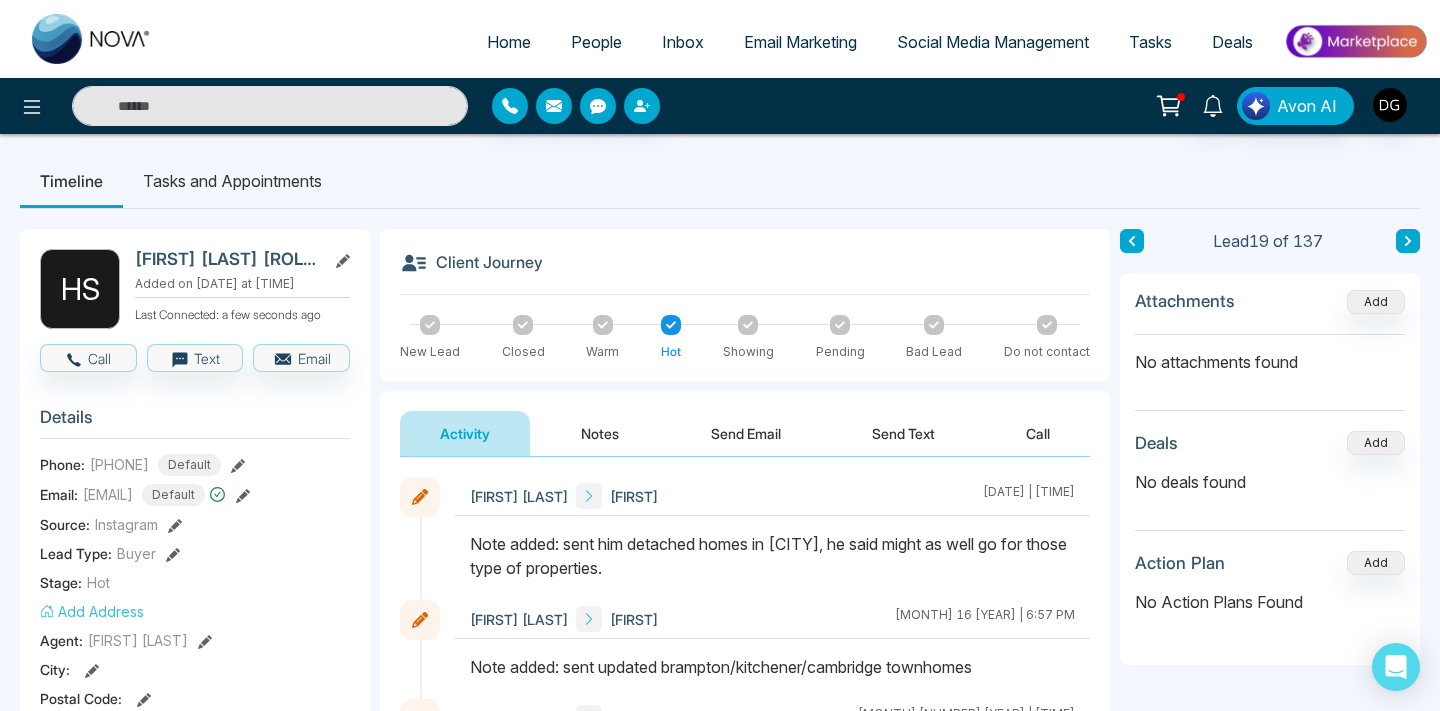 click on "[EMAIL]" at bounding box center [108, 494] 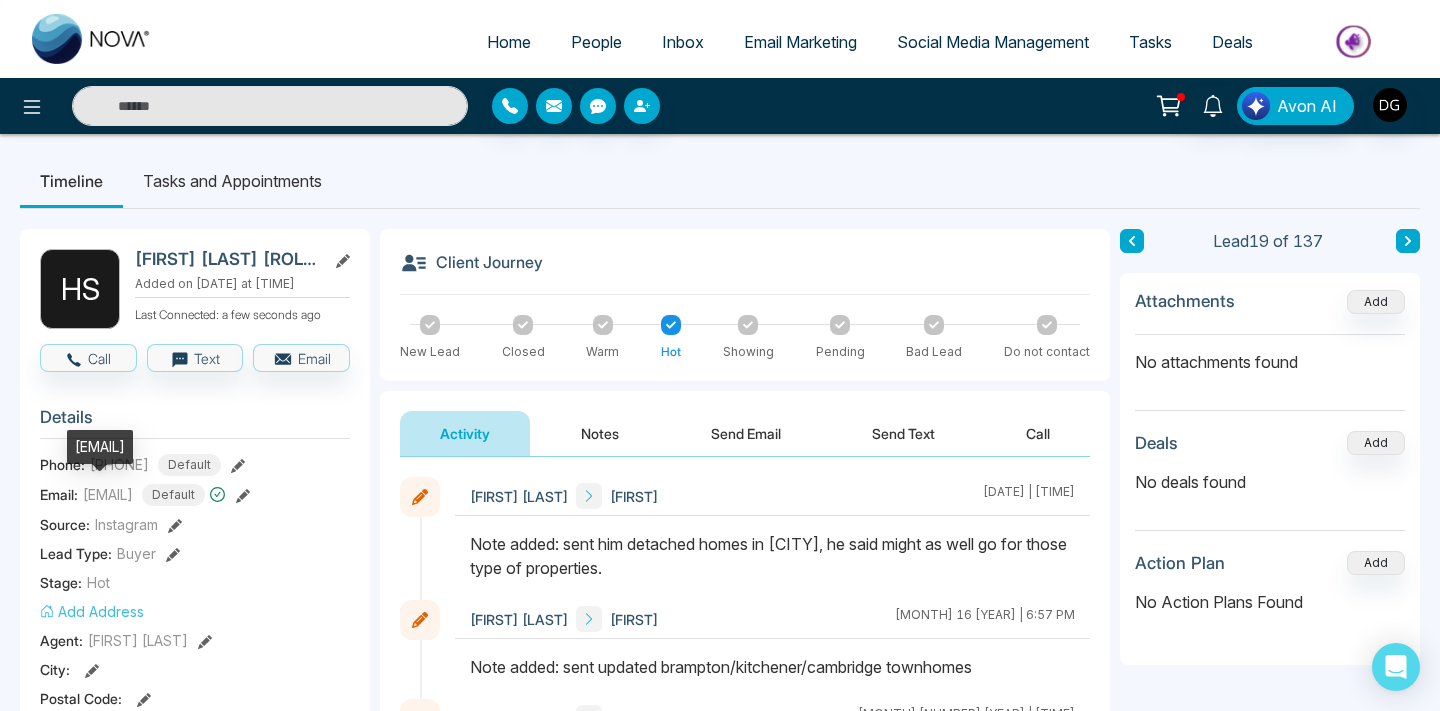 click on "[EMAIL]" at bounding box center (100, 447) 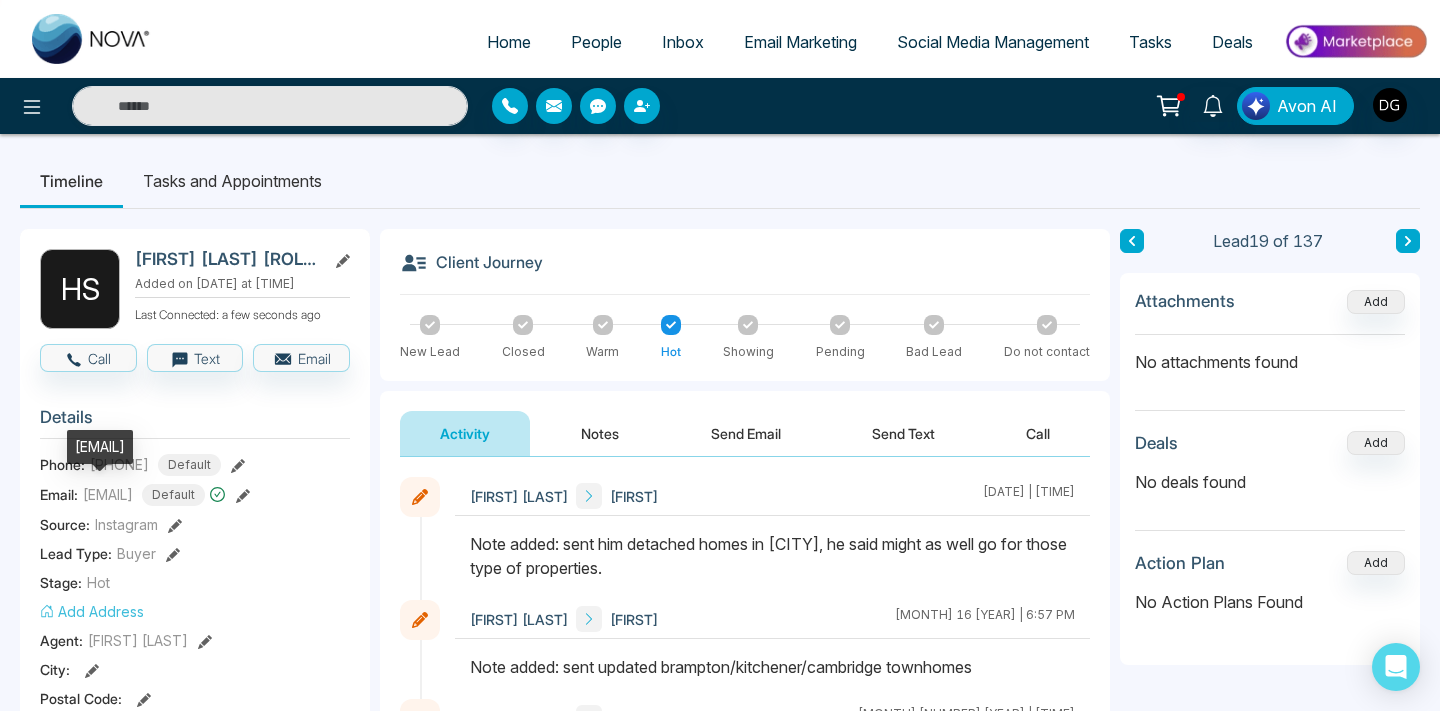 click on "[EMAIL]" at bounding box center (100, 447) 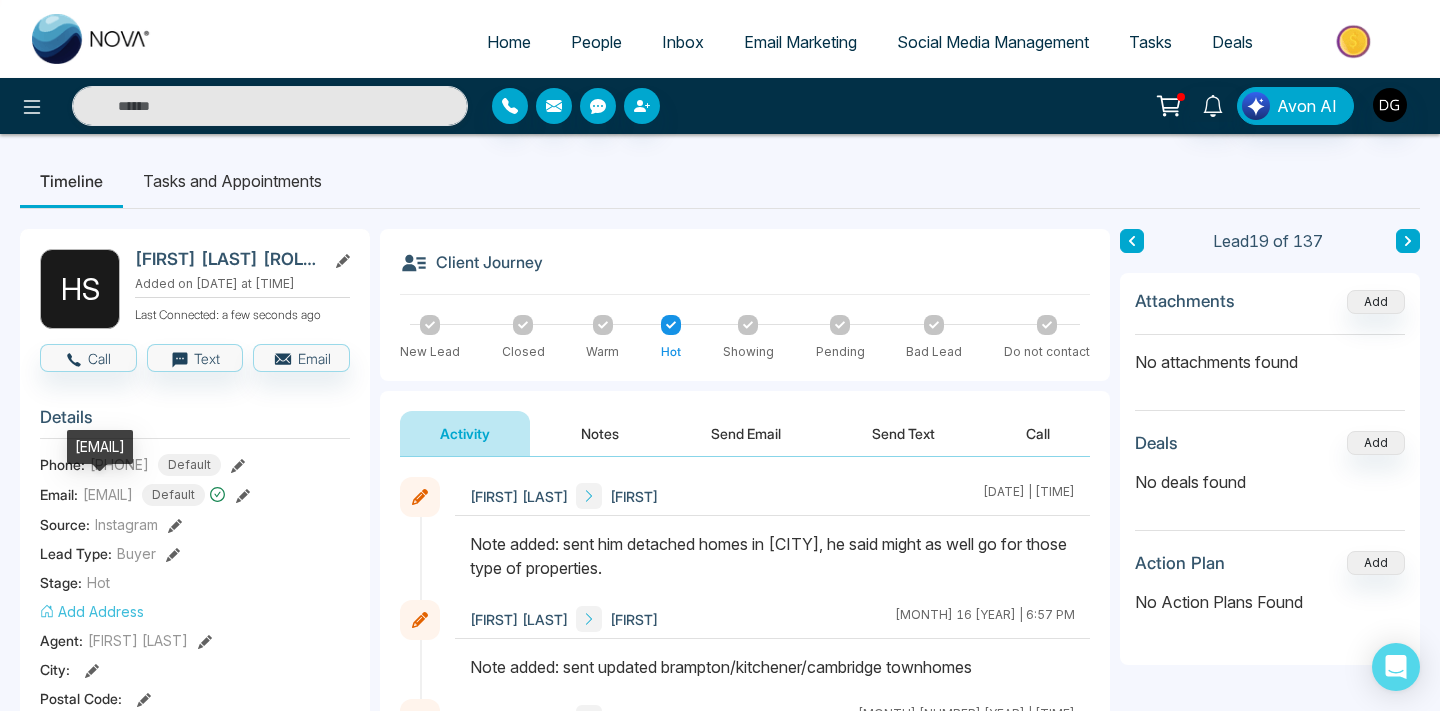 click on "[EMAIL]" at bounding box center [100, 447] 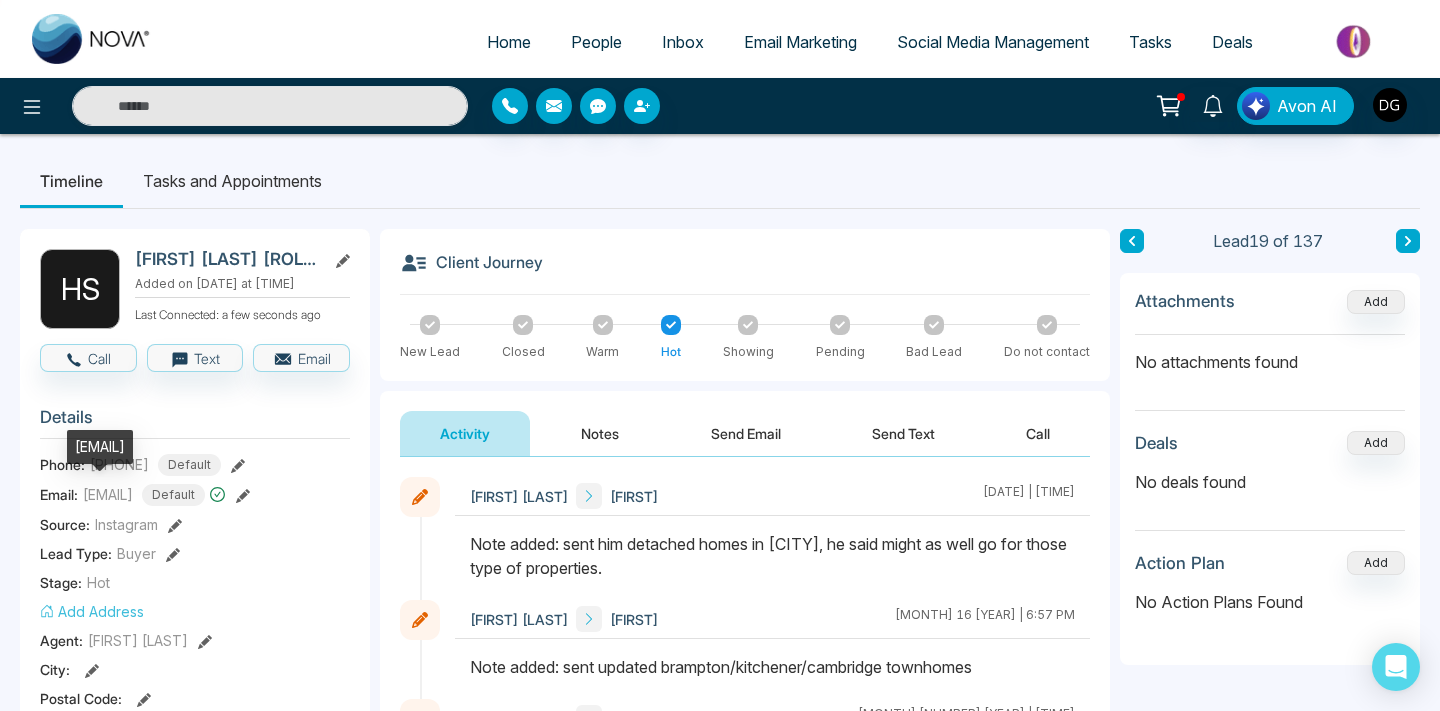copy on "[EMAIL]" 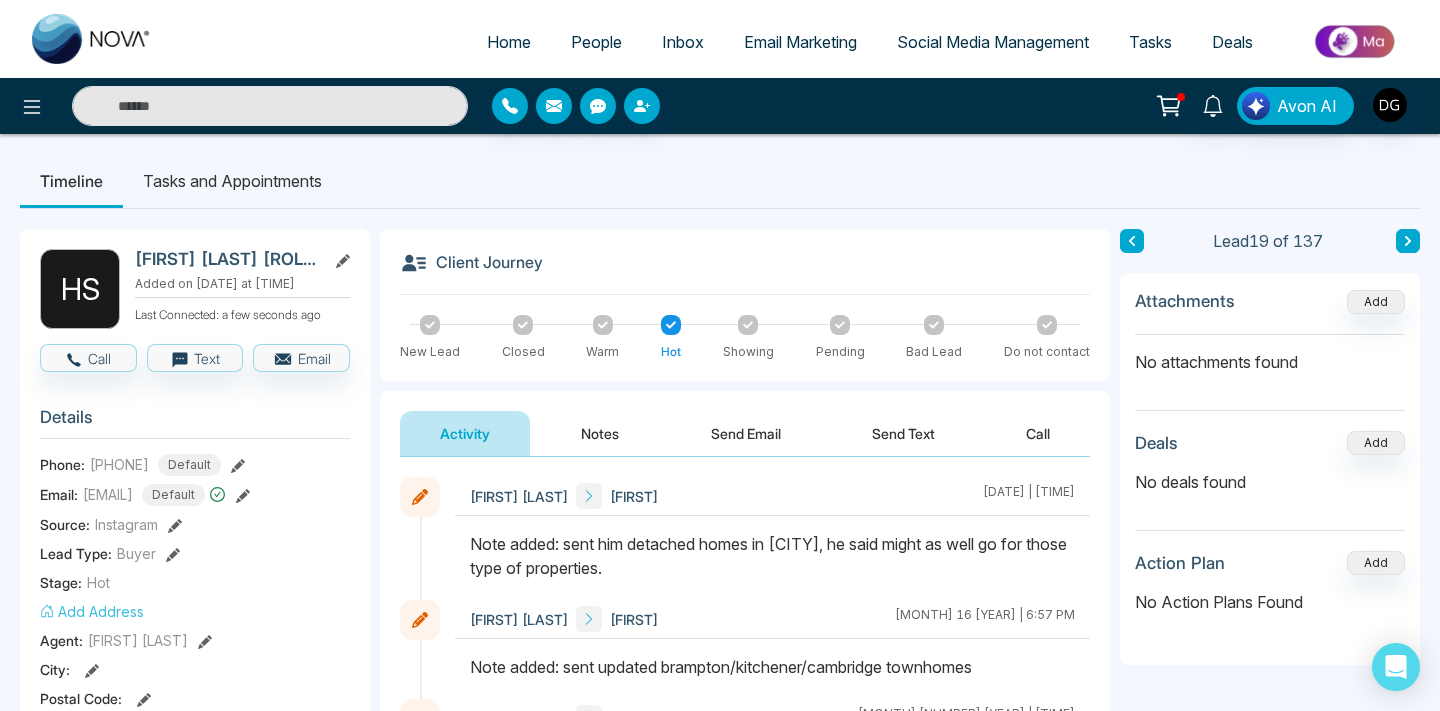 click on "People" at bounding box center (596, 42) 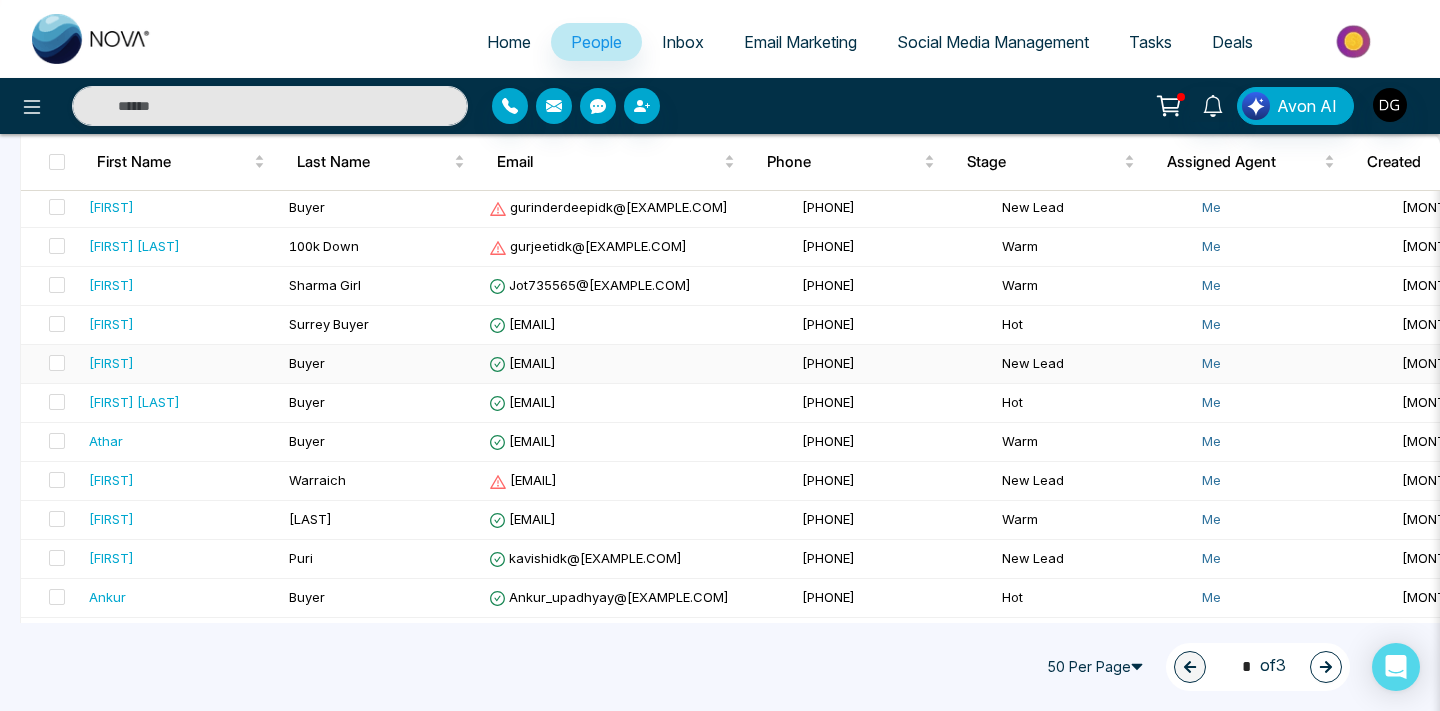 scroll, scrollTop: 801, scrollLeft: 0, axis: vertical 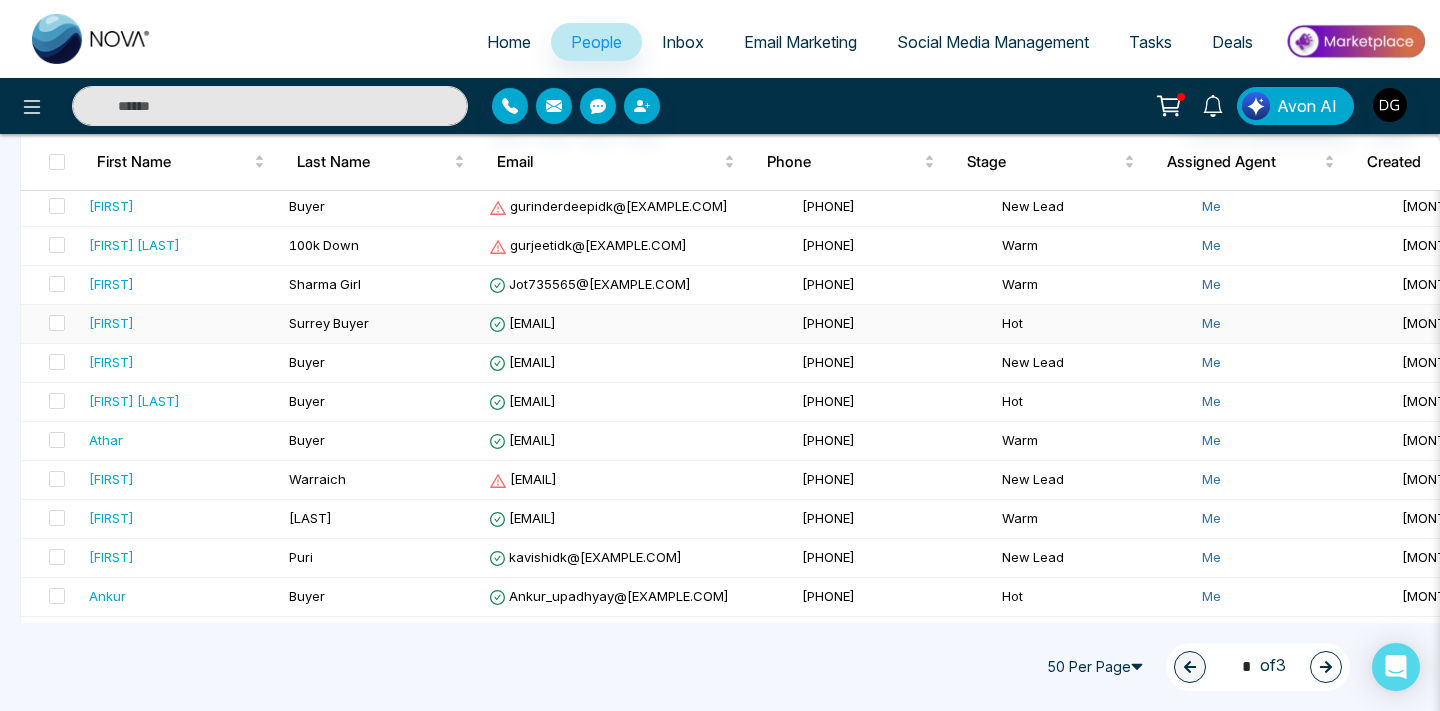 click on "[FIRST]" at bounding box center (181, 323) 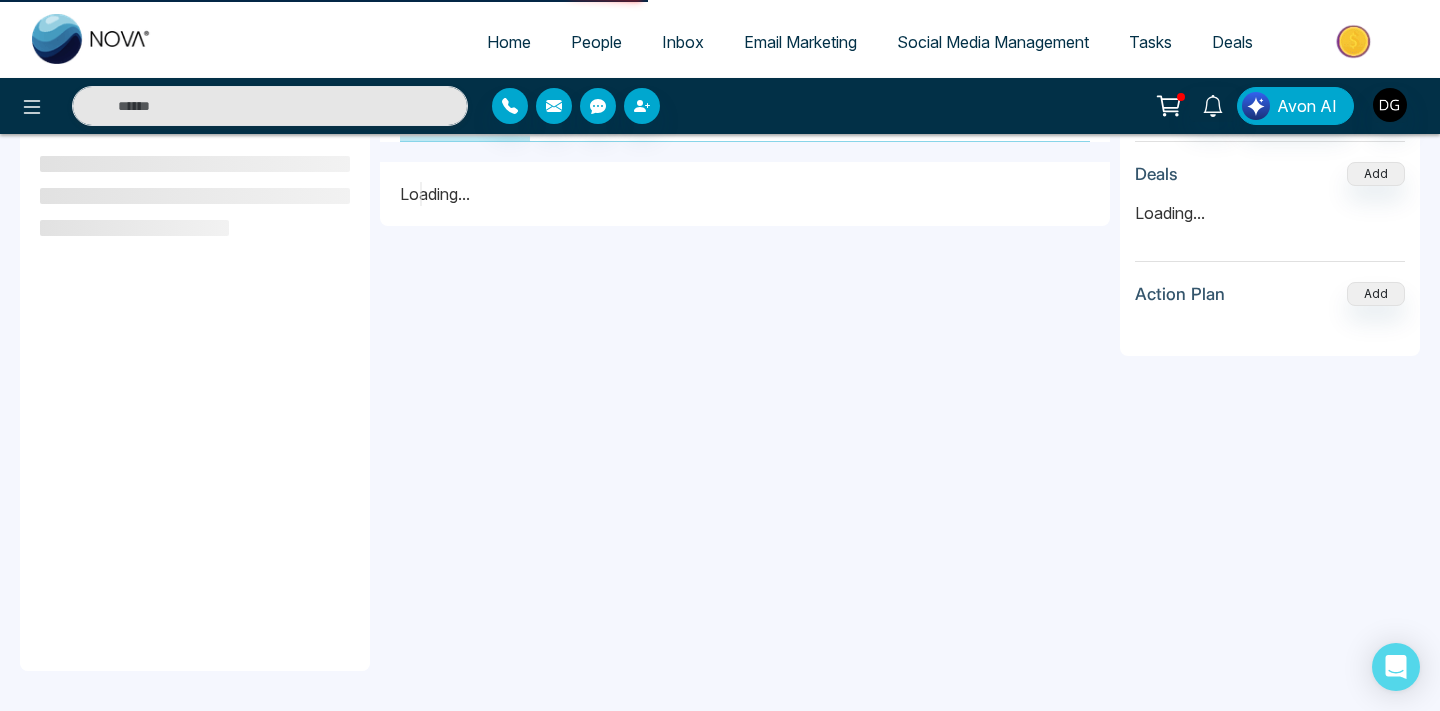 scroll, scrollTop: 0, scrollLeft: 0, axis: both 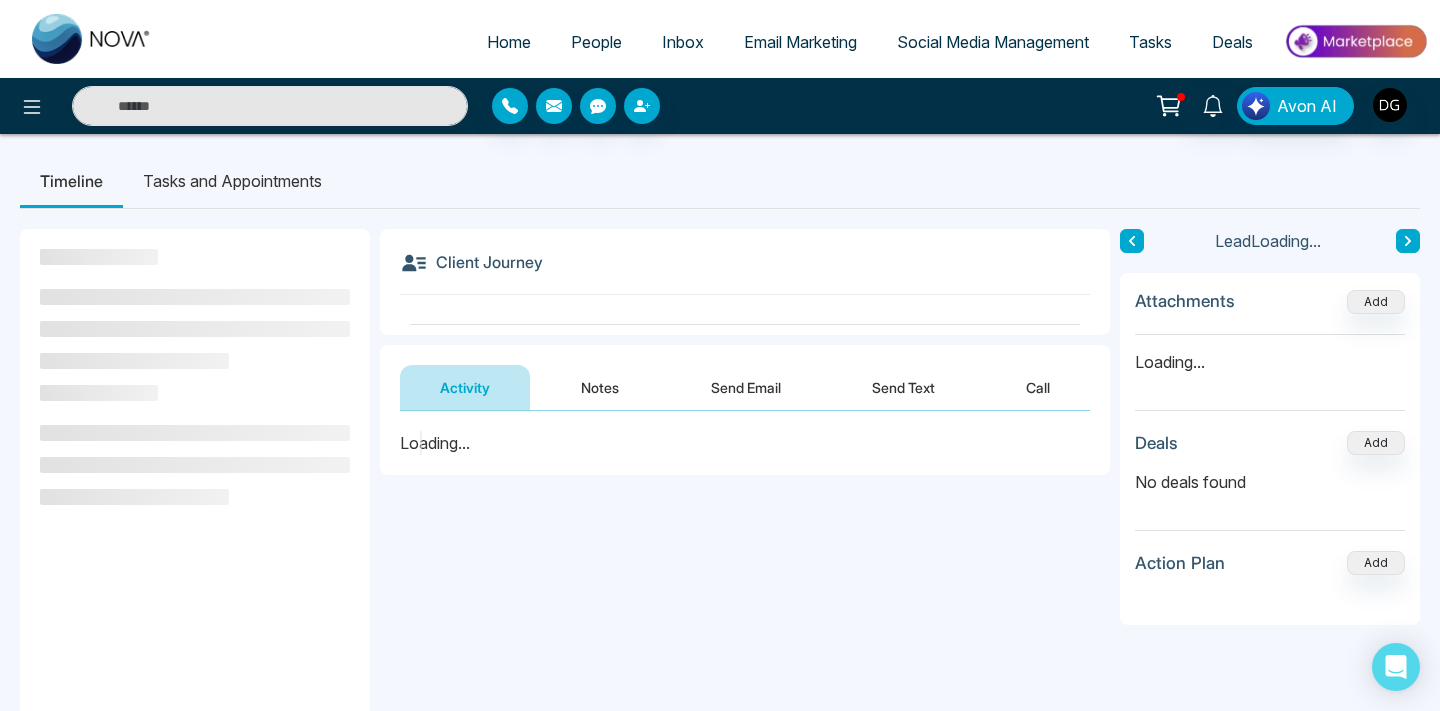 click on "Notes" at bounding box center (600, 387) 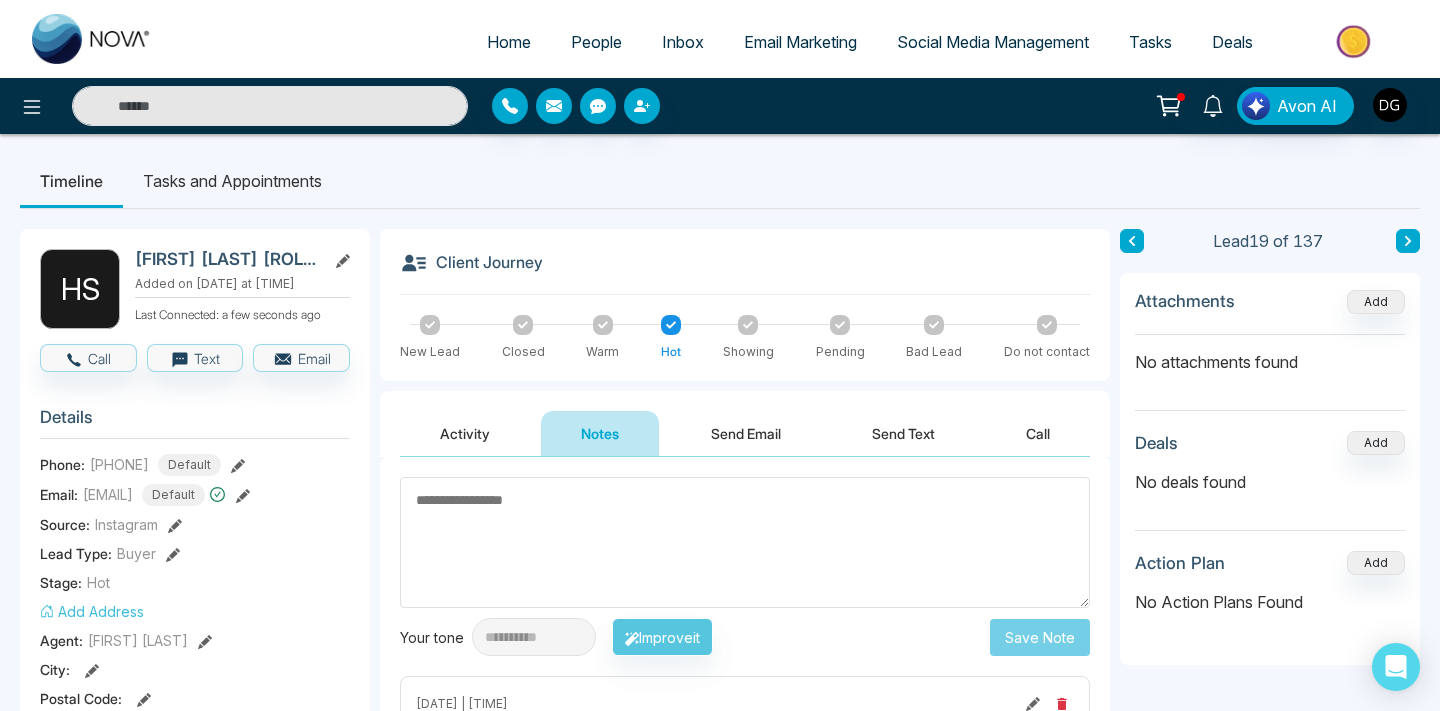 click at bounding box center [745, 542] 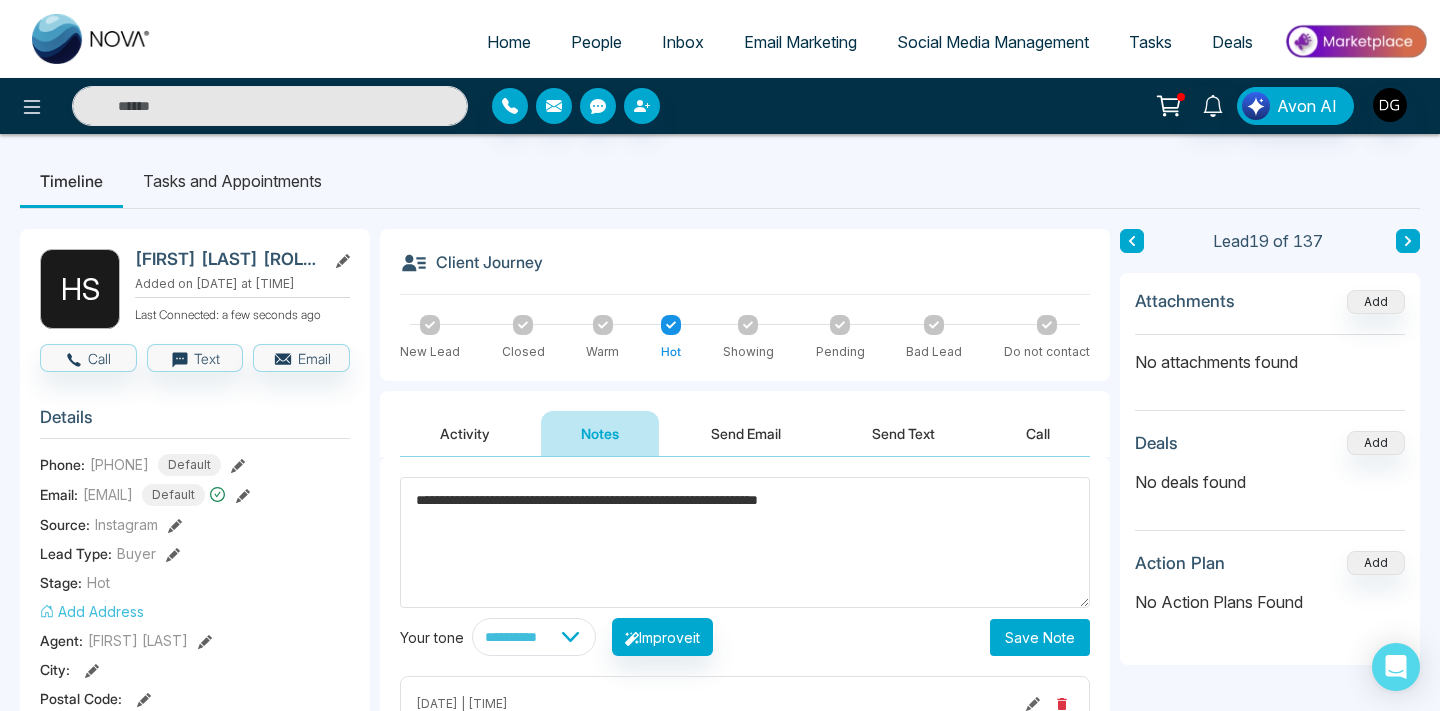click on "**********" at bounding box center (745, 542) 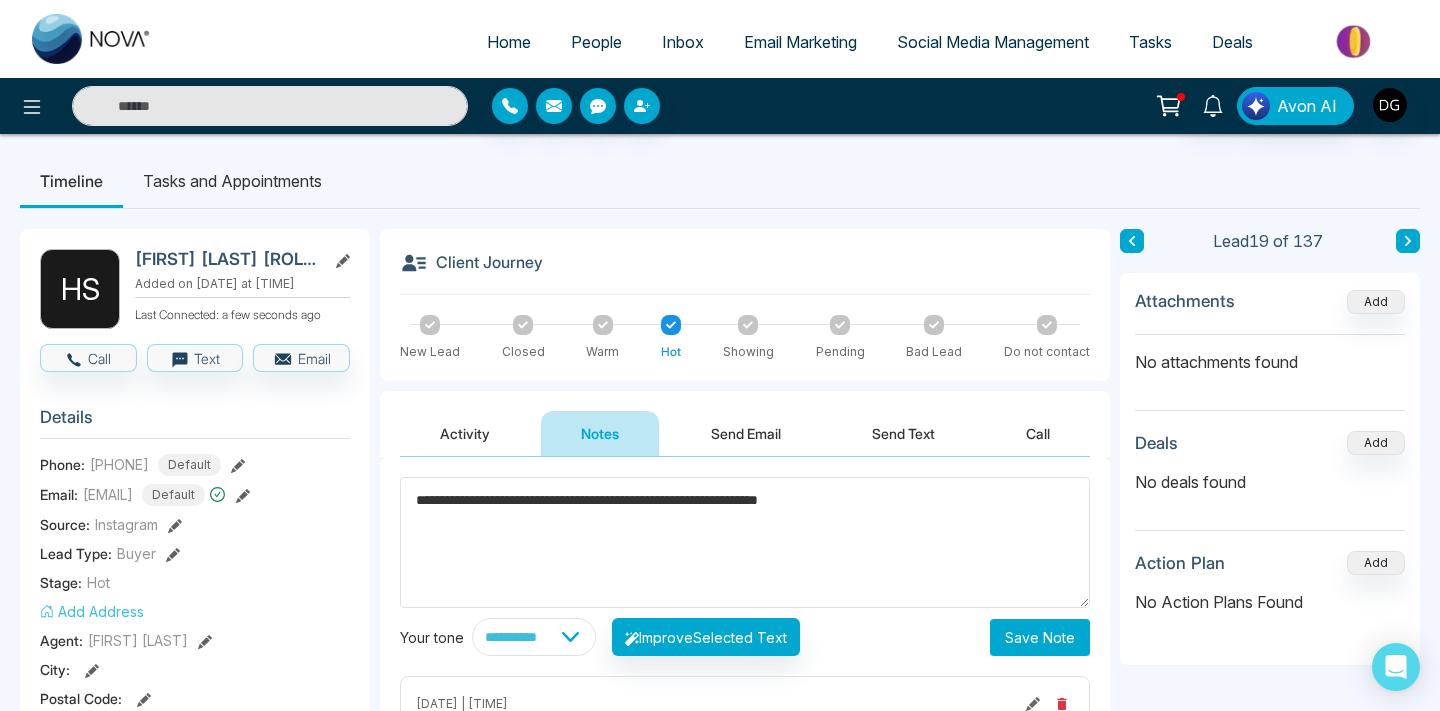 click on "**********" at bounding box center [745, 542] 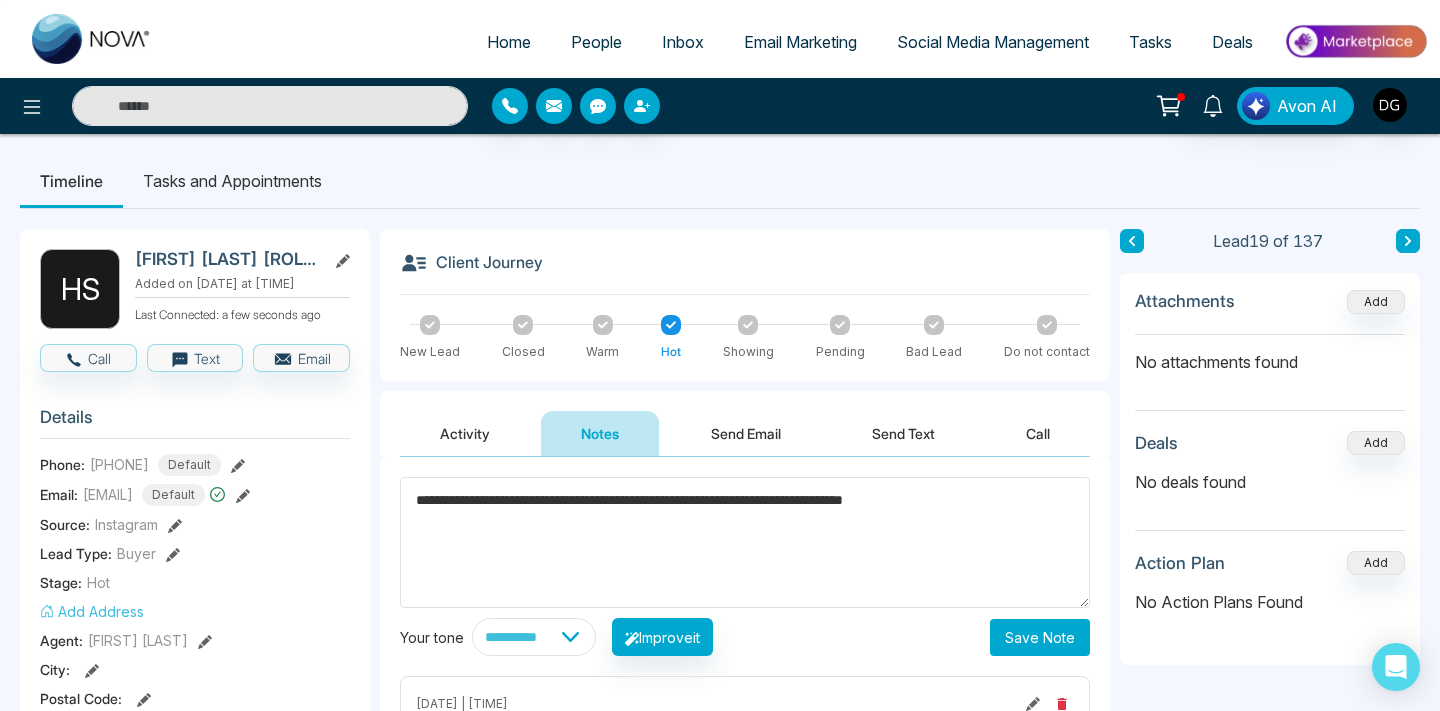 type on "**********" 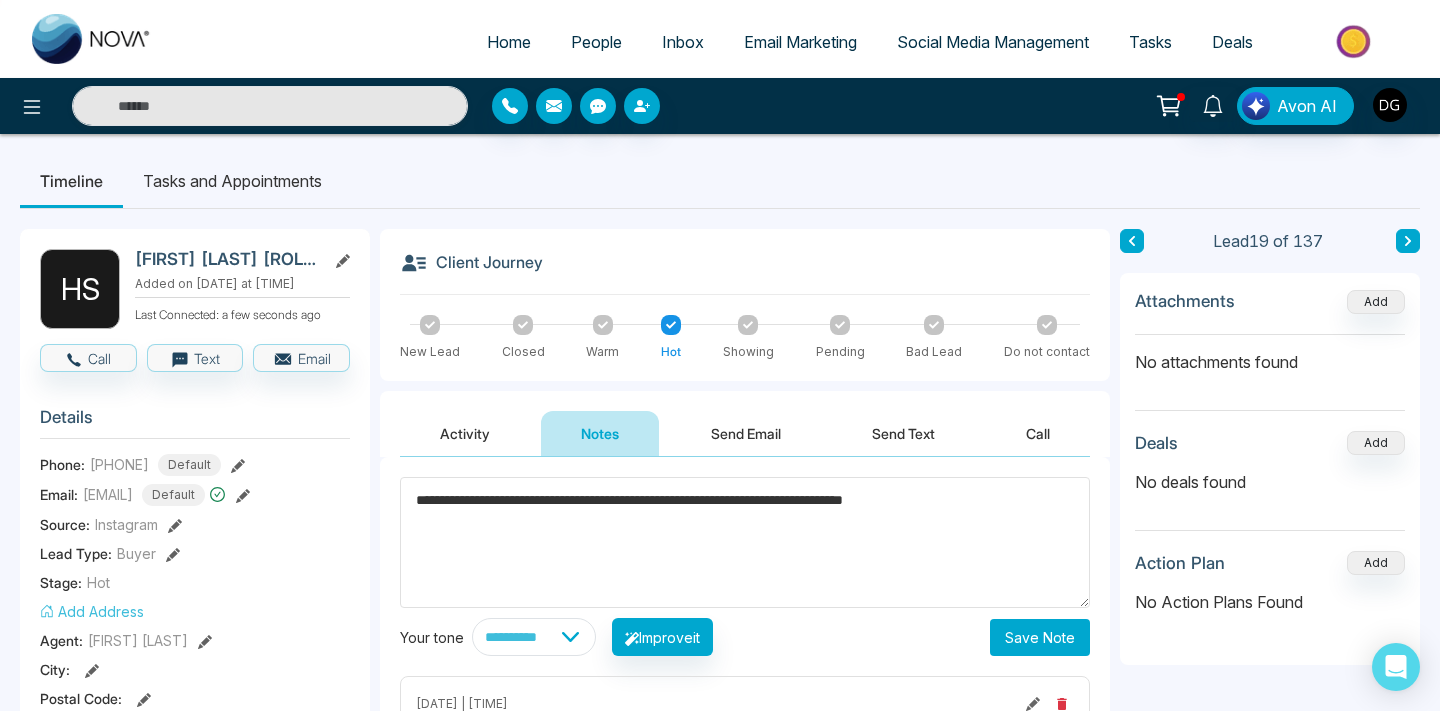 click on "Save Note" at bounding box center (1040, 637) 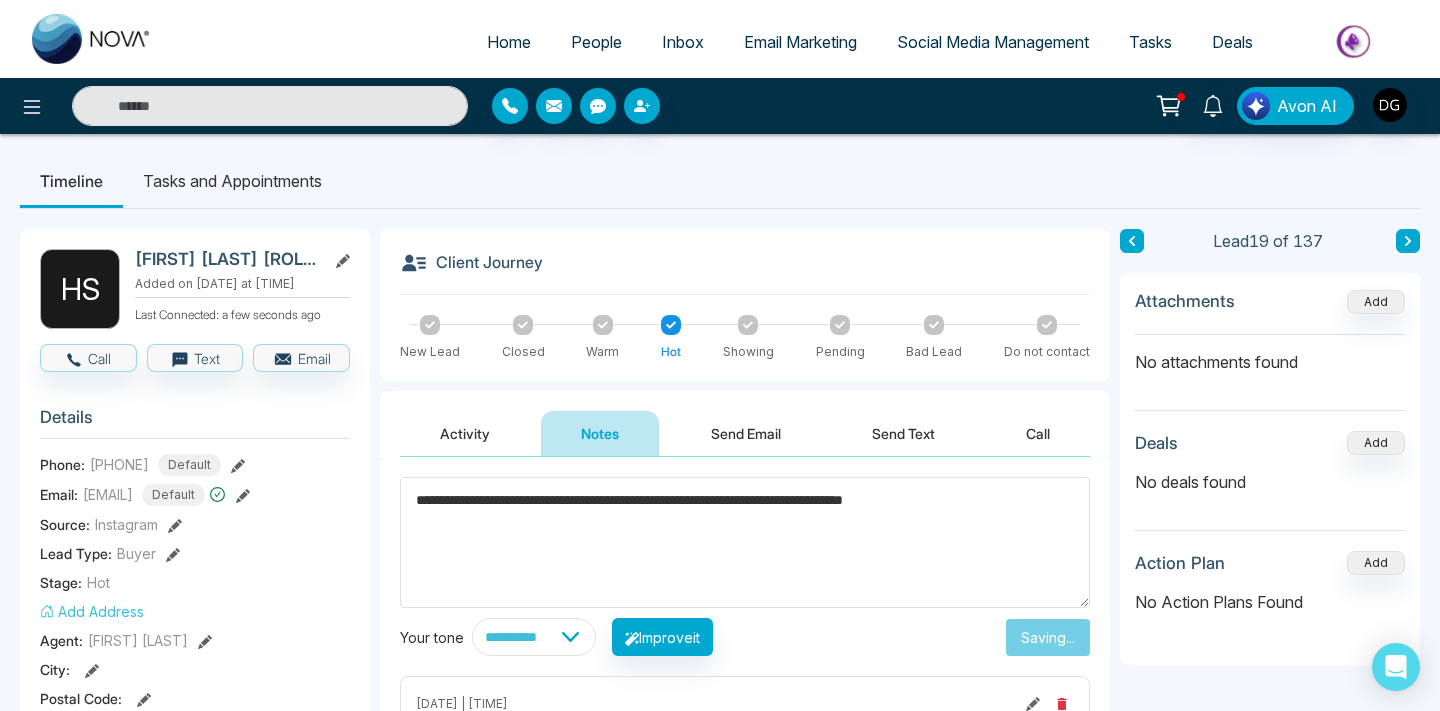 type 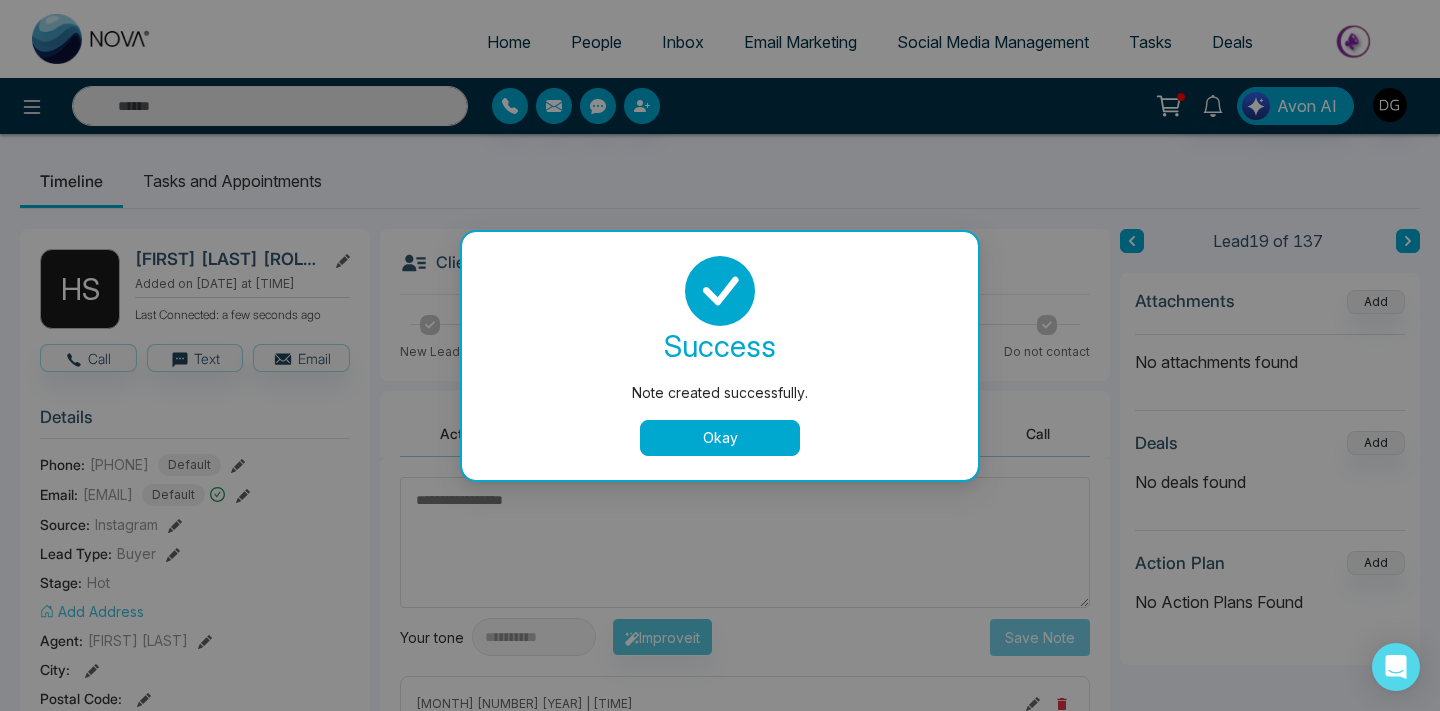 click on "Okay" at bounding box center (720, 438) 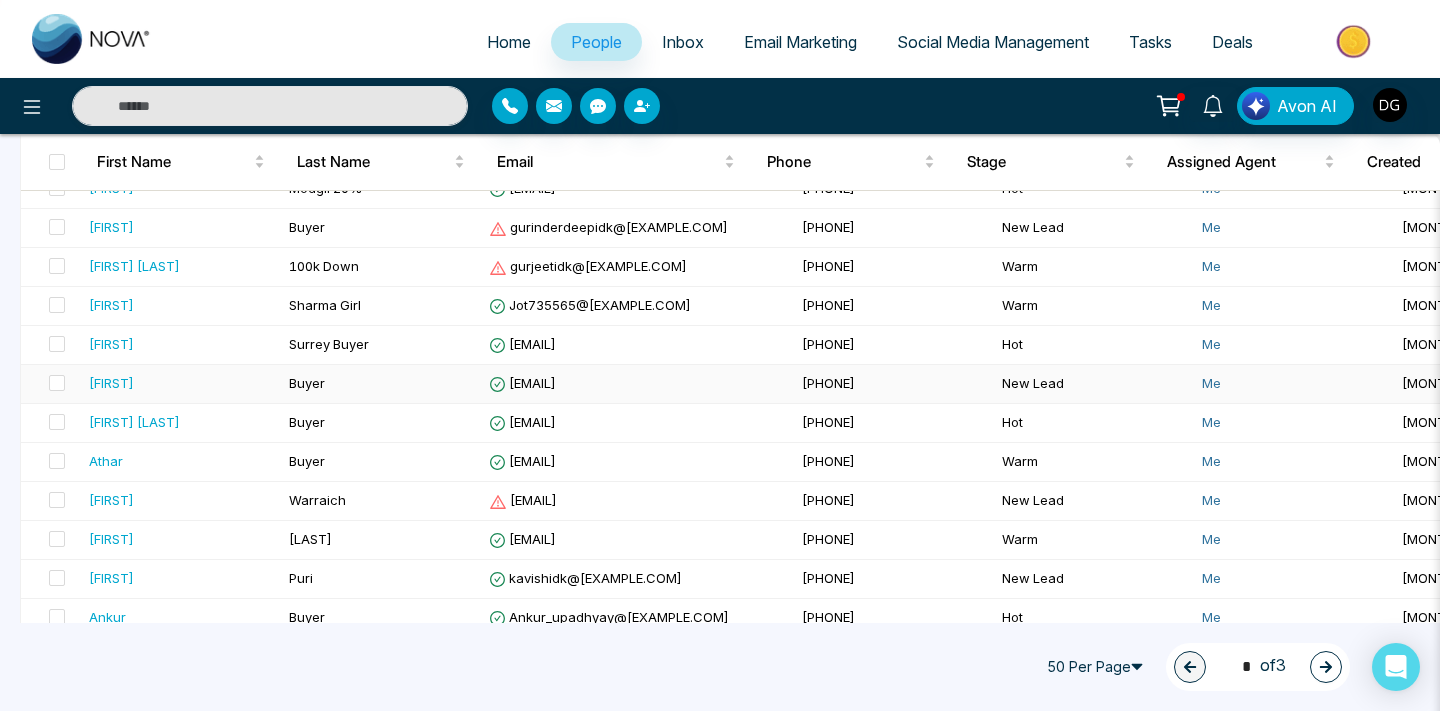 scroll, scrollTop: 779, scrollLeft: 0, axis: vertical 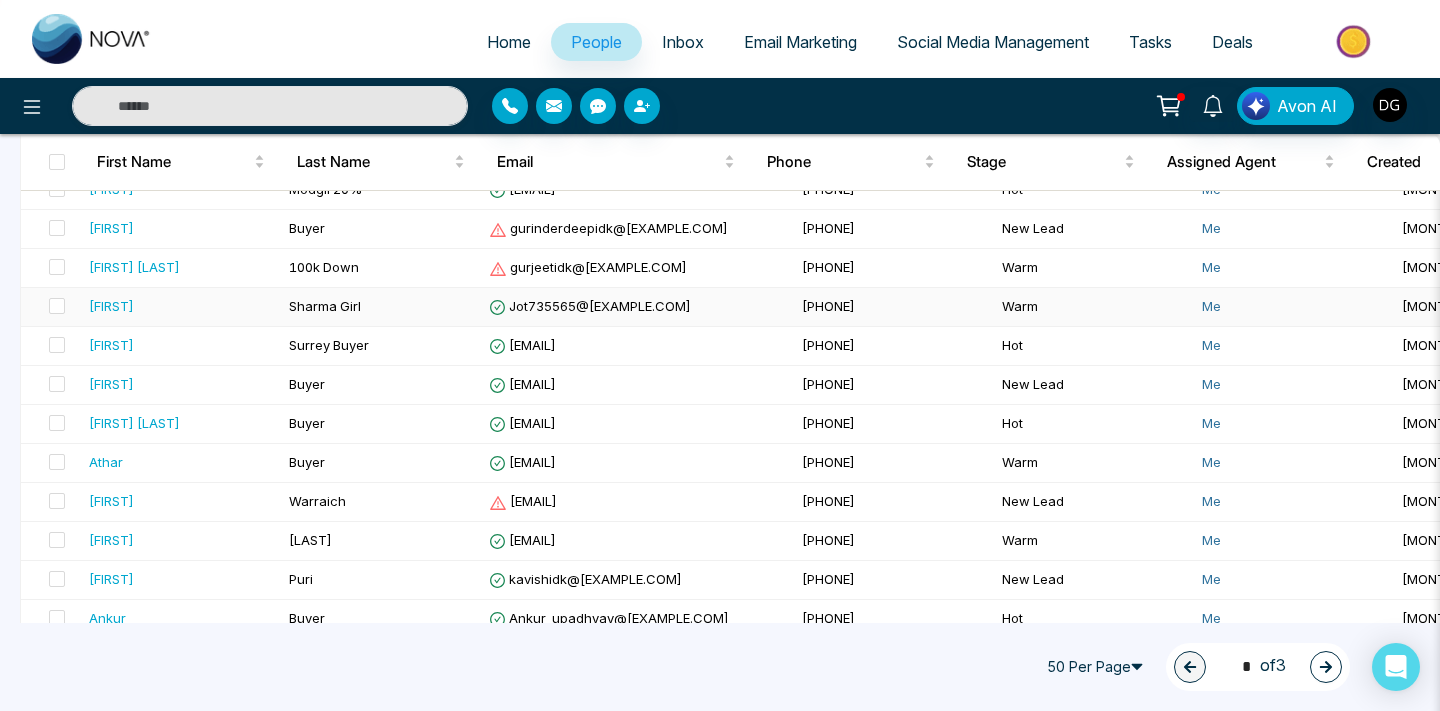 click on "[FIRST]" at bounding box center [181, 306] 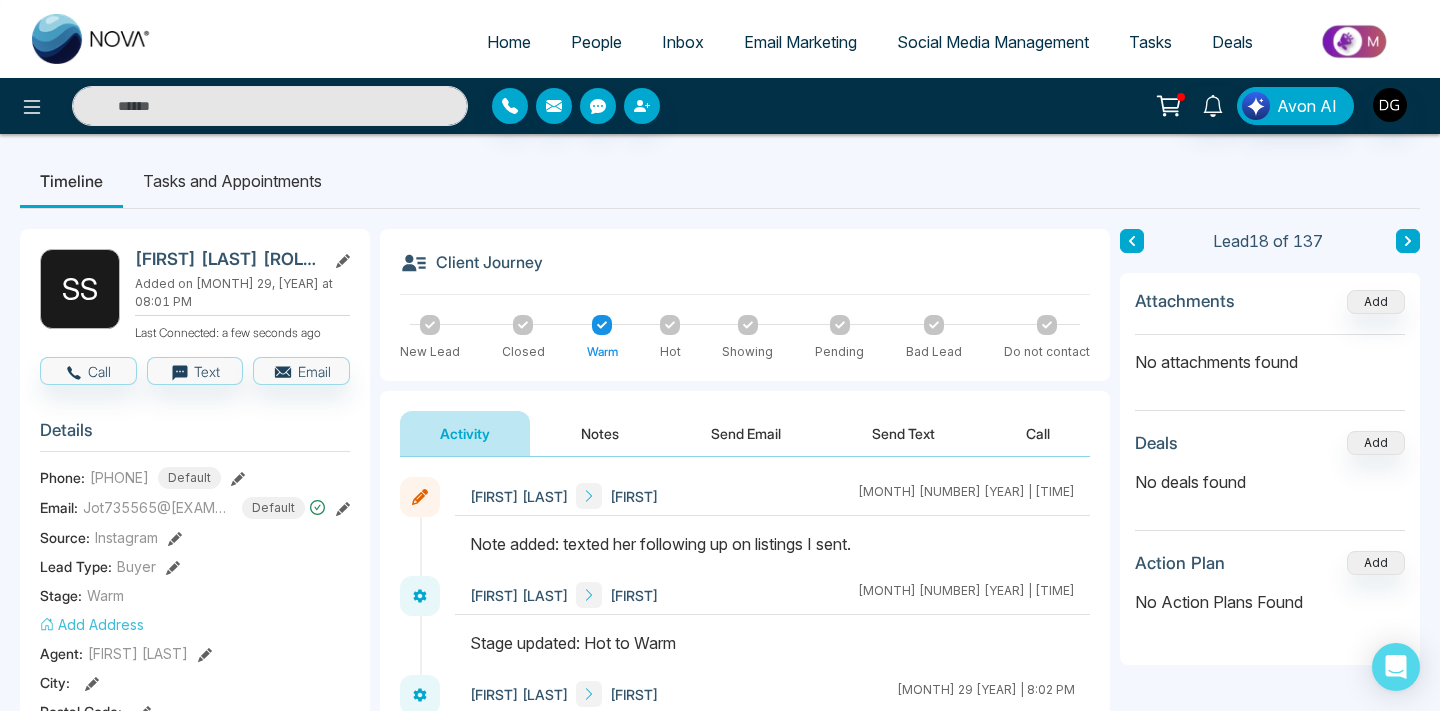 scroll, scrollTop: 107, scrollLeft: 0, axis: vertical 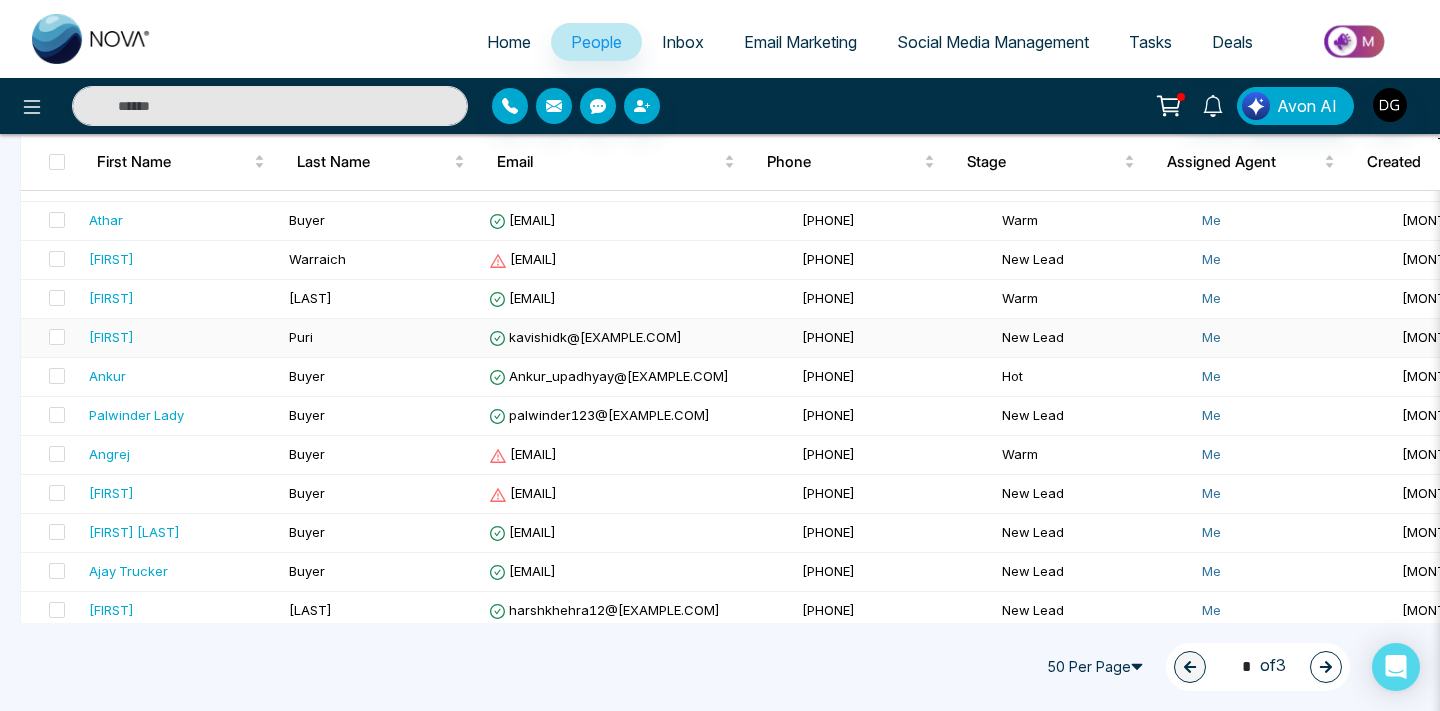 click on "[FIRST]" at bounding box center [181, 337] 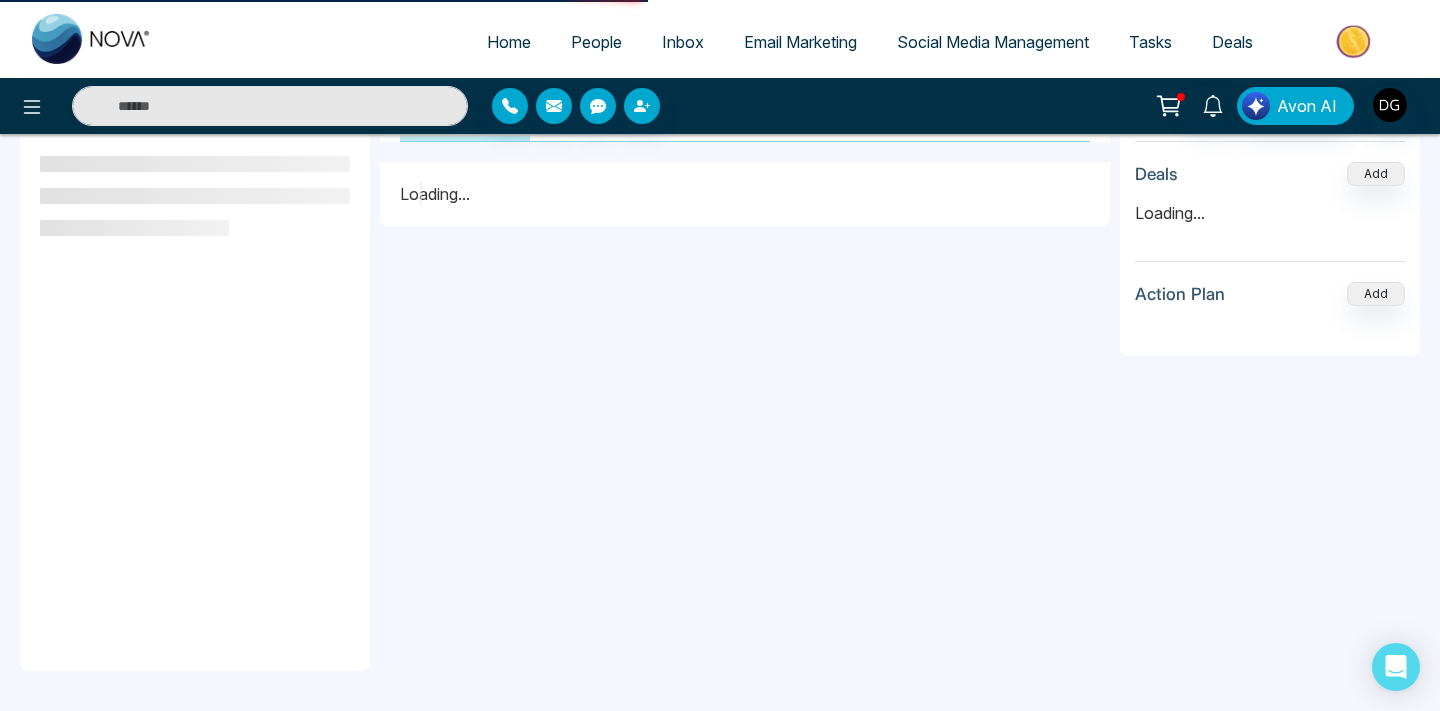 scroll, scrollTop: 0, scrollLeft: 0, axis: both 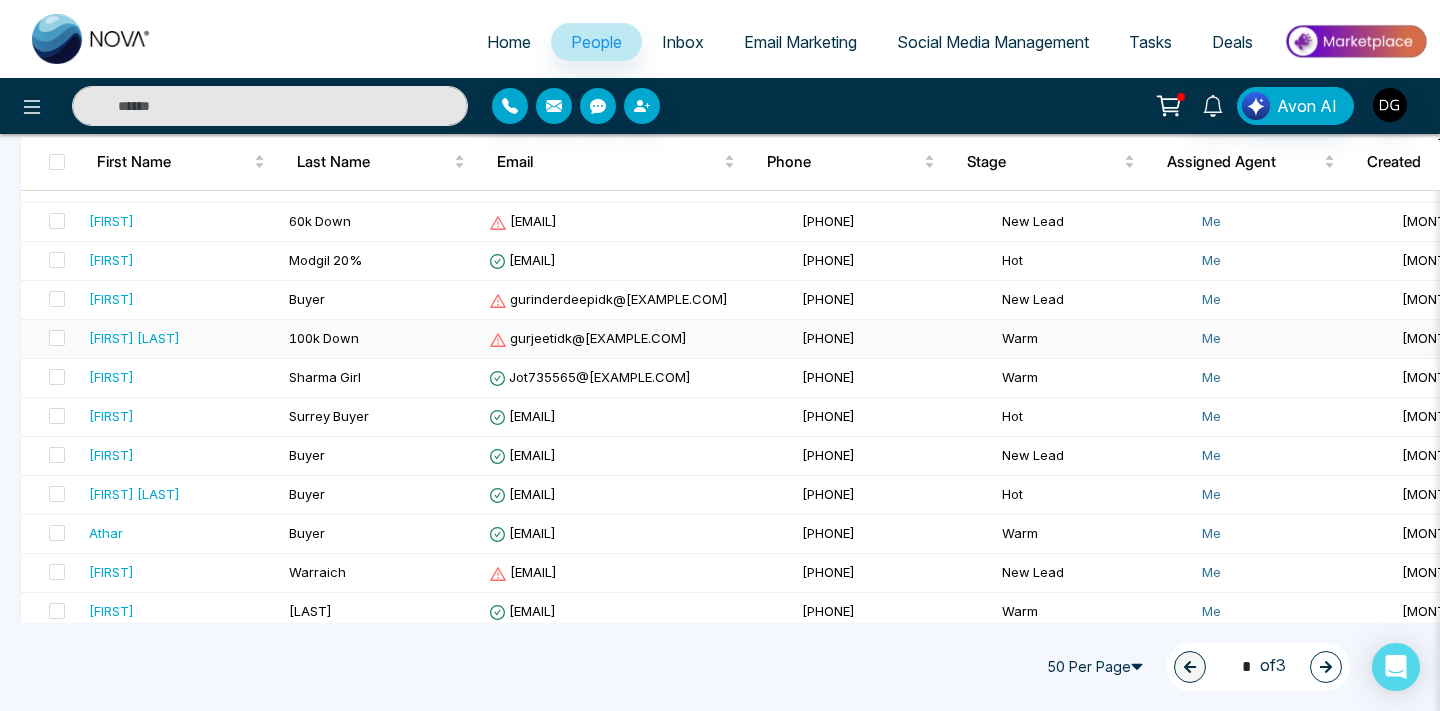 click on "[FIRST] [LAST]" at bounding box center [181, 339] 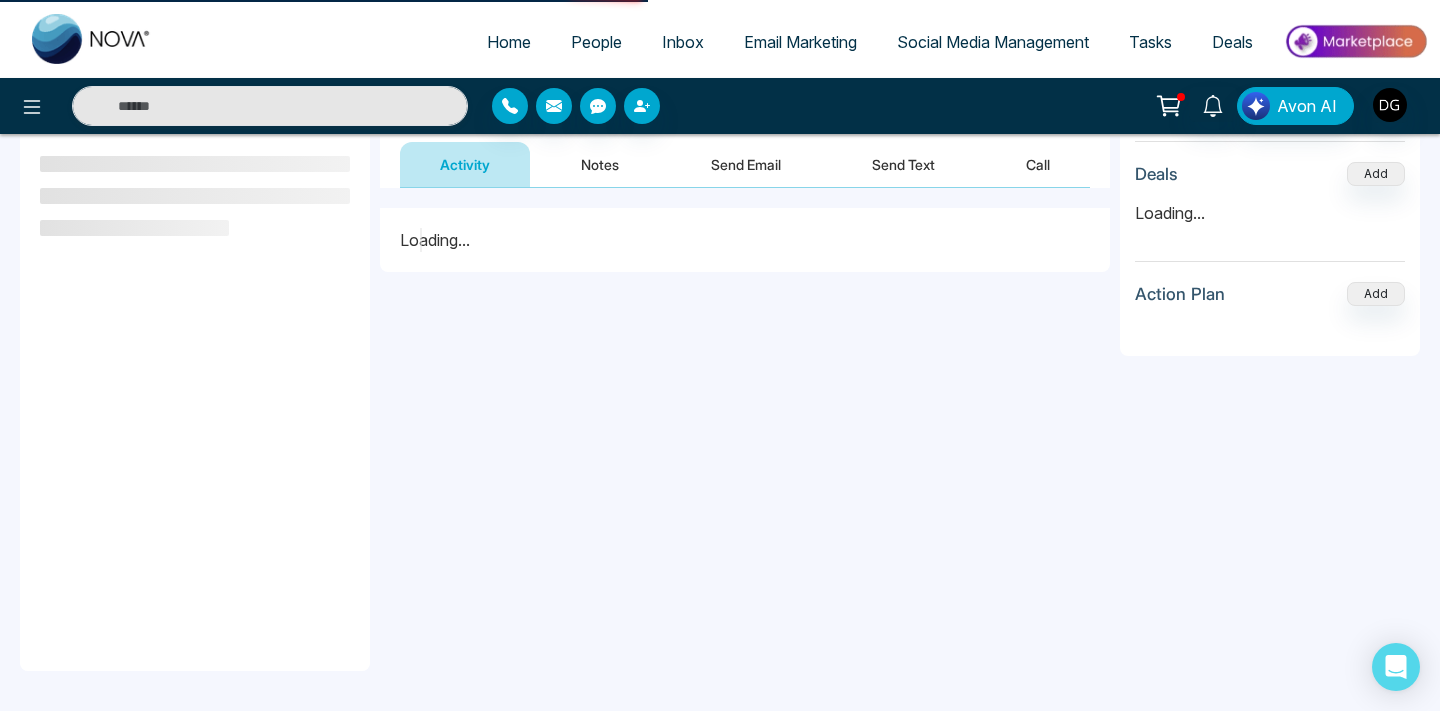 scroll, scrollTop: 0, scrollLeft: 0, axis: both 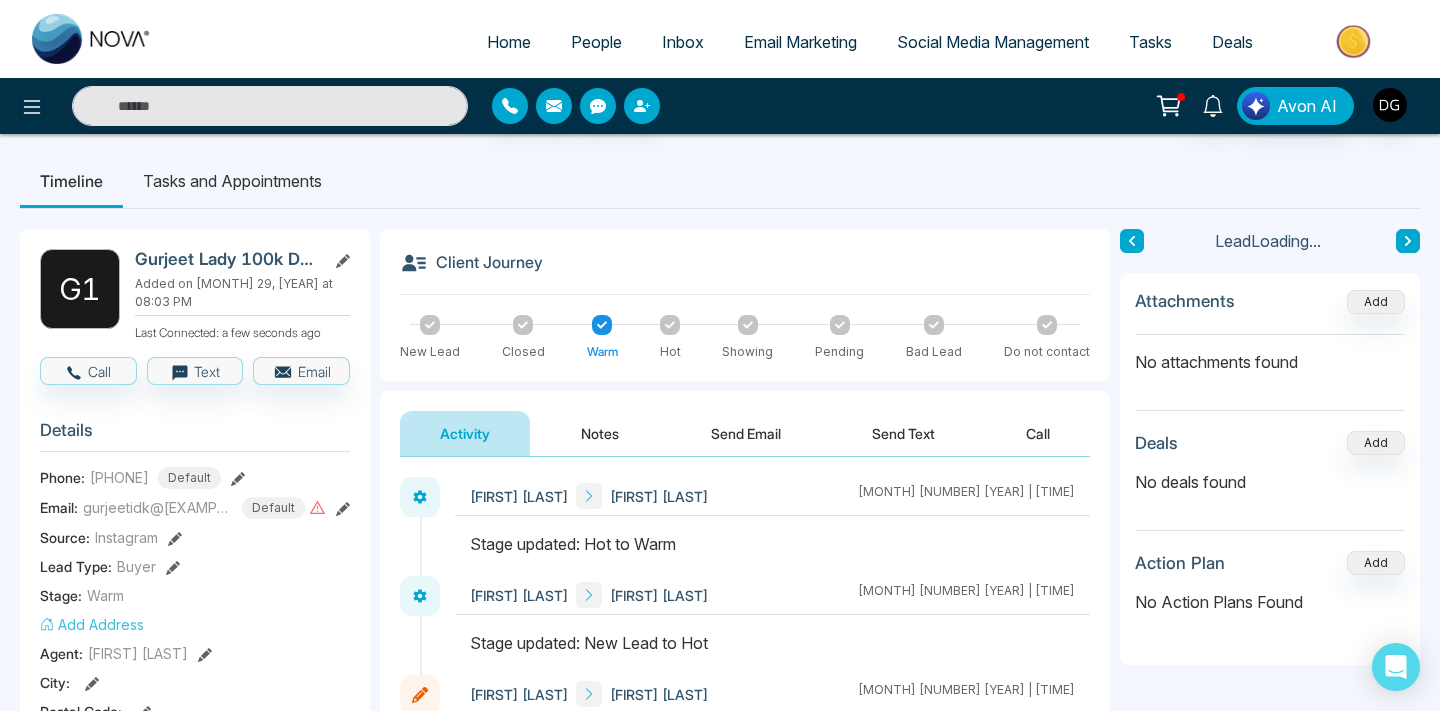 click on "Notes" at bounding box center (600, 433) 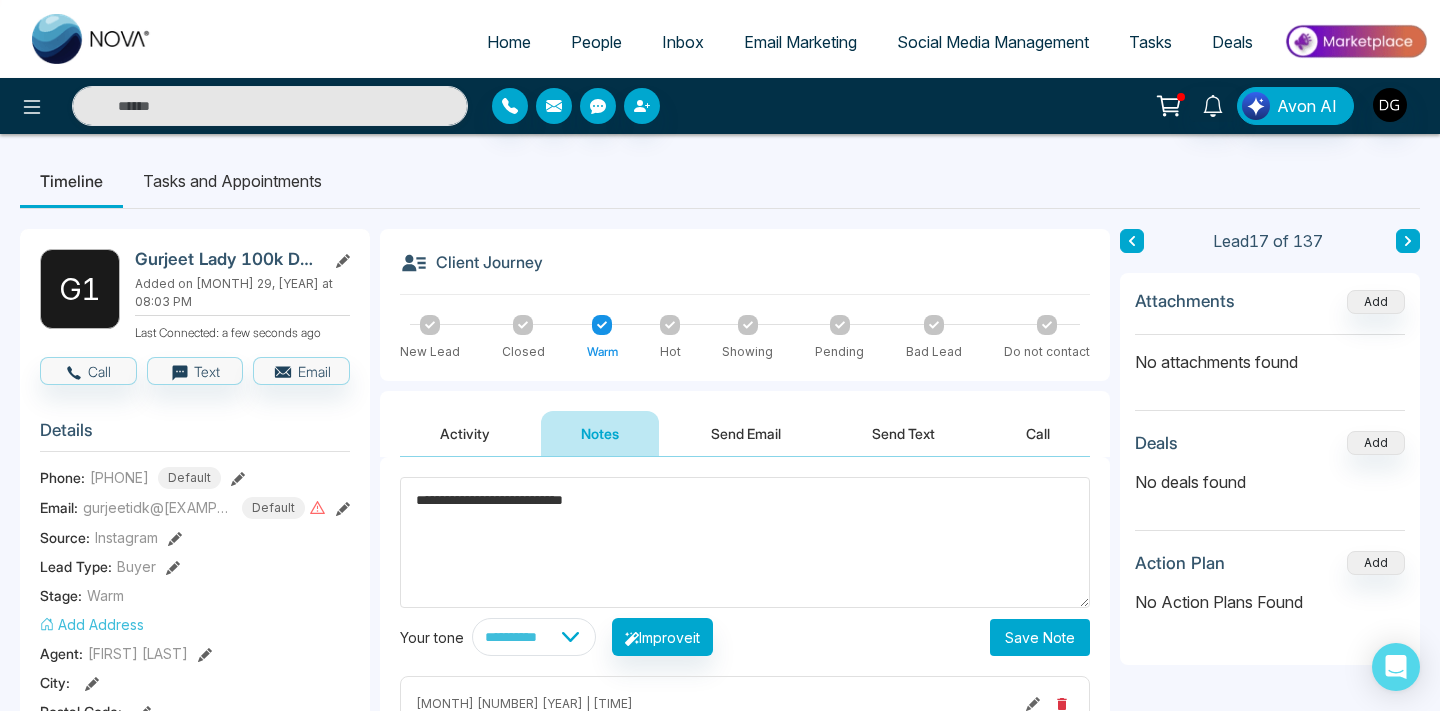 type on "**********" 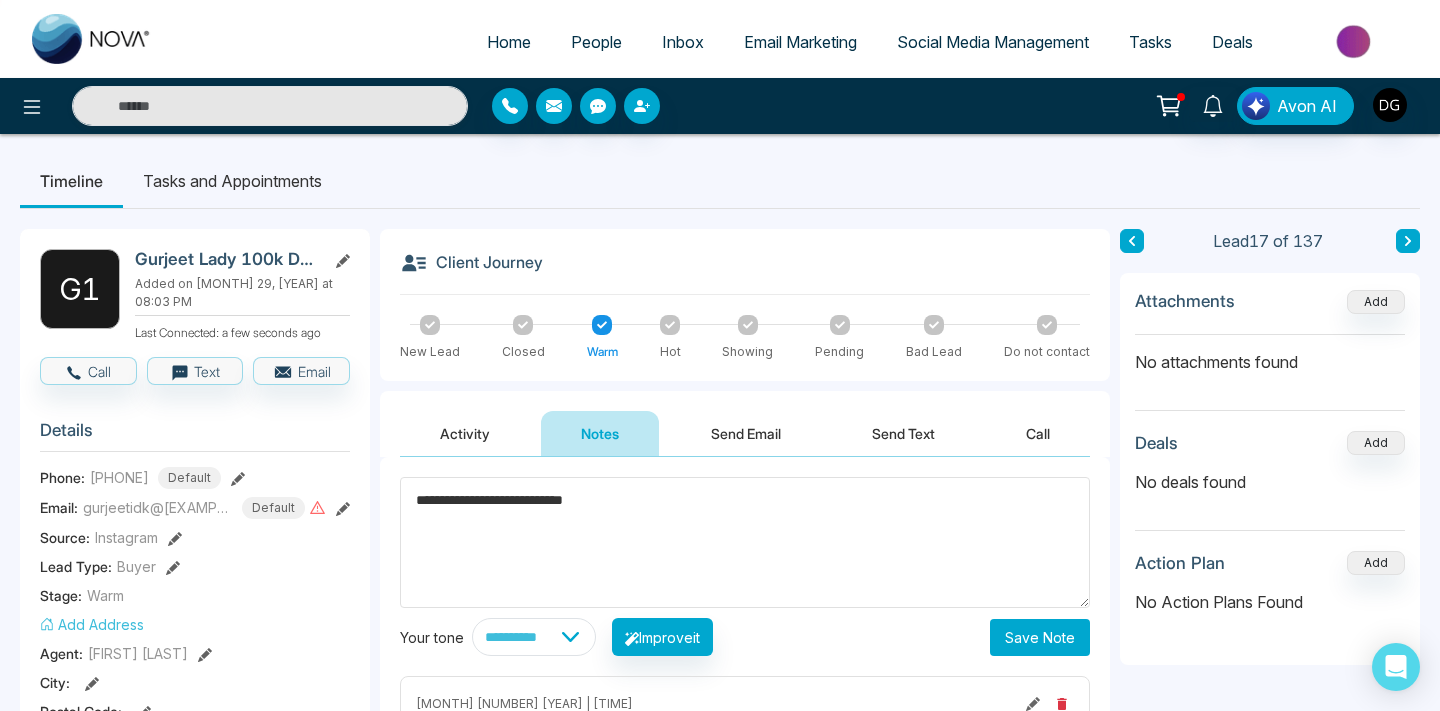 click on "Save Note" at bounding box center [1040, 637] 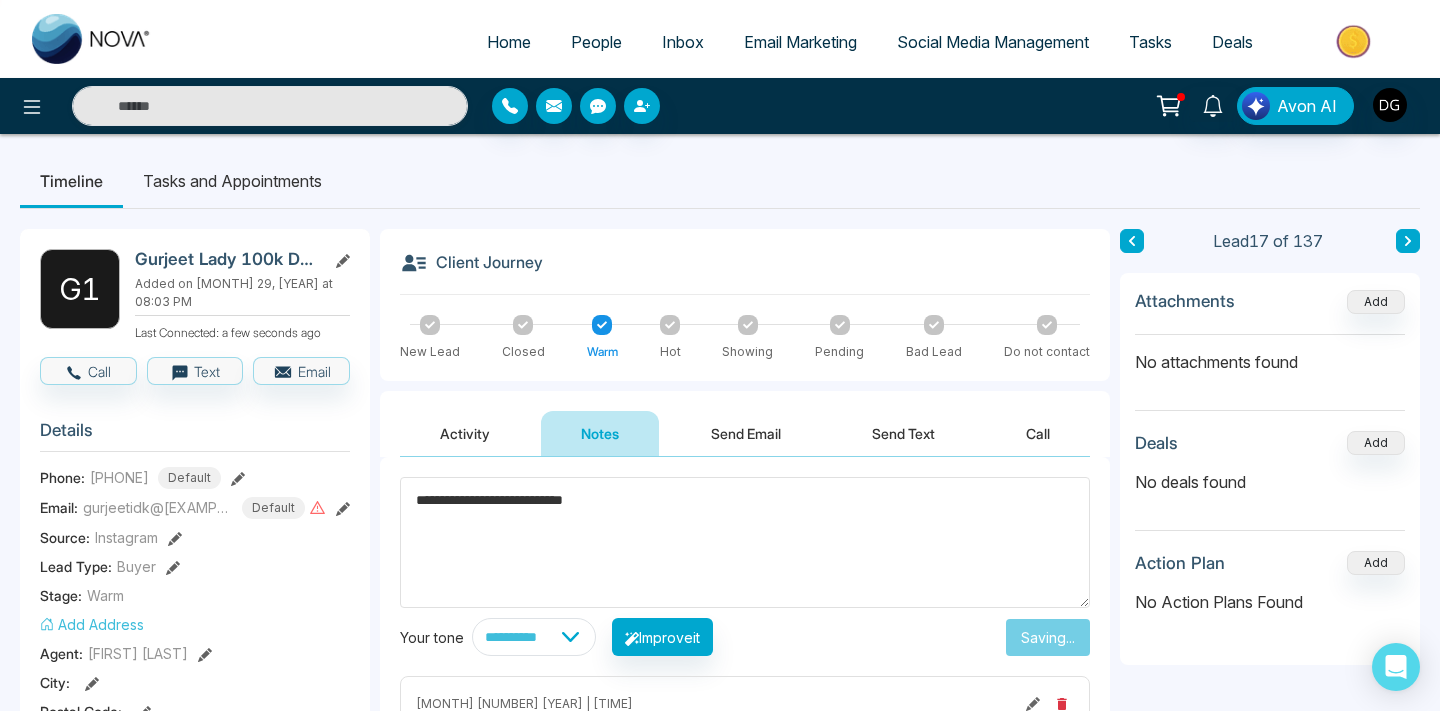type 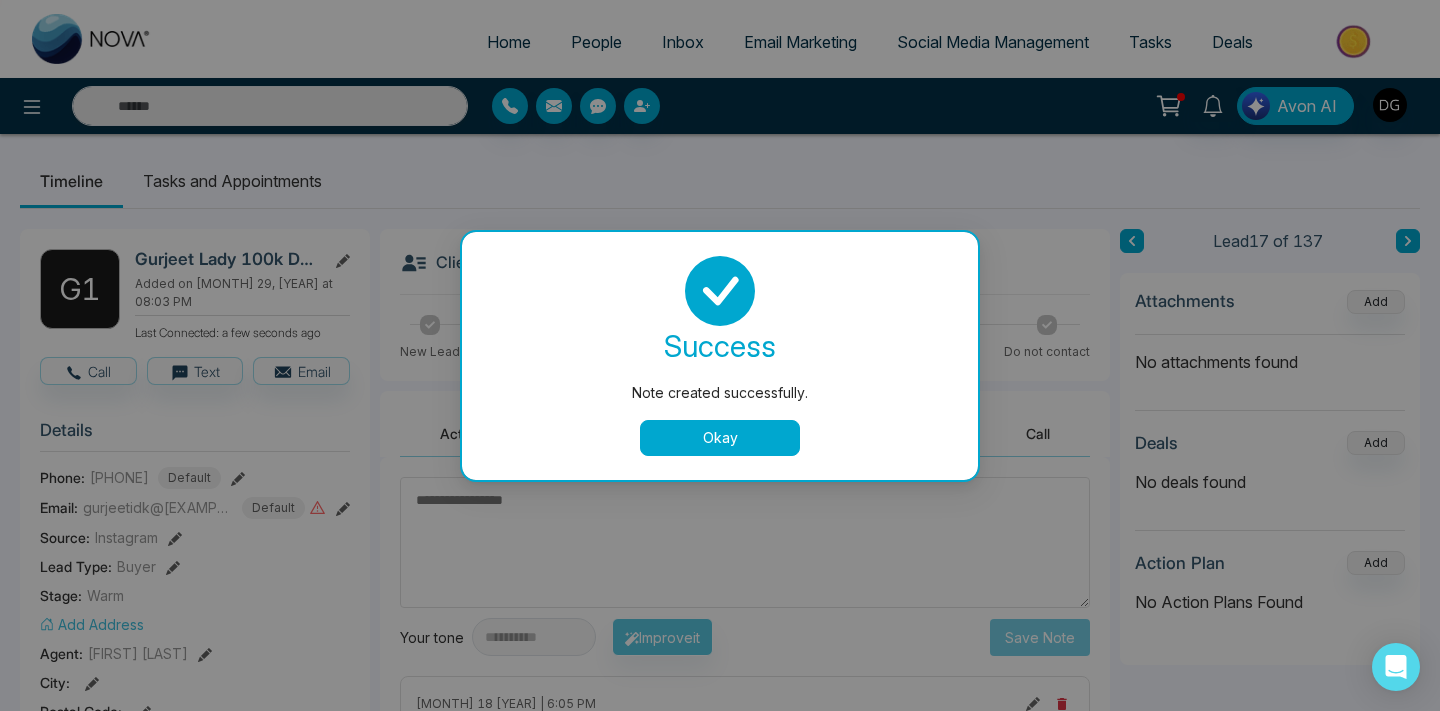 click on "Okay" at bounding box center (720, 438) 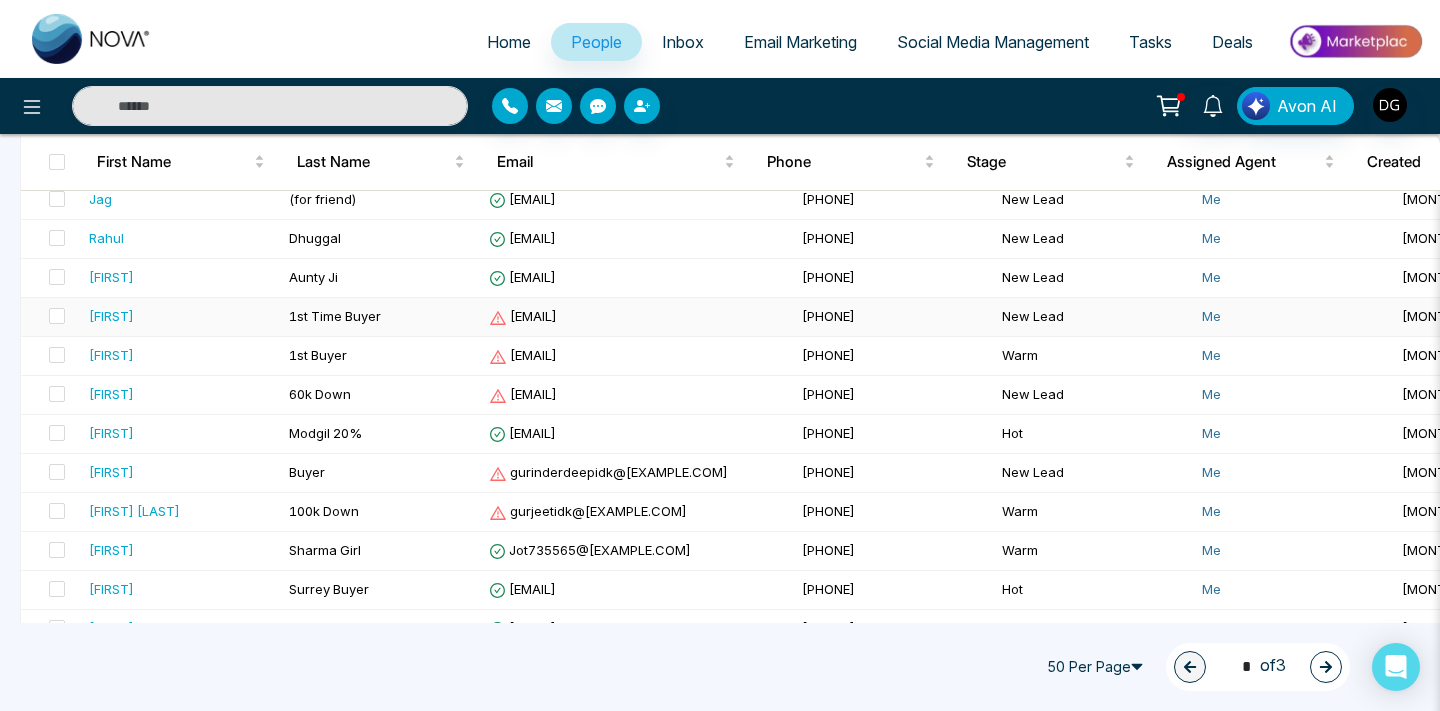 scroll, scrollTop: 580, scrollLeft: 0, axis: vertical 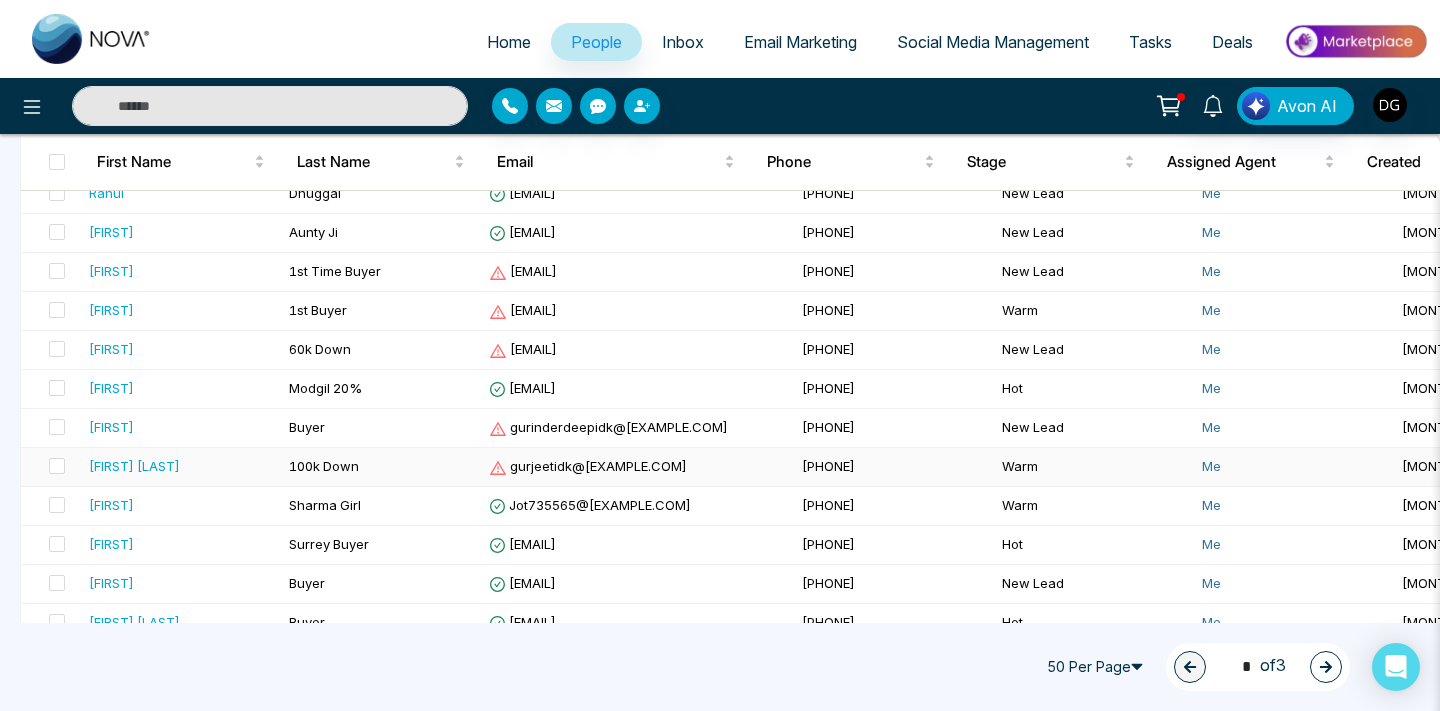 click on "[FIRST] [LAST]" at bounding box center (181, 466) 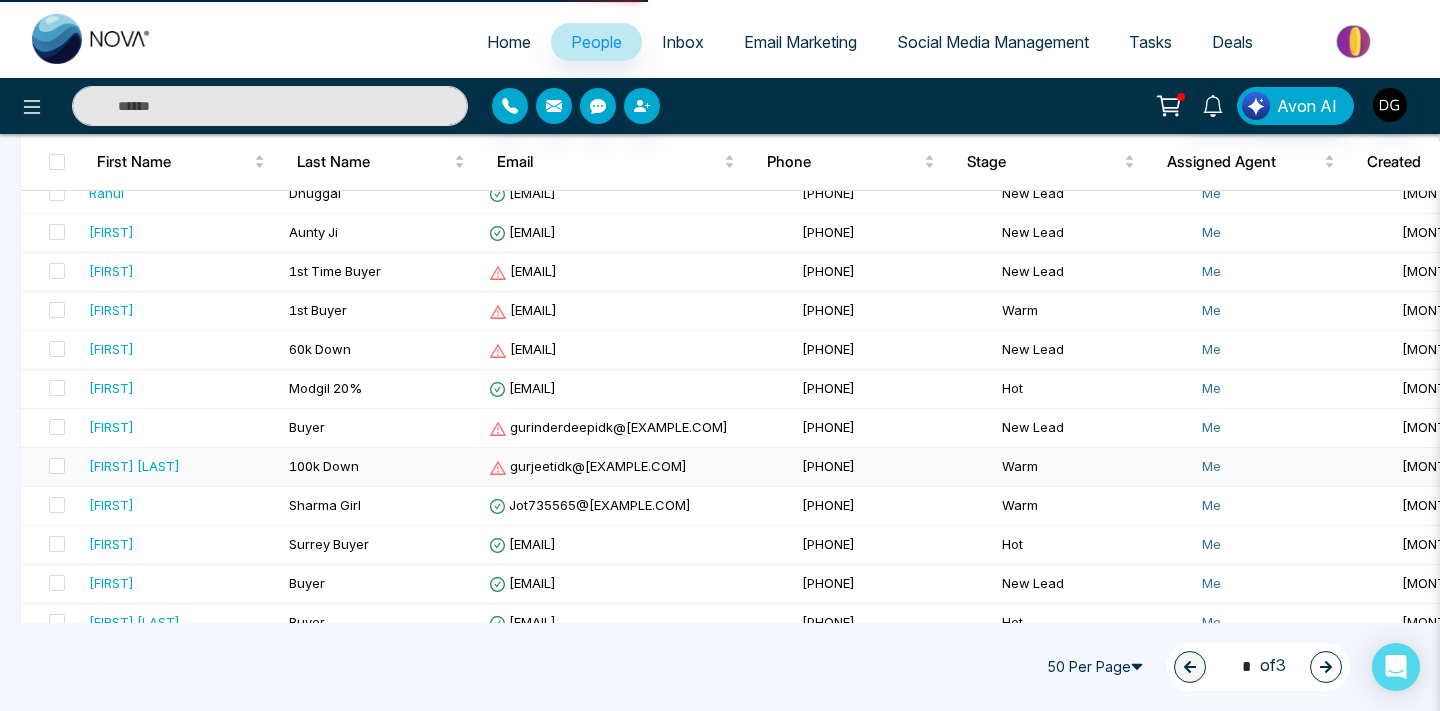 scroll, scrollTop: 0, scrollLeft: 0, axis: both 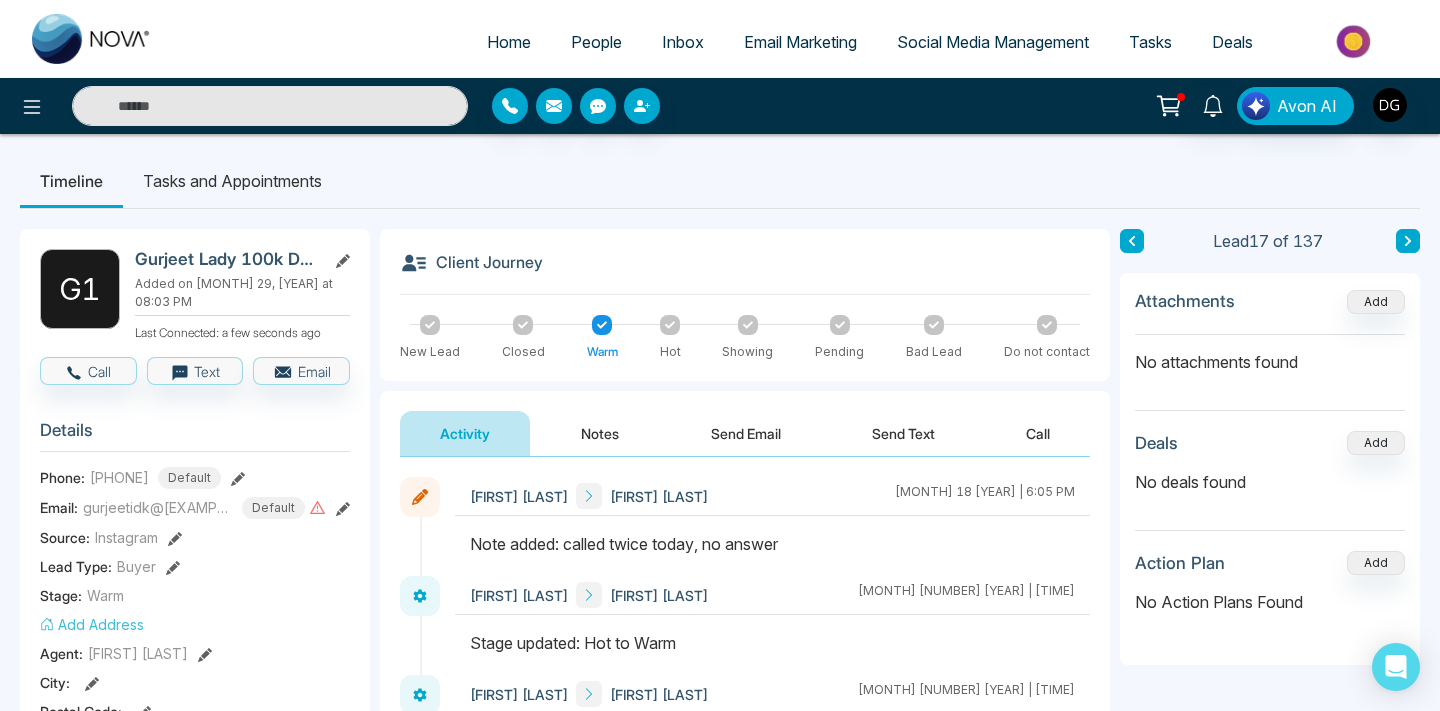 click 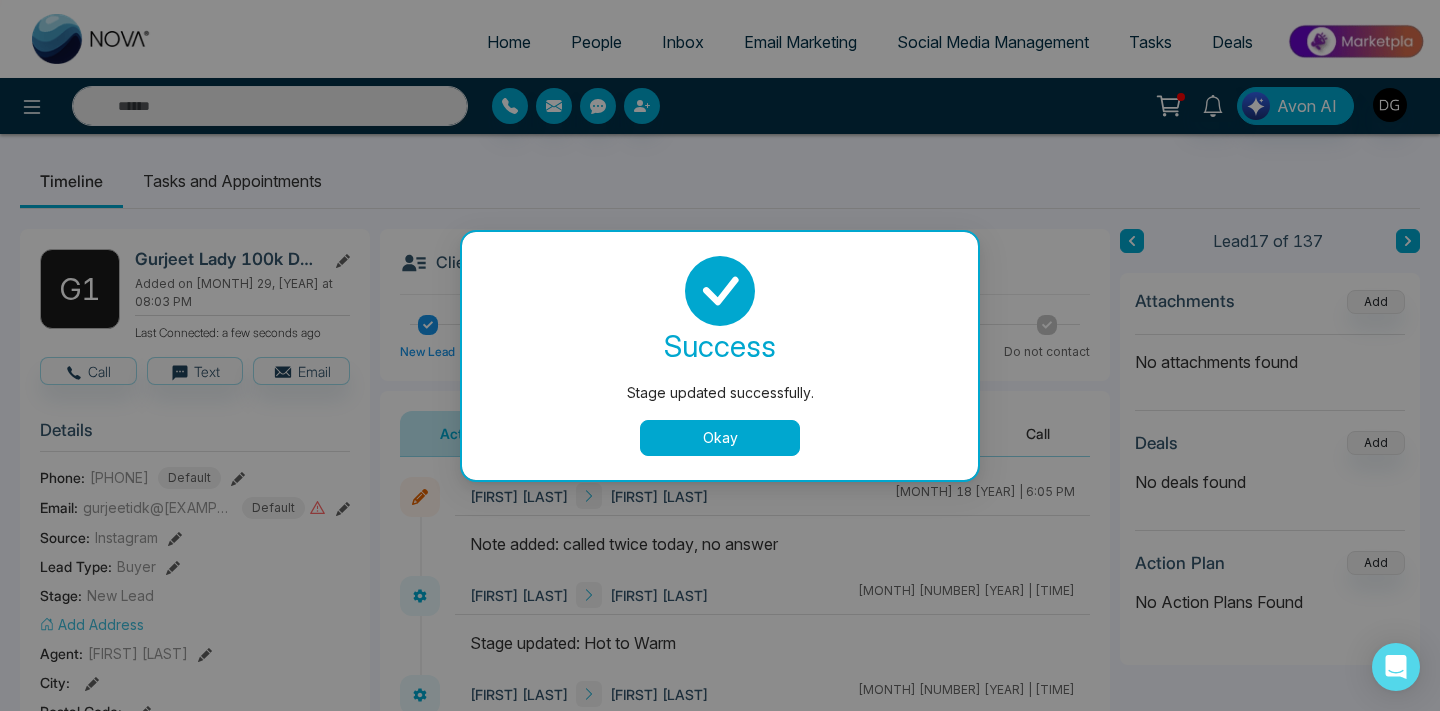 click on "Okay" at bounding box center [720, 438] 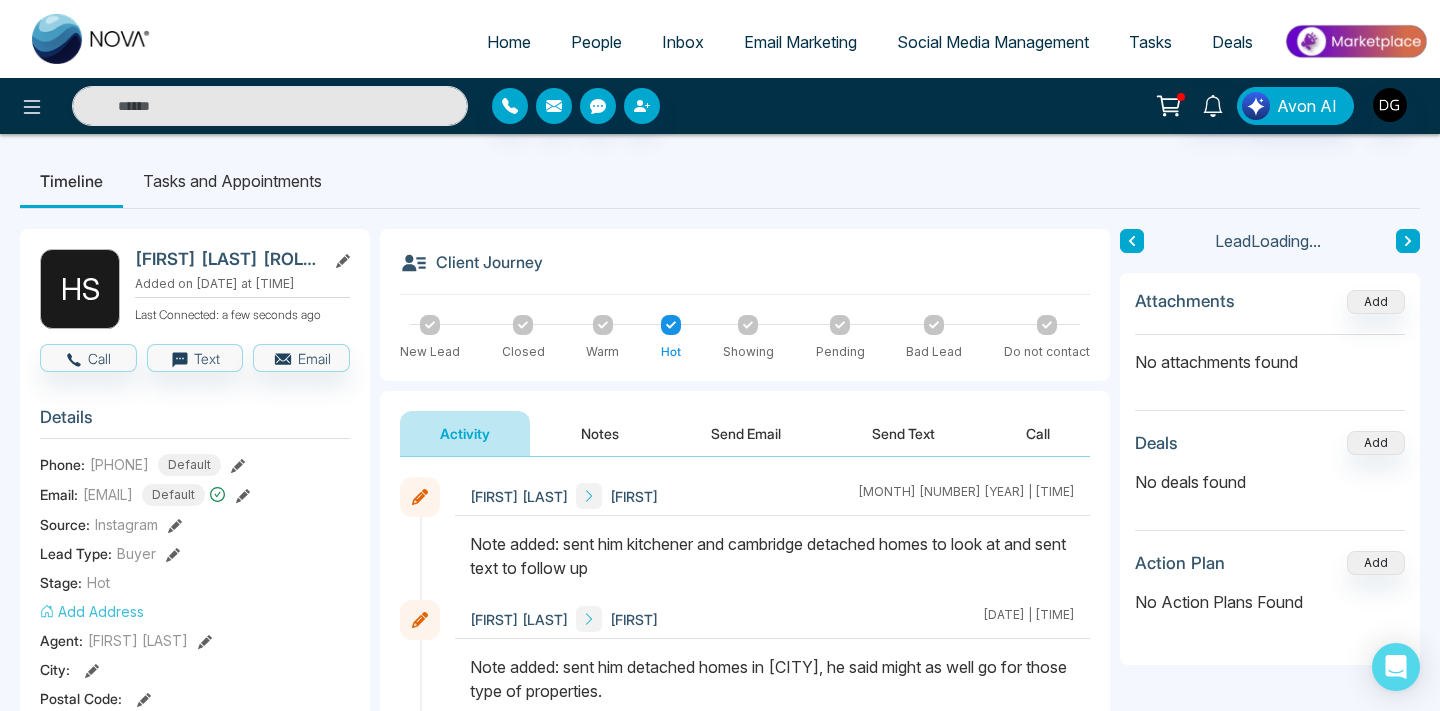 click on "People" at bounding box center (596, 42) 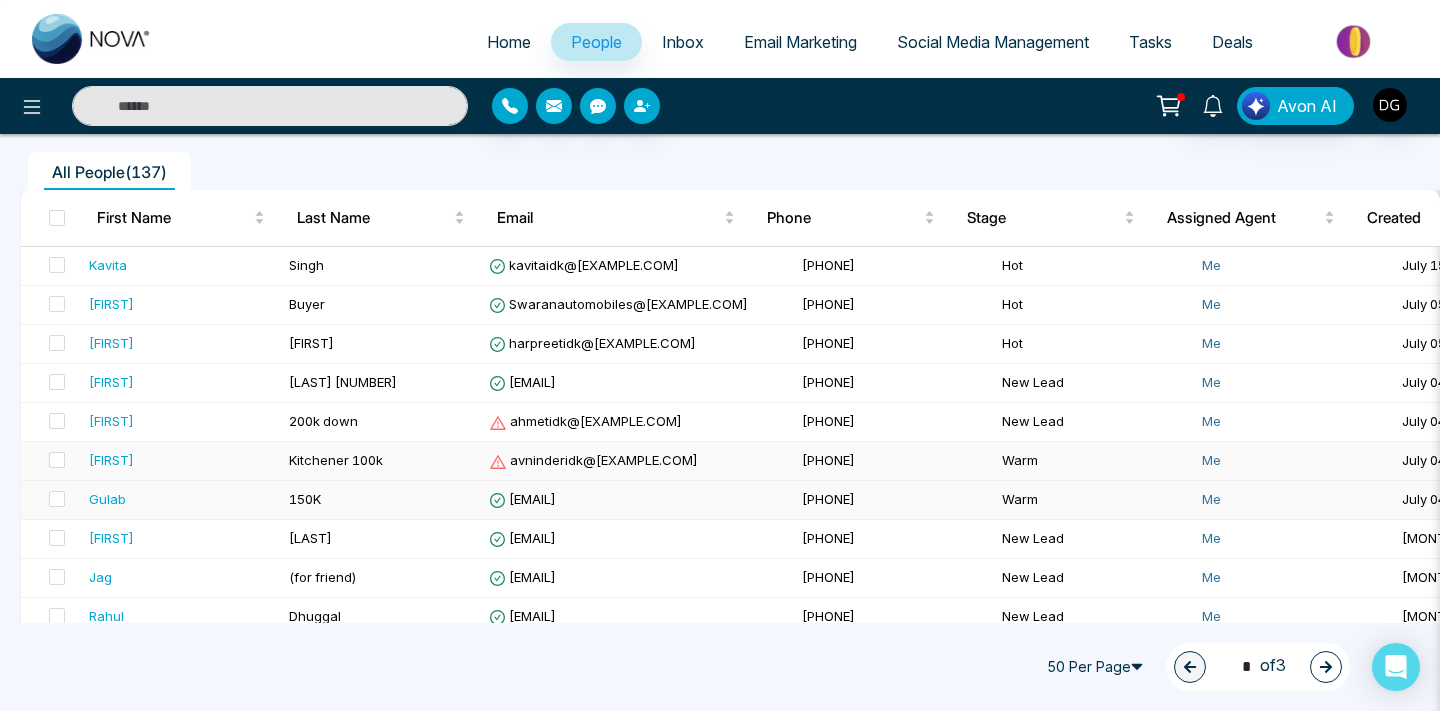 scroll, scrollTop: 154, scrollLeft: 0, axis: vertical 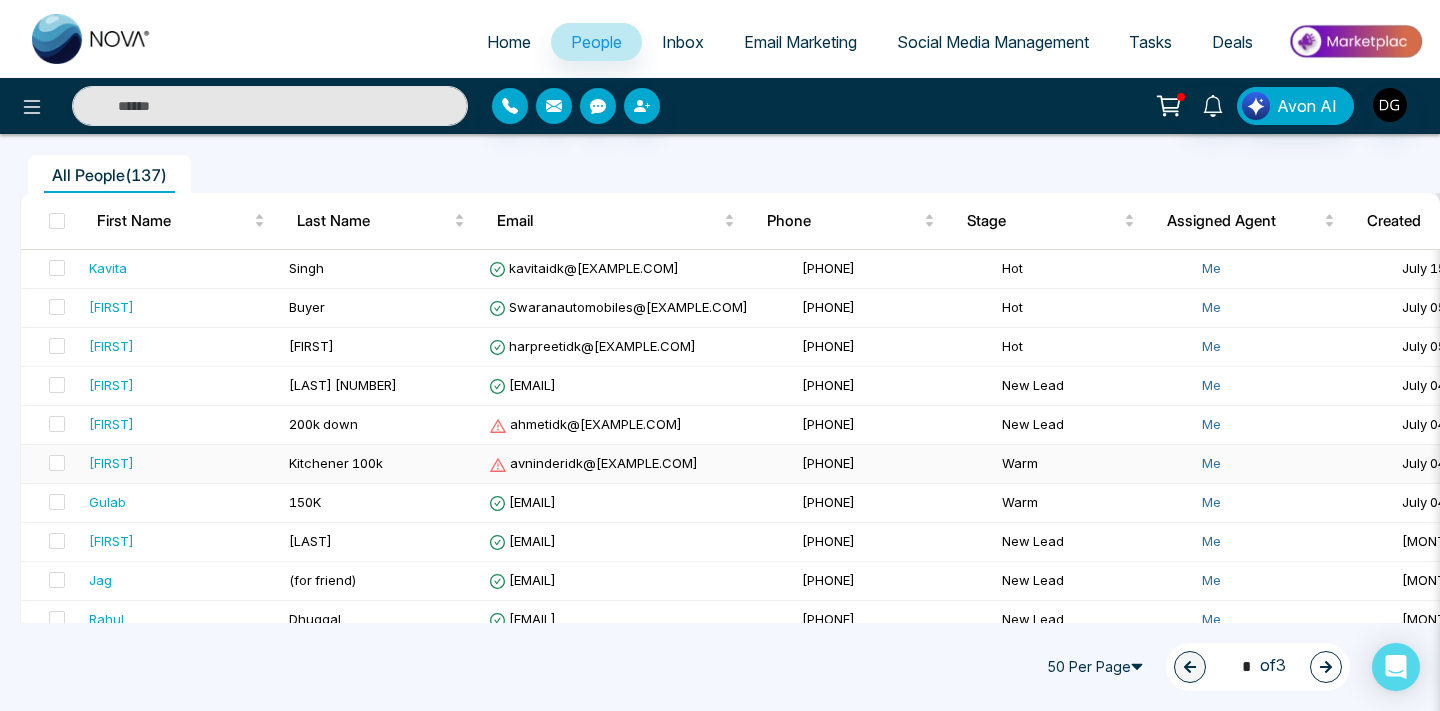 click on "[FIRST]" at bounding box center (181, 463) 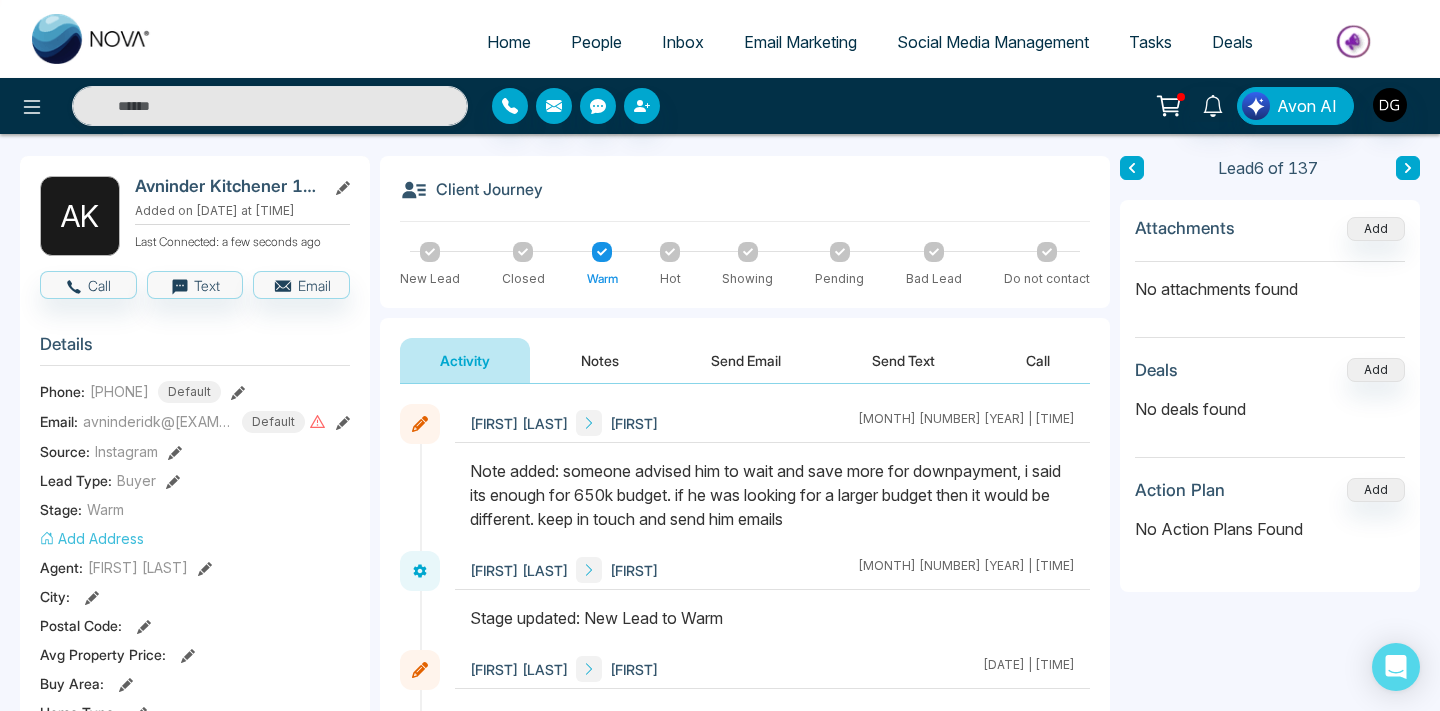 scroll, scrollTop: 109, scrollLeft: 0, axis: vertical 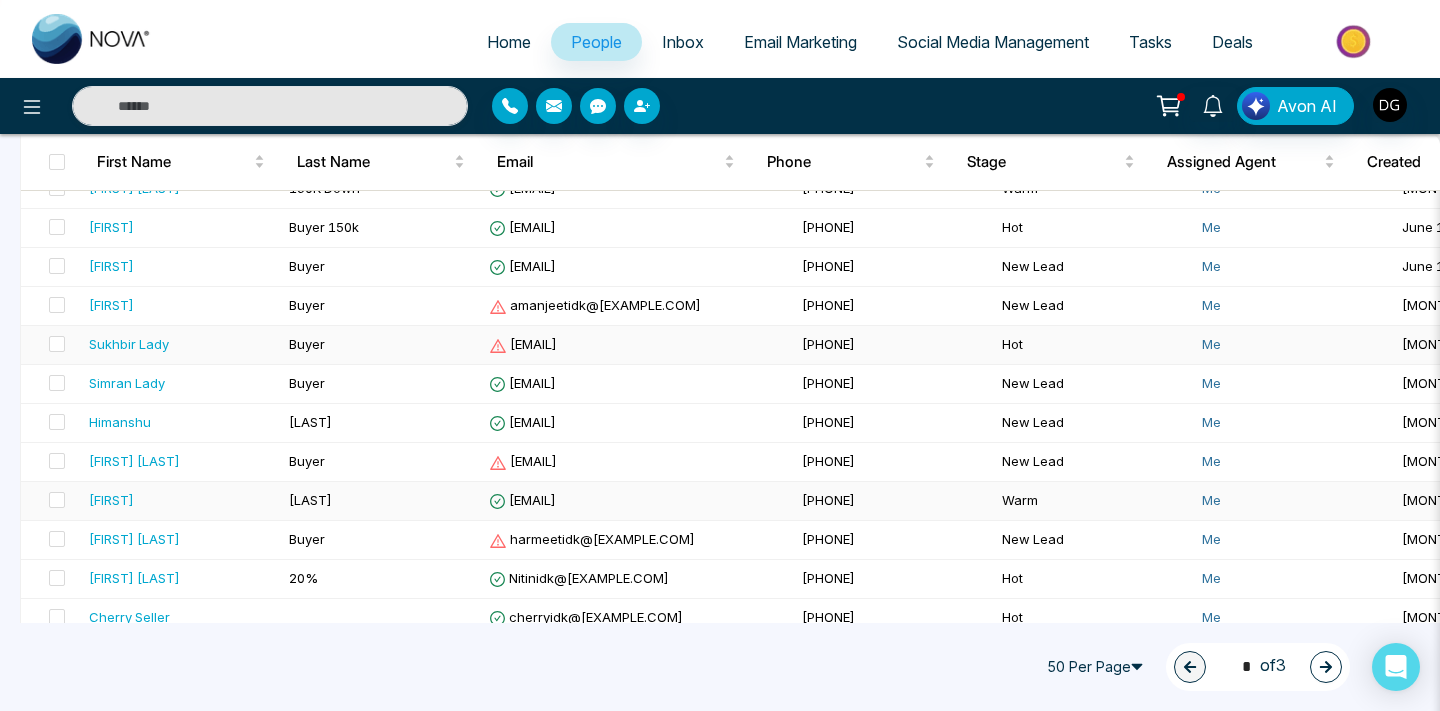 click on "Sukhbir Lady" at bounding box center [181, 344] 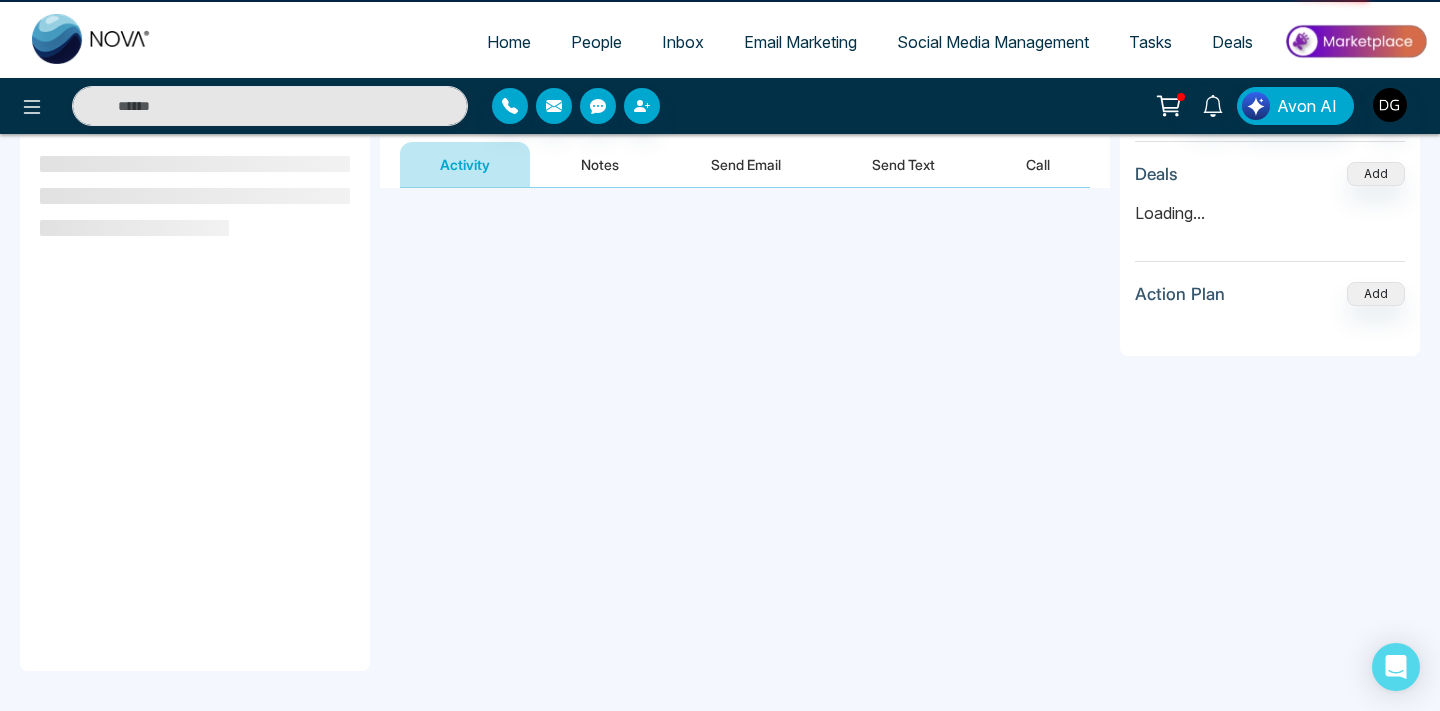 scroll, scrollTop: 0, scrollLeft: 0, axis: both 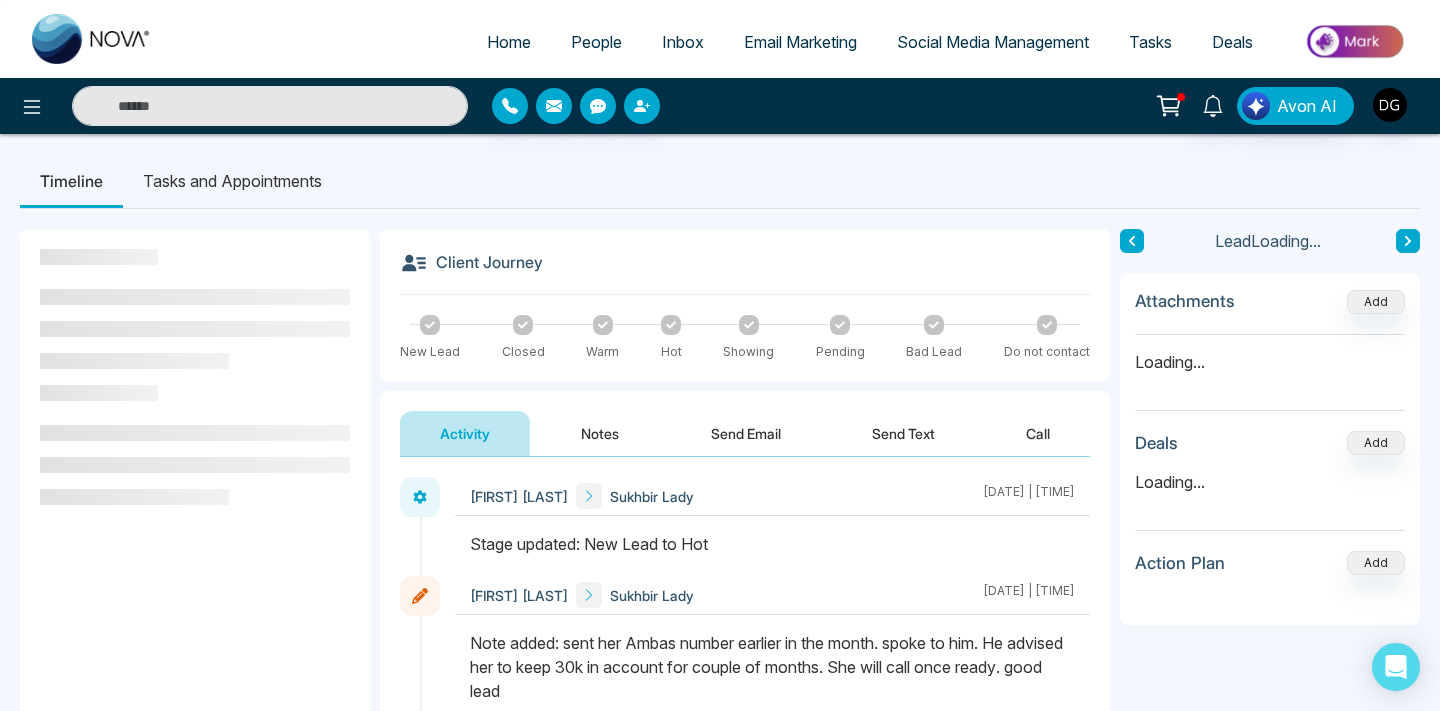 click on "Notes" at bounding box center [600, 433] 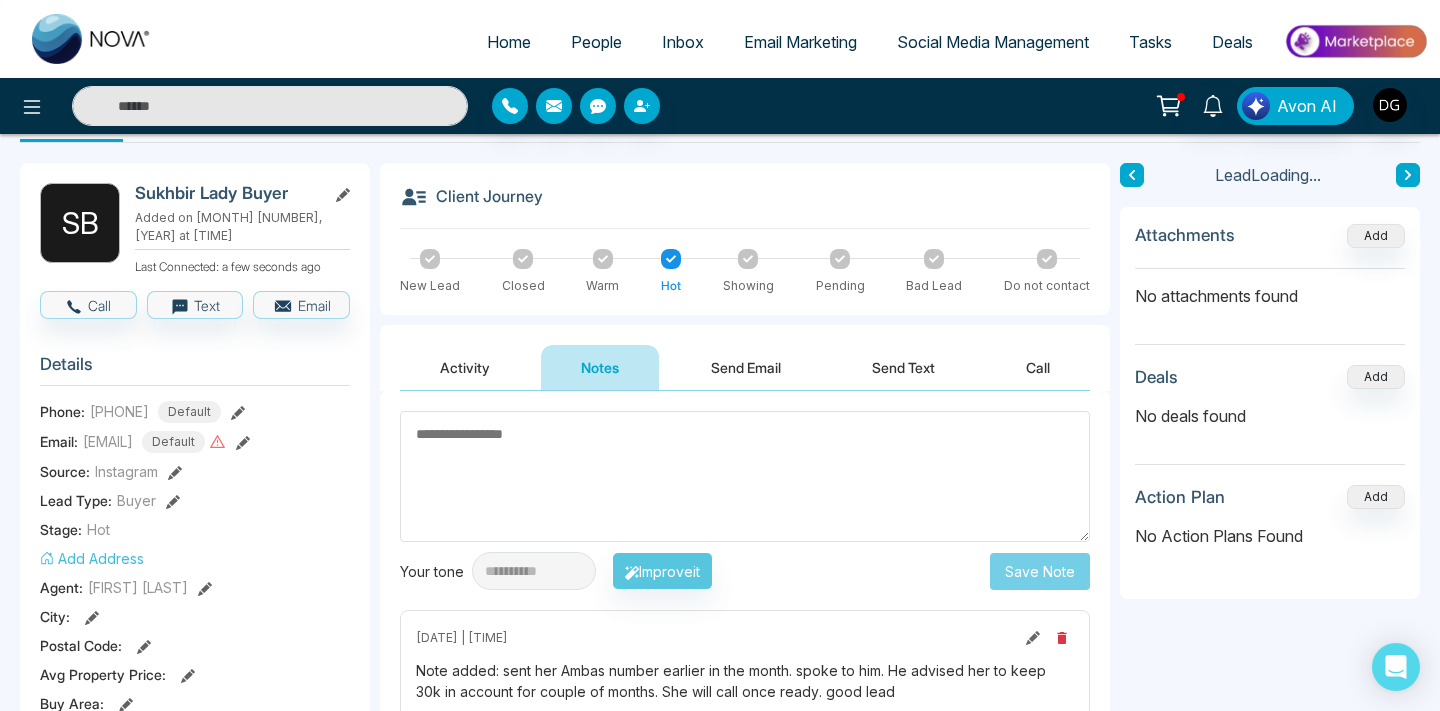 scroll, scrollTop: 0, scrollLeft: 0, axis: both 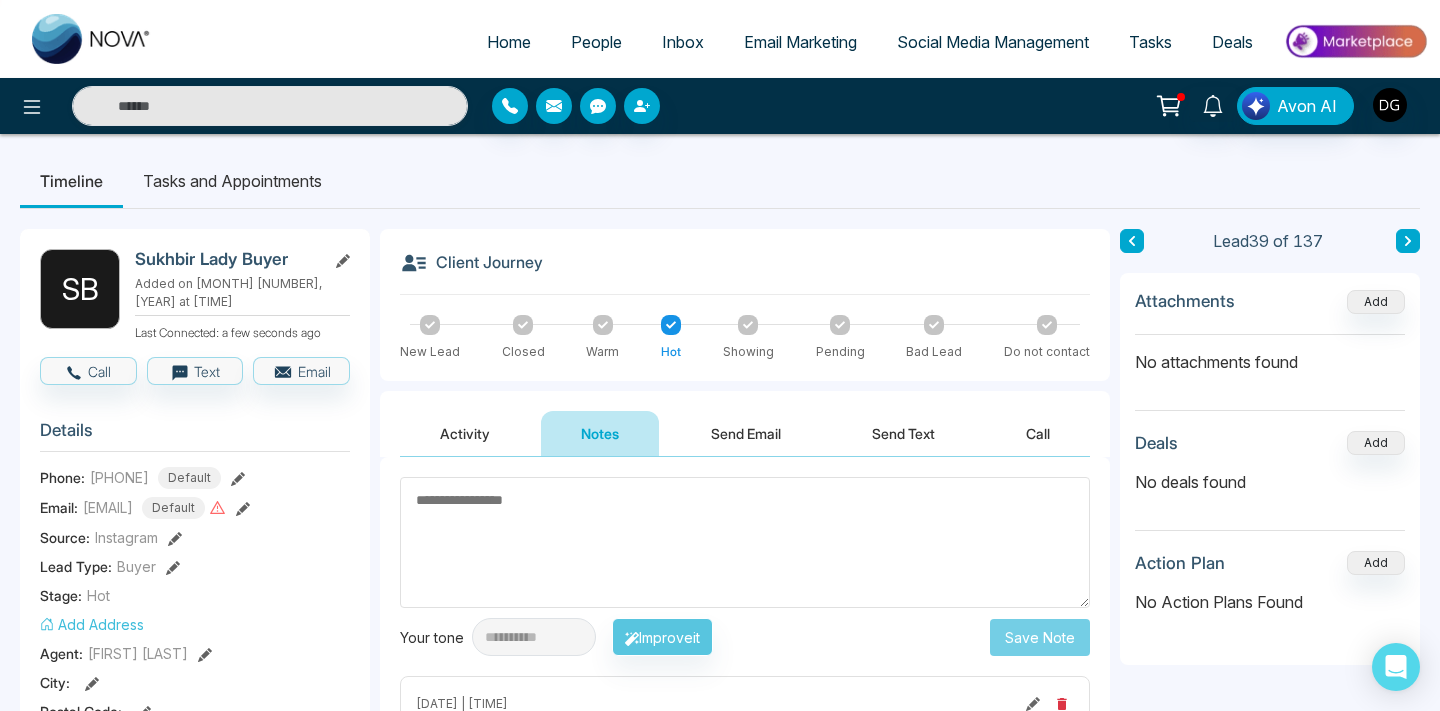 click on "People" at bounding box center [596, 42] 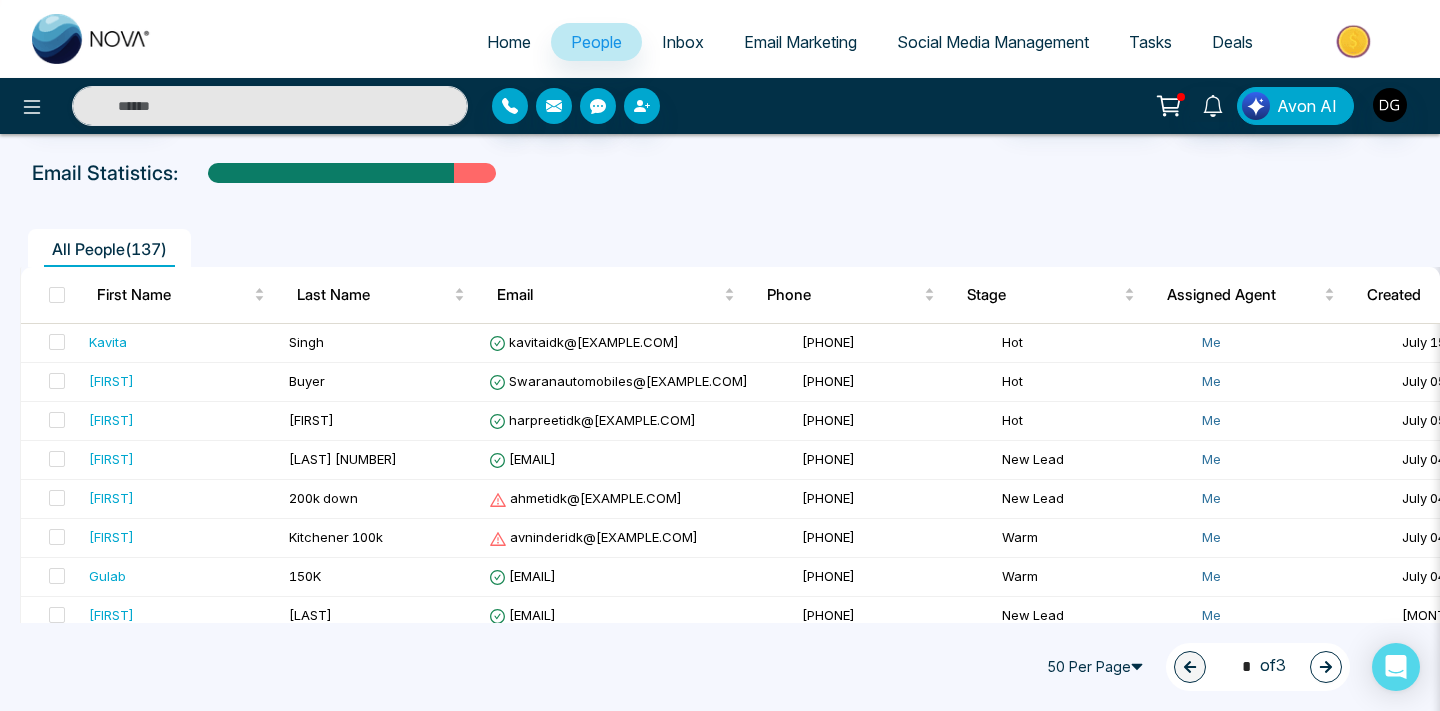 scroll, scrollTop: 0, scrollLeft: 0, axis: both 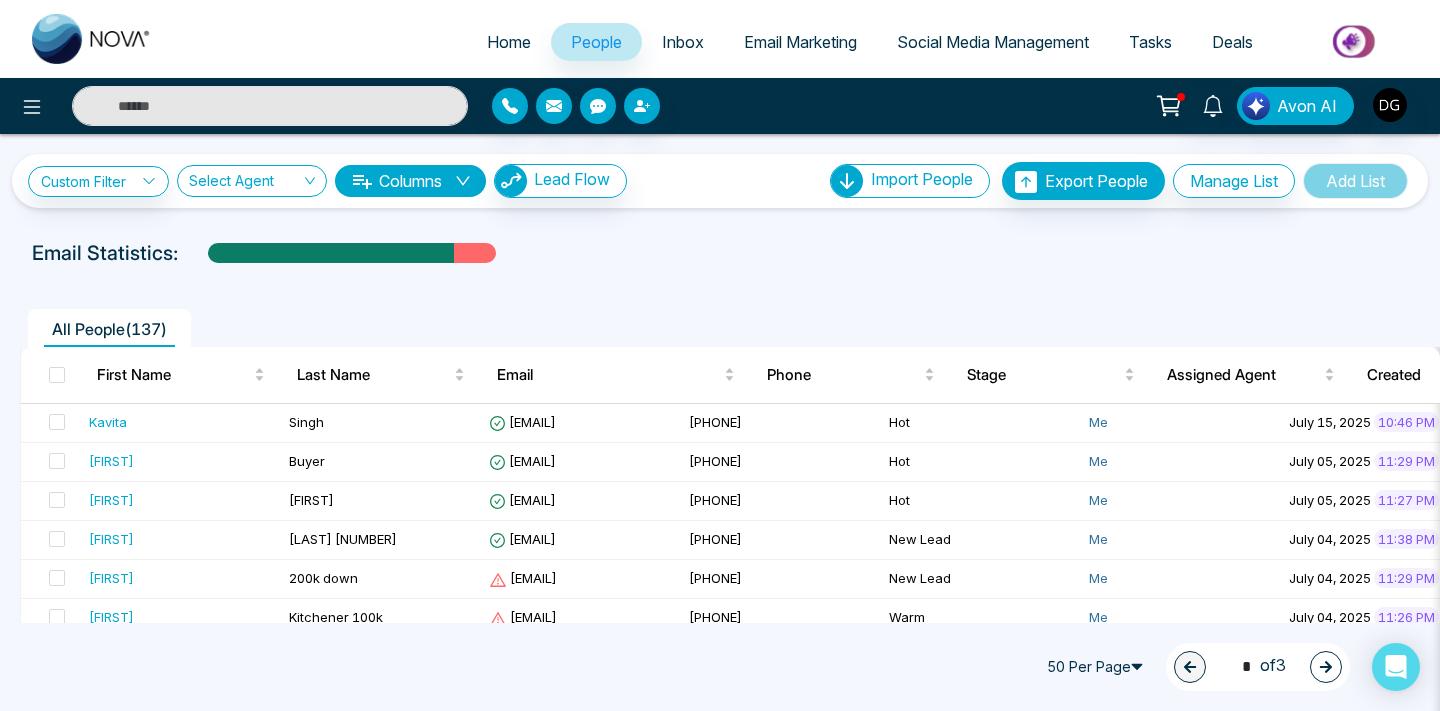 click on "All People  ( 137 ) First Name Last Name Email Phone Stage Assigned Agent Created Tags Source Province Timeframe Urgency Buy Area AVG Property Price Home Type Deals Last Communication                                     Kavita Singh   kavitaidk@gmail.com +16476434965 Hot Me July 15, 2025   10:46 PM 1st Time Buyer Instagram   -  -  -  -    -  -  -  -   Swarn Buyer   Swaranautomobiles@gmail.com +12048728200 Hot Me July 05, 2025   11:29 PM 1st Time Buyer Instagram   -  -  -  -    -  -  -  -   Harpreet Bhupinder   harpreetidk@gmail.com +16479724013 Hot Me July 05, 2025   11:27 PM 1st Time Buyer Instagram   -  -  -  -    -  -  -  -   Jagdeep Sekhon 50k   jagidk2@gmail.com +17058271313 New Lead Me July 04, 2025   11:38 PM 1st Time Buyer Instagram   -  -  -  -    -  -  -  -   Ahmet 200k down   ahmetidk@gmail.com +16478648785 New Lead Me July 04, 2025   11:29 PM 1st Time Buyer Instagram   -  -  -  -    -  -  -  -   Avninder Kitchener 100k   avninderidk@gmail.com +12363322715 Warm Me   11:26 PM" at bounding box center [720, 1360] 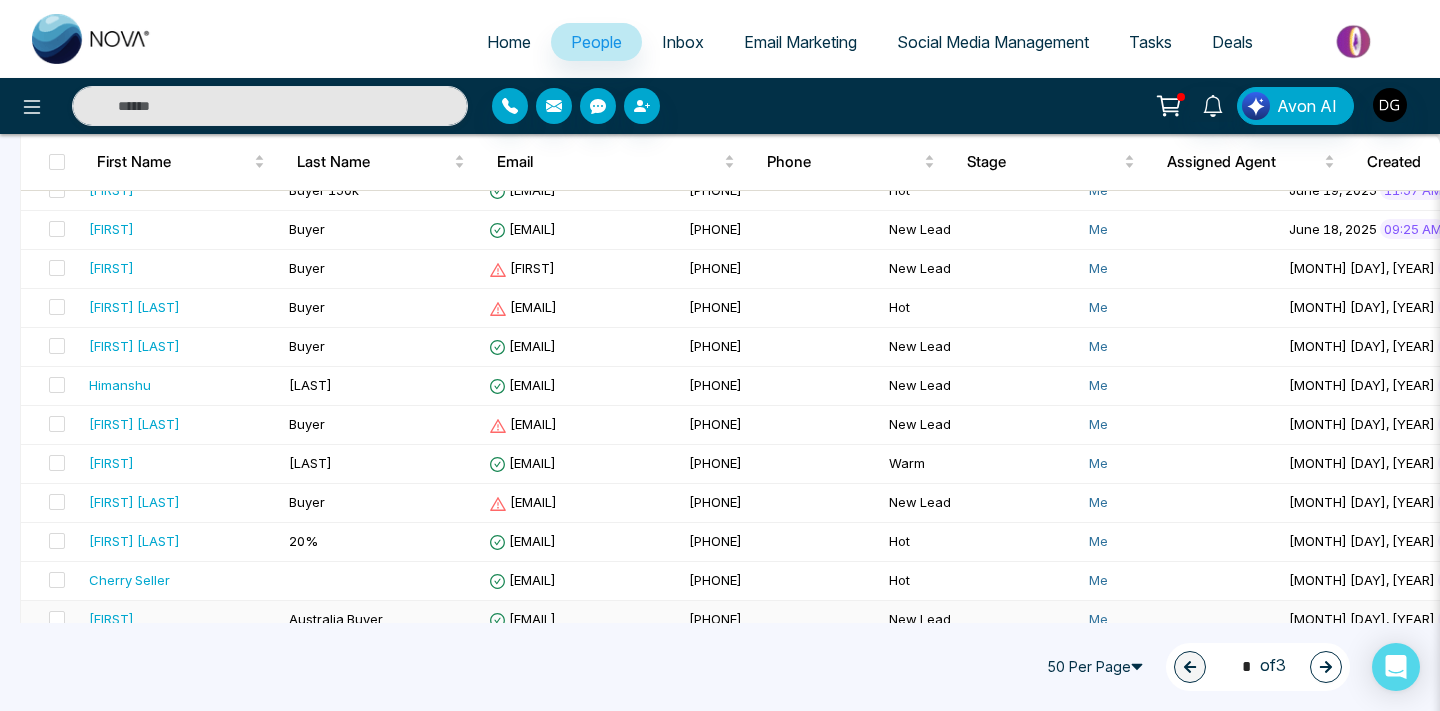 scroll, scrollTop: 1731, scrollLeft: 0, axis: vertical 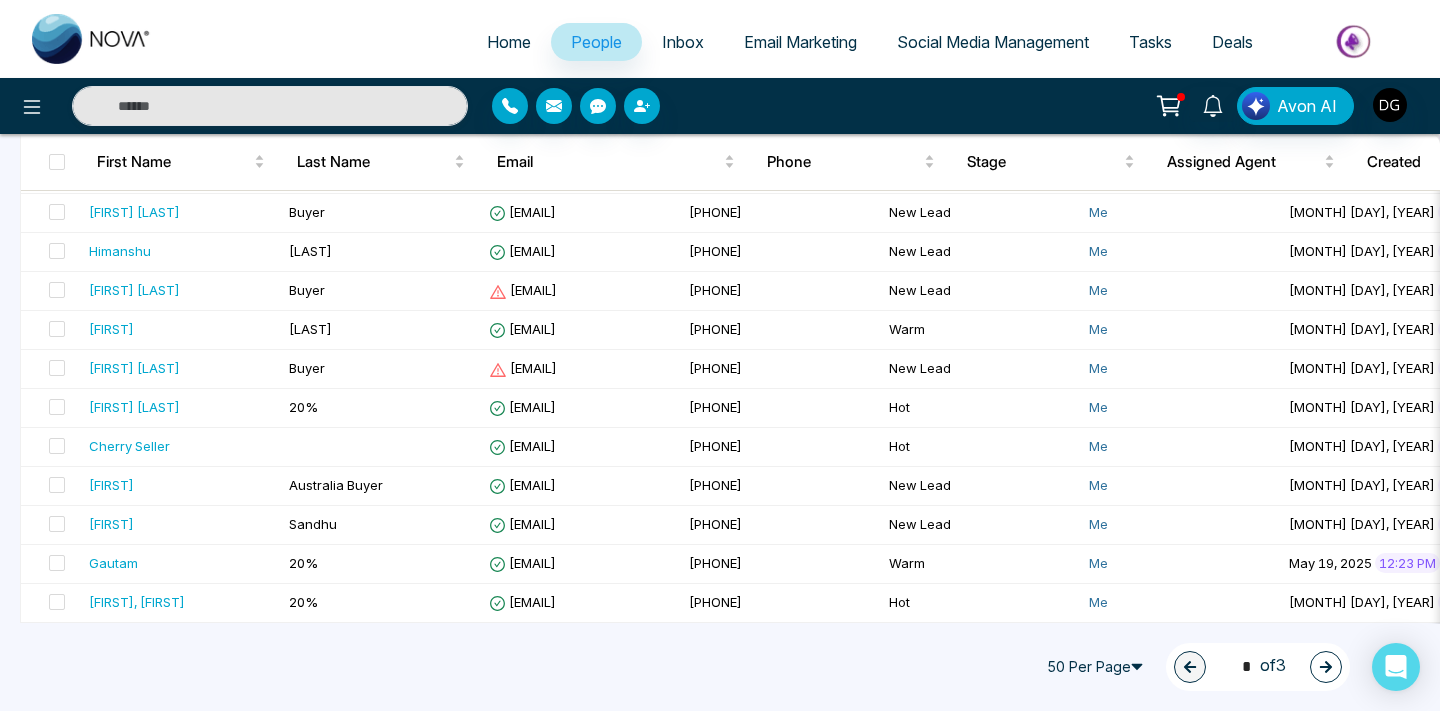 click 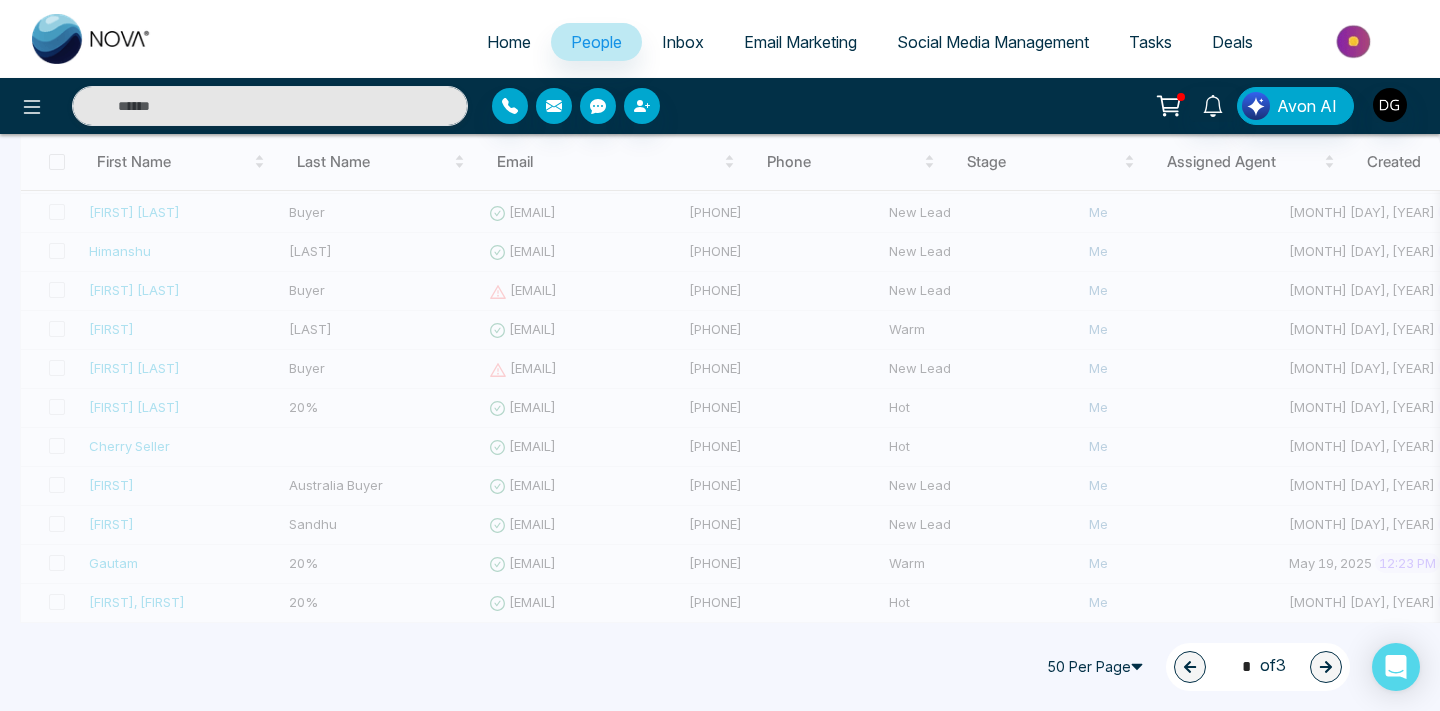type on "*" 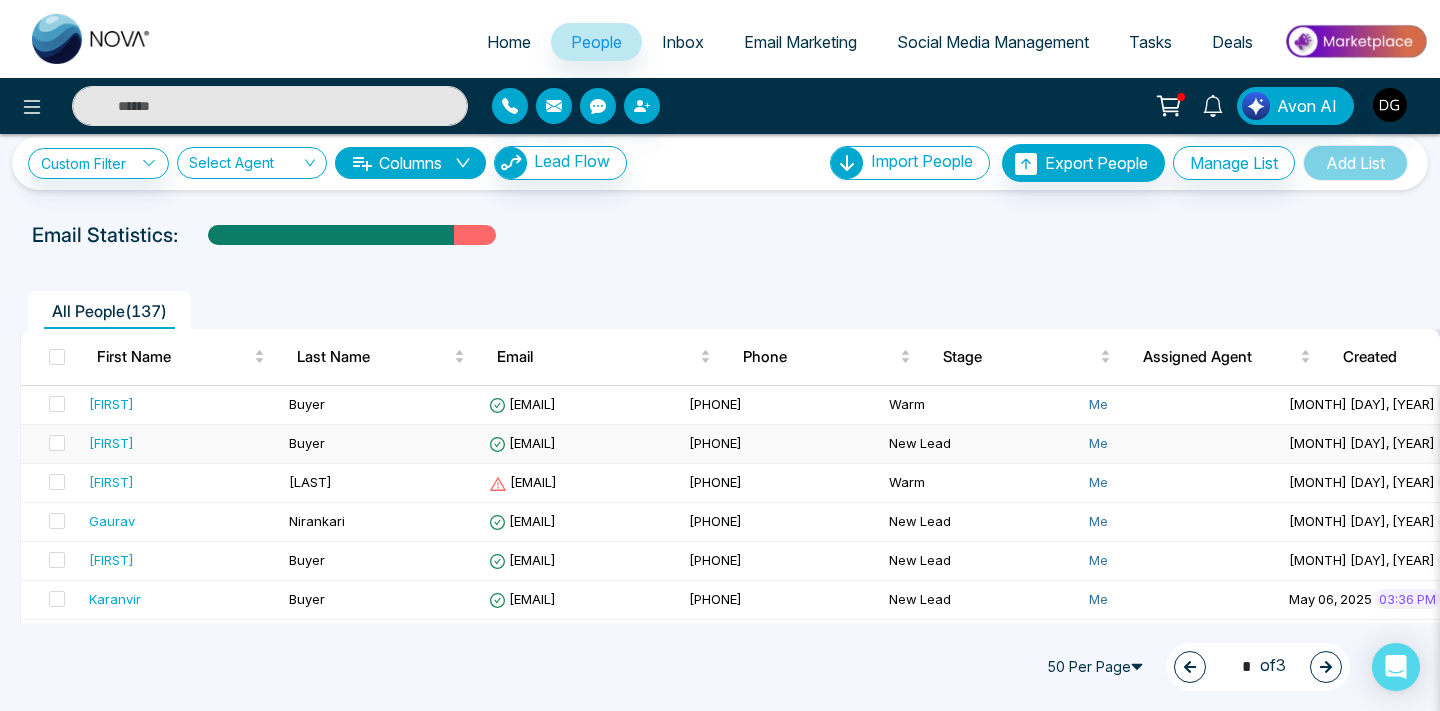 scroll, scrollTop: 31, scrollLeft: 0, axis: vertical 